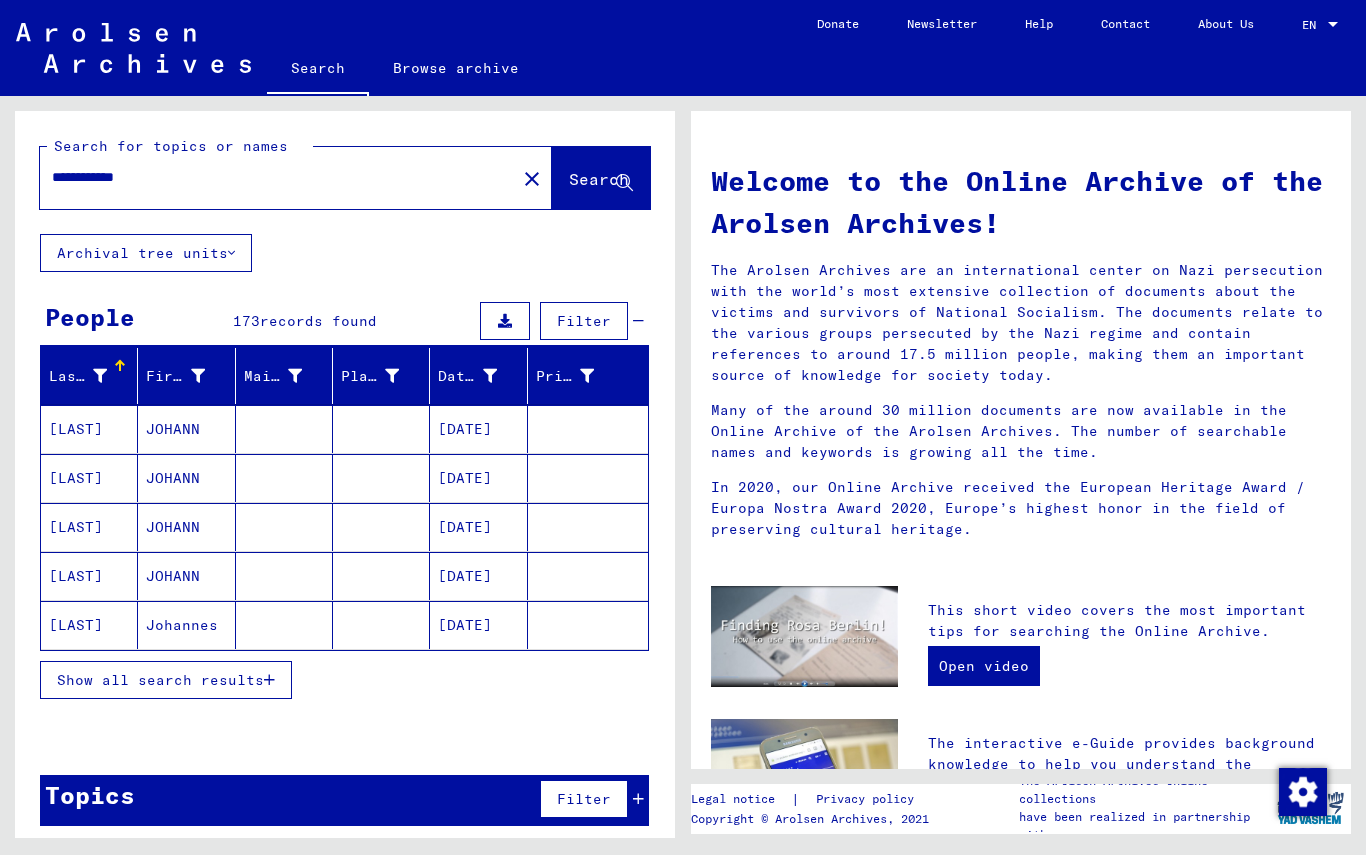 scroll, scrollTop: 0, scrollLeft: 0, axis: both 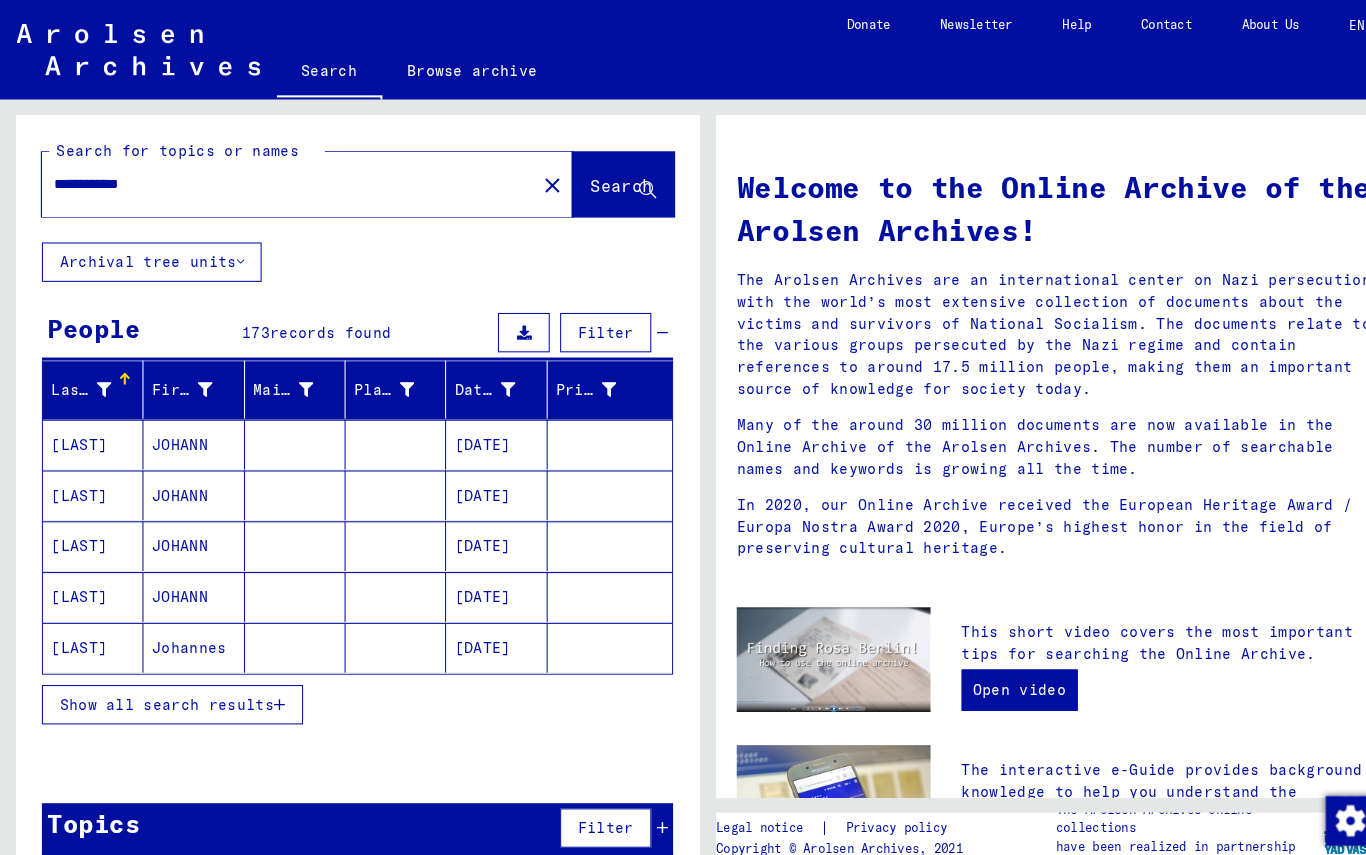 click on "**********" at bounding box center [272, 177] 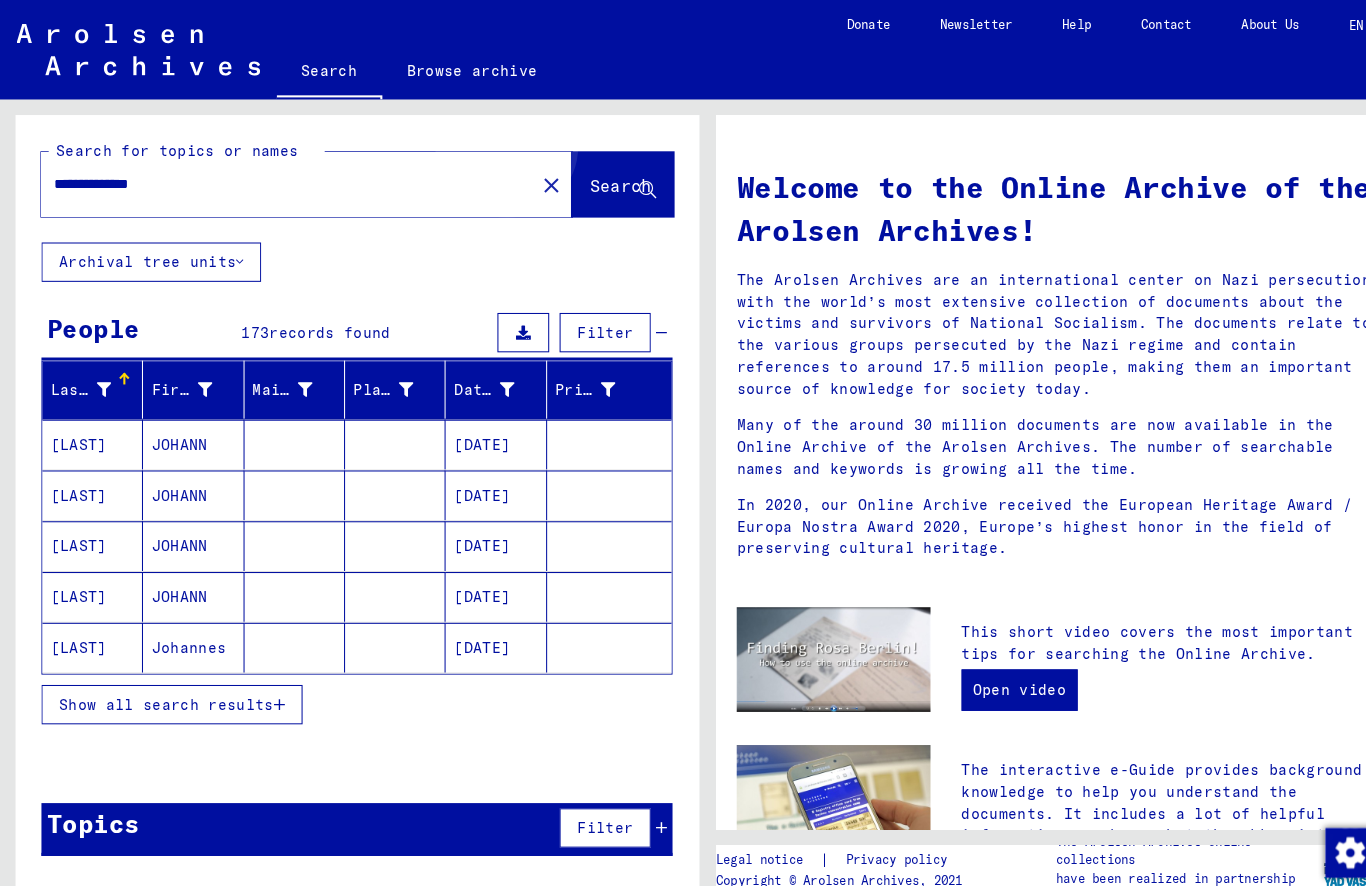 click on "Search" at bounding box center (601, 178) 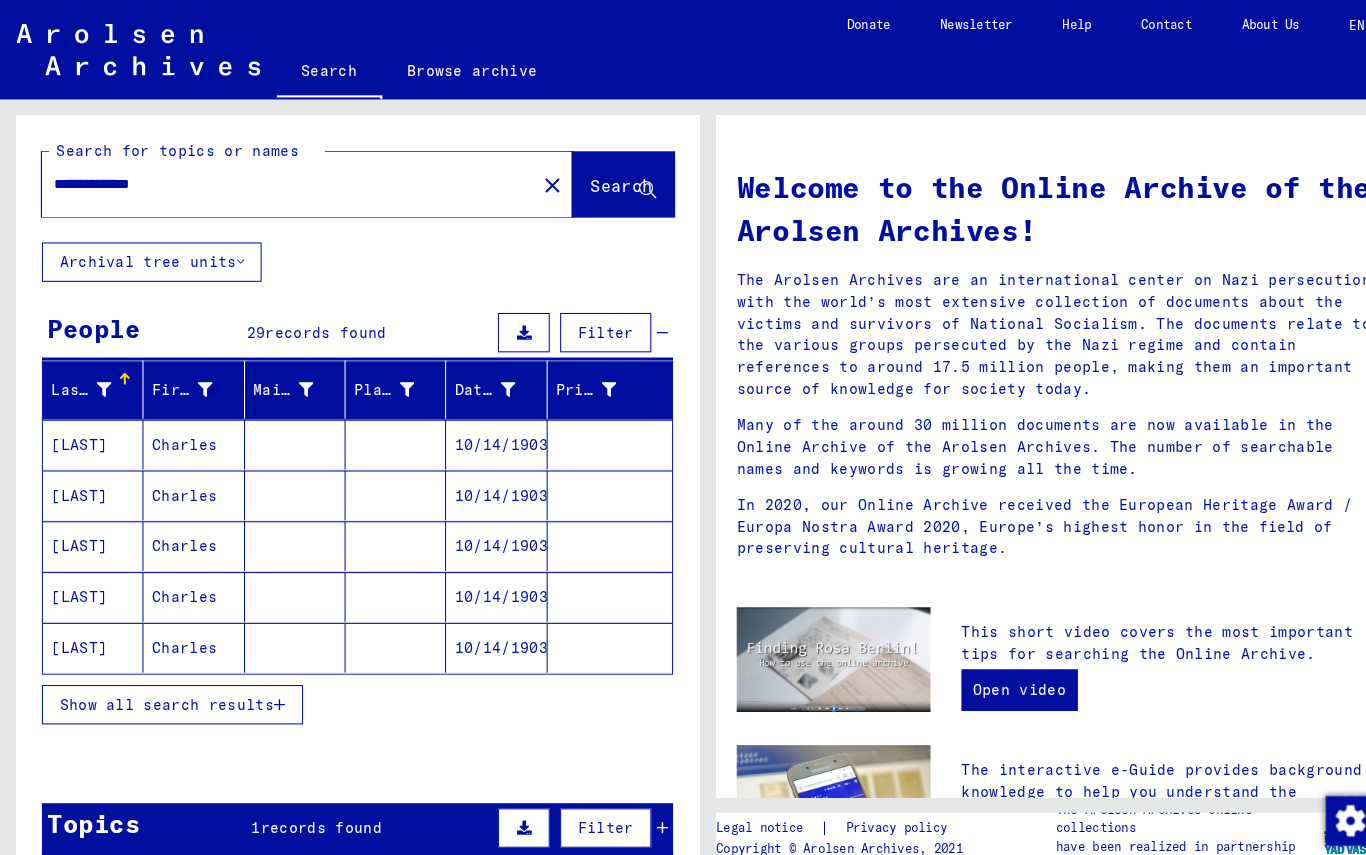 click on "**********" at bounding box center (272, 177) 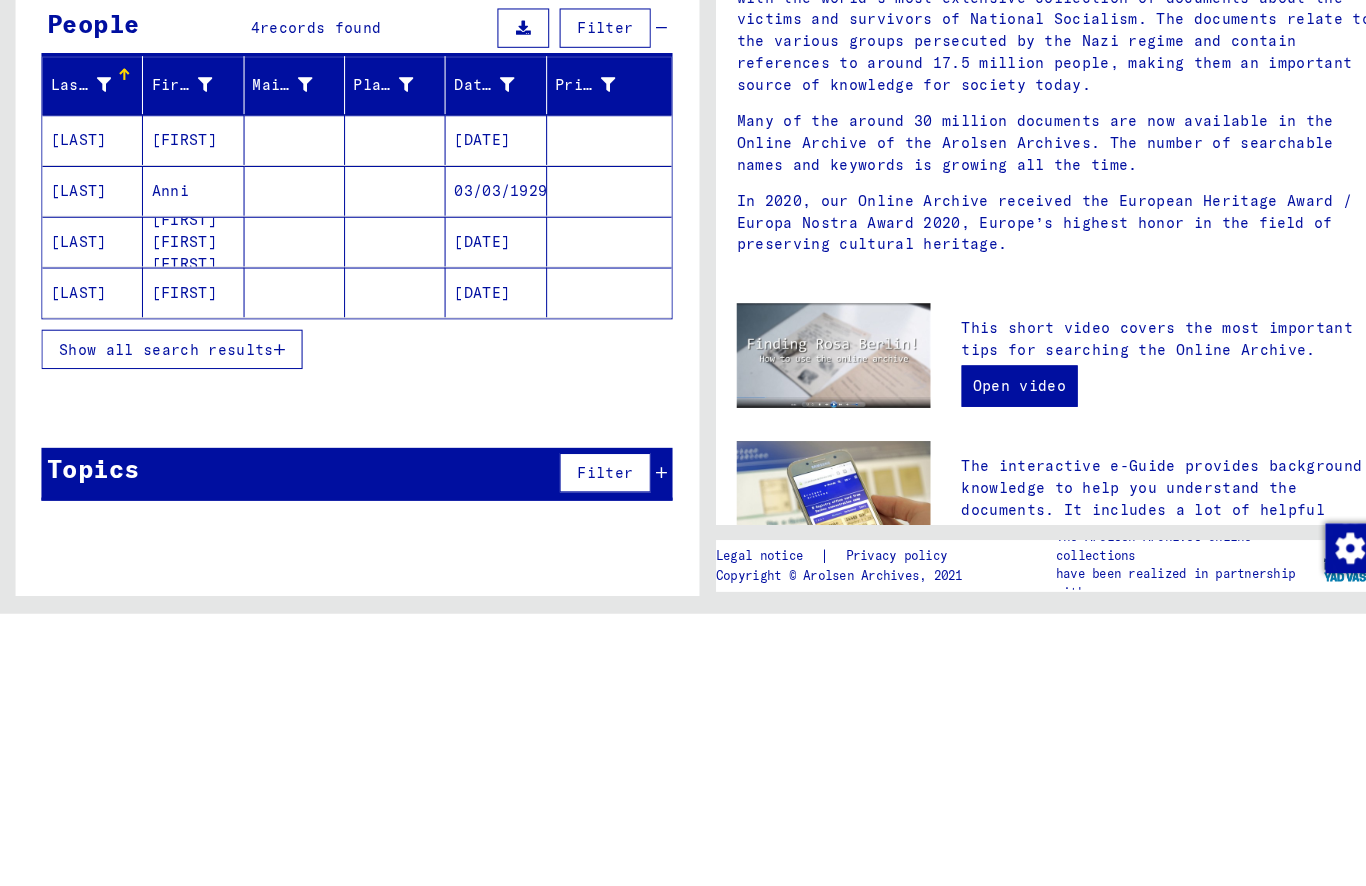 click on "Show all search results" at bounding box center [160, 631] 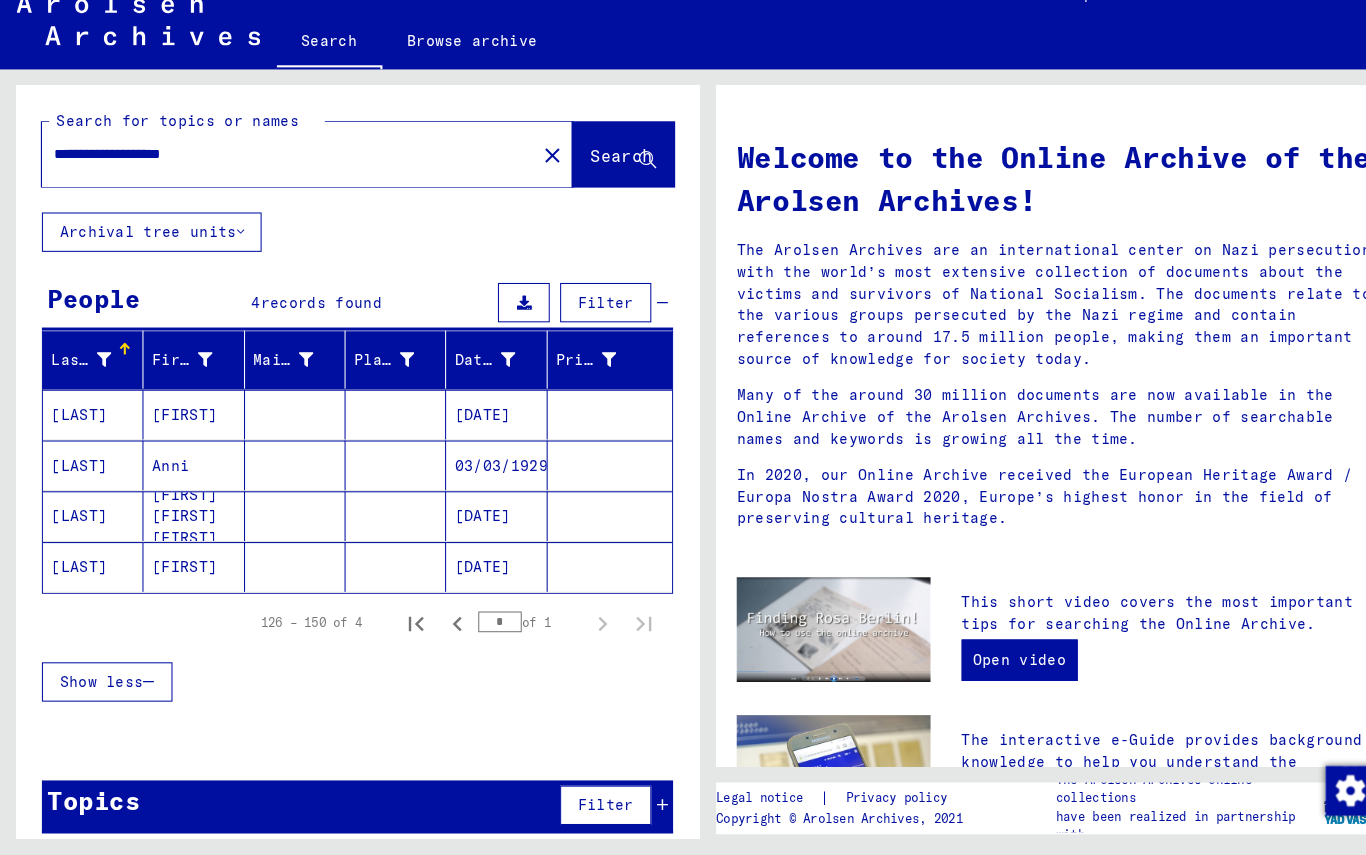 click on "[FIRST]" at bounding box center [186, 429] 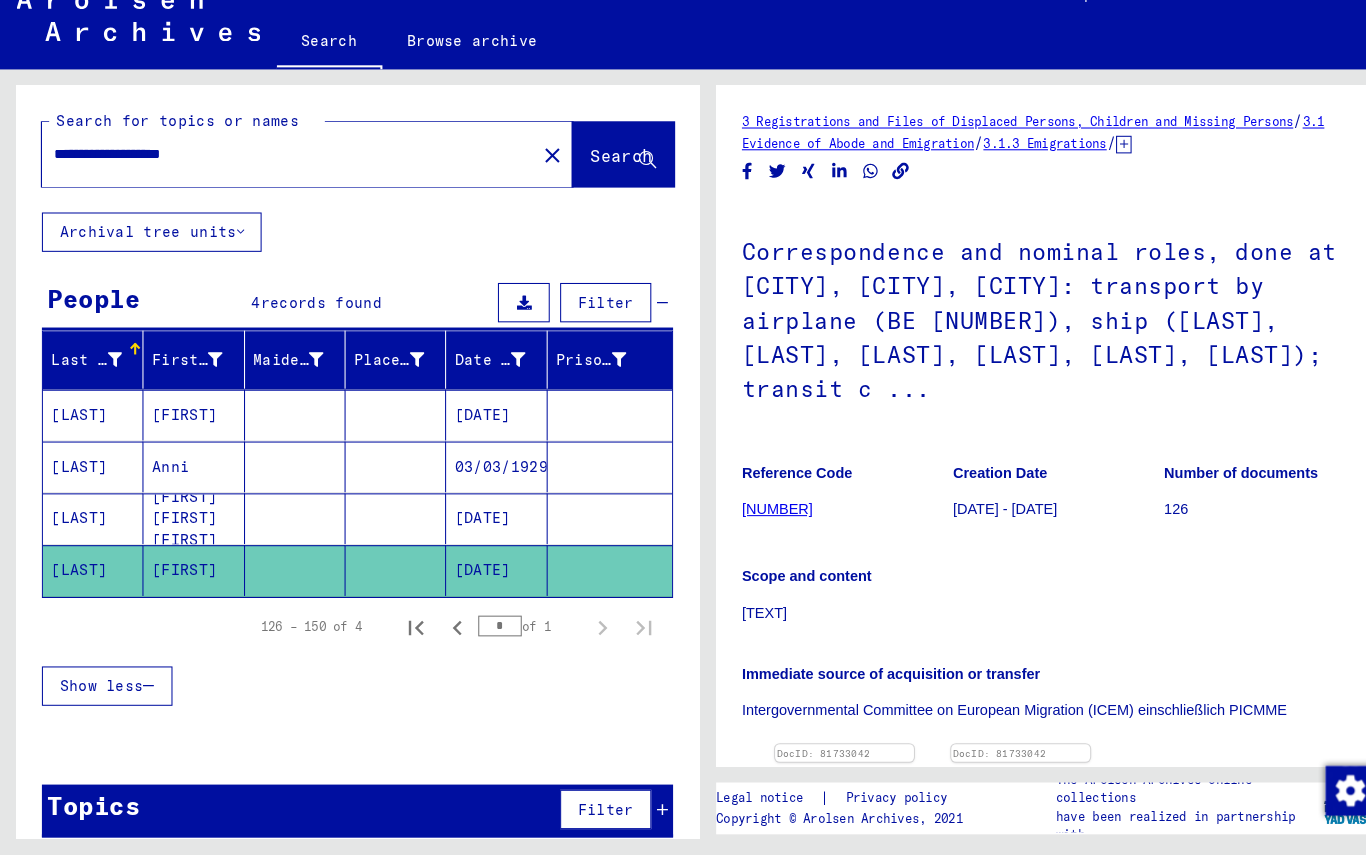 scroll, scrollTop: 0, scrollLeft: 0, axis: both 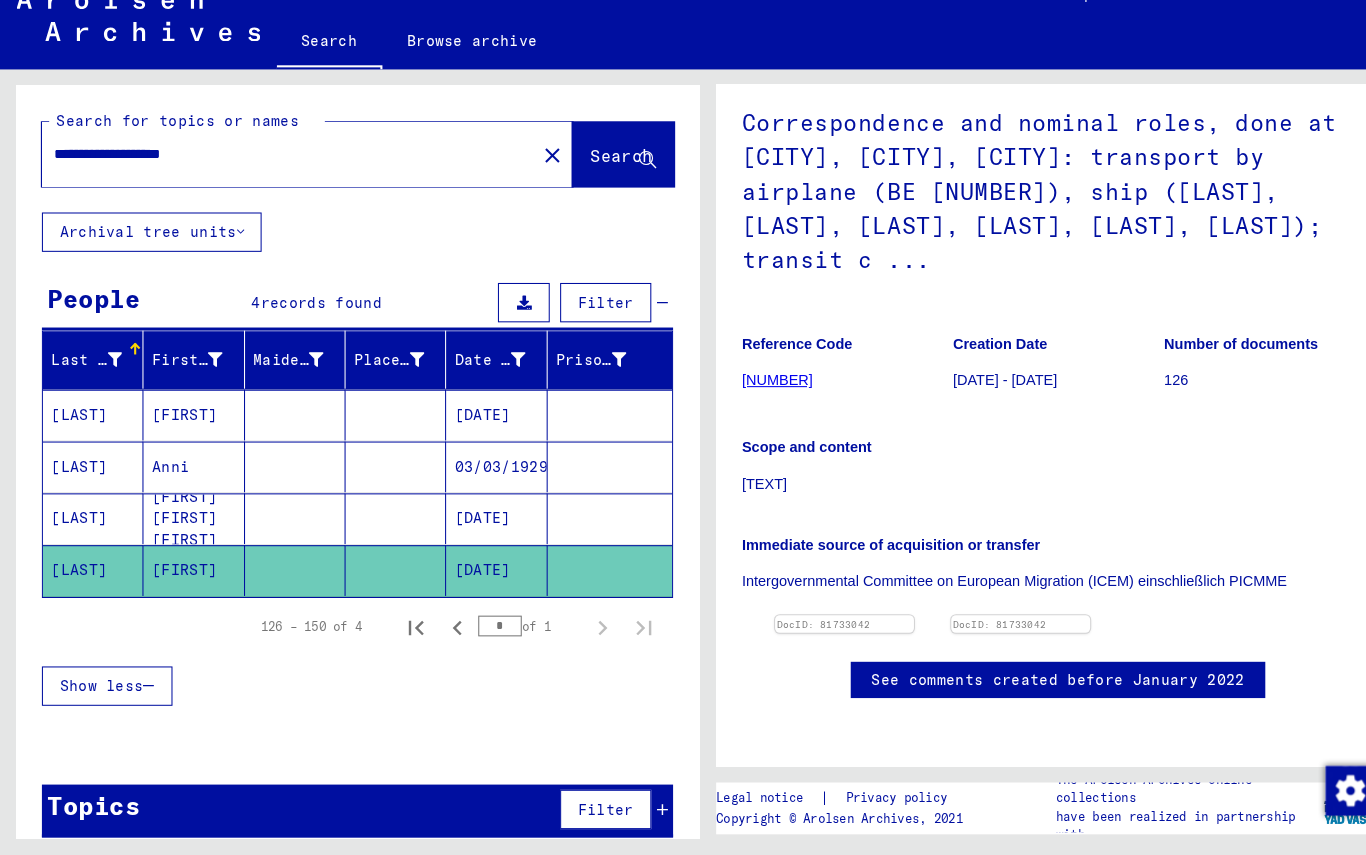 click at bounding box center [815, 623] 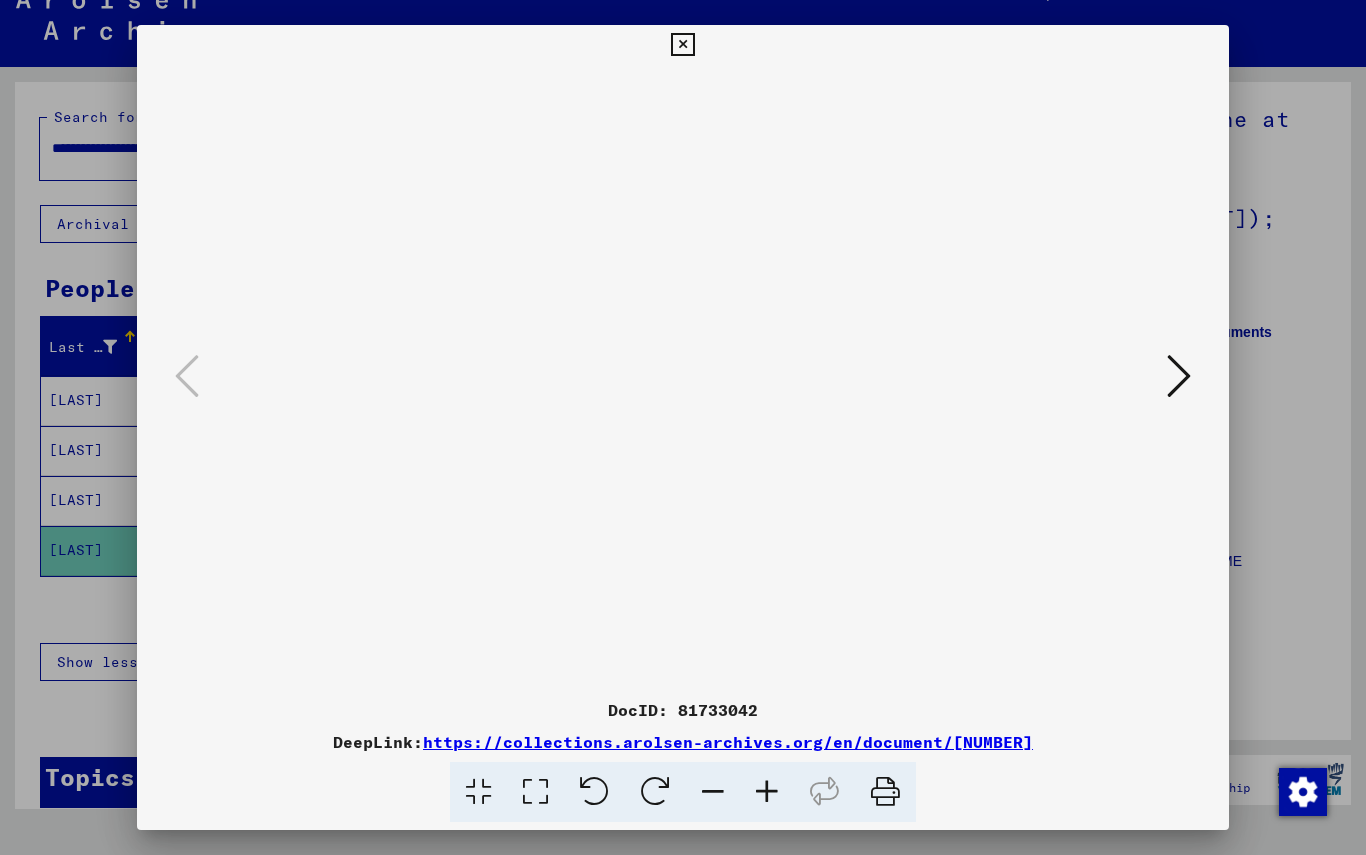 click at bounding box center (682, 45) 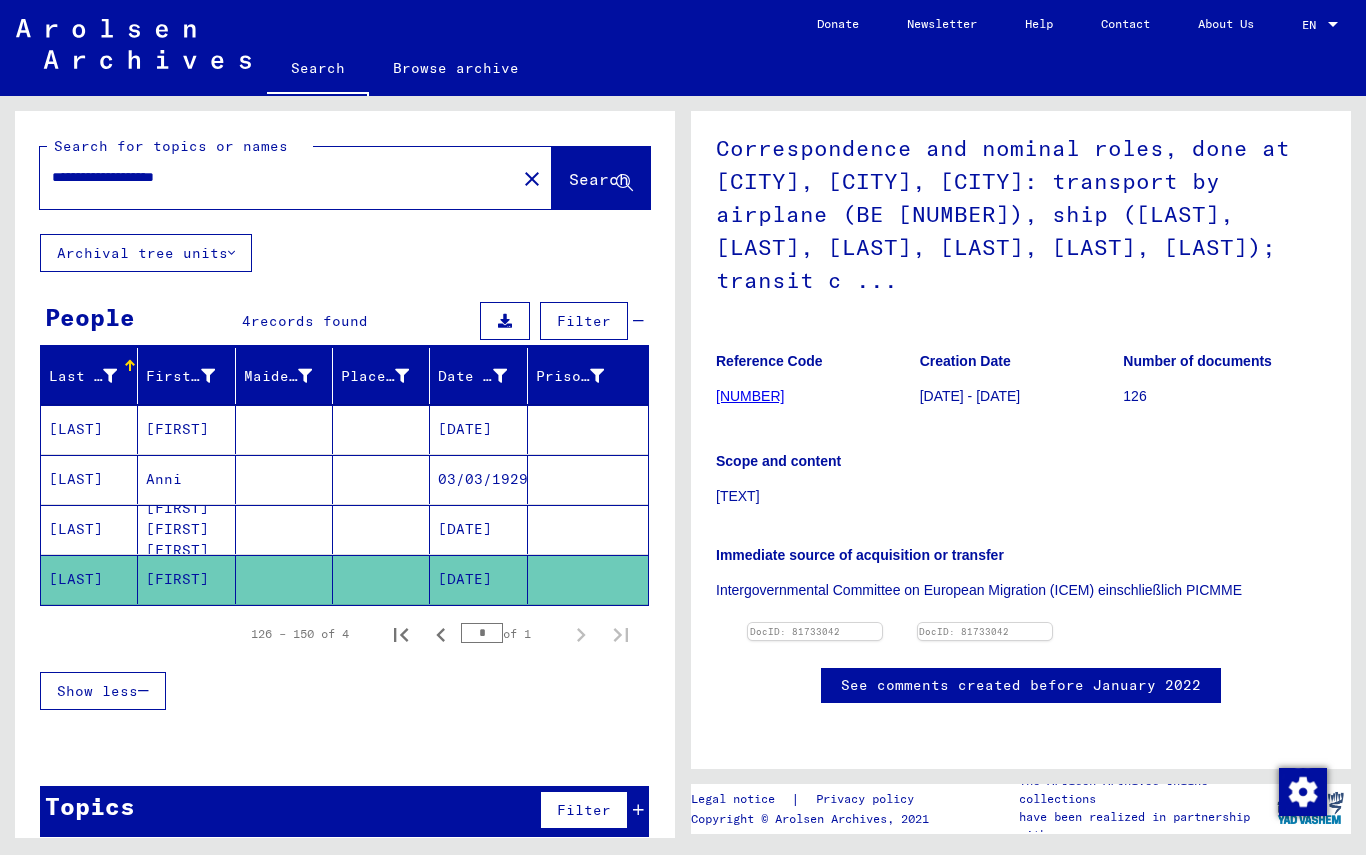 click on "[LAST]" at bounding box center [89, 429] 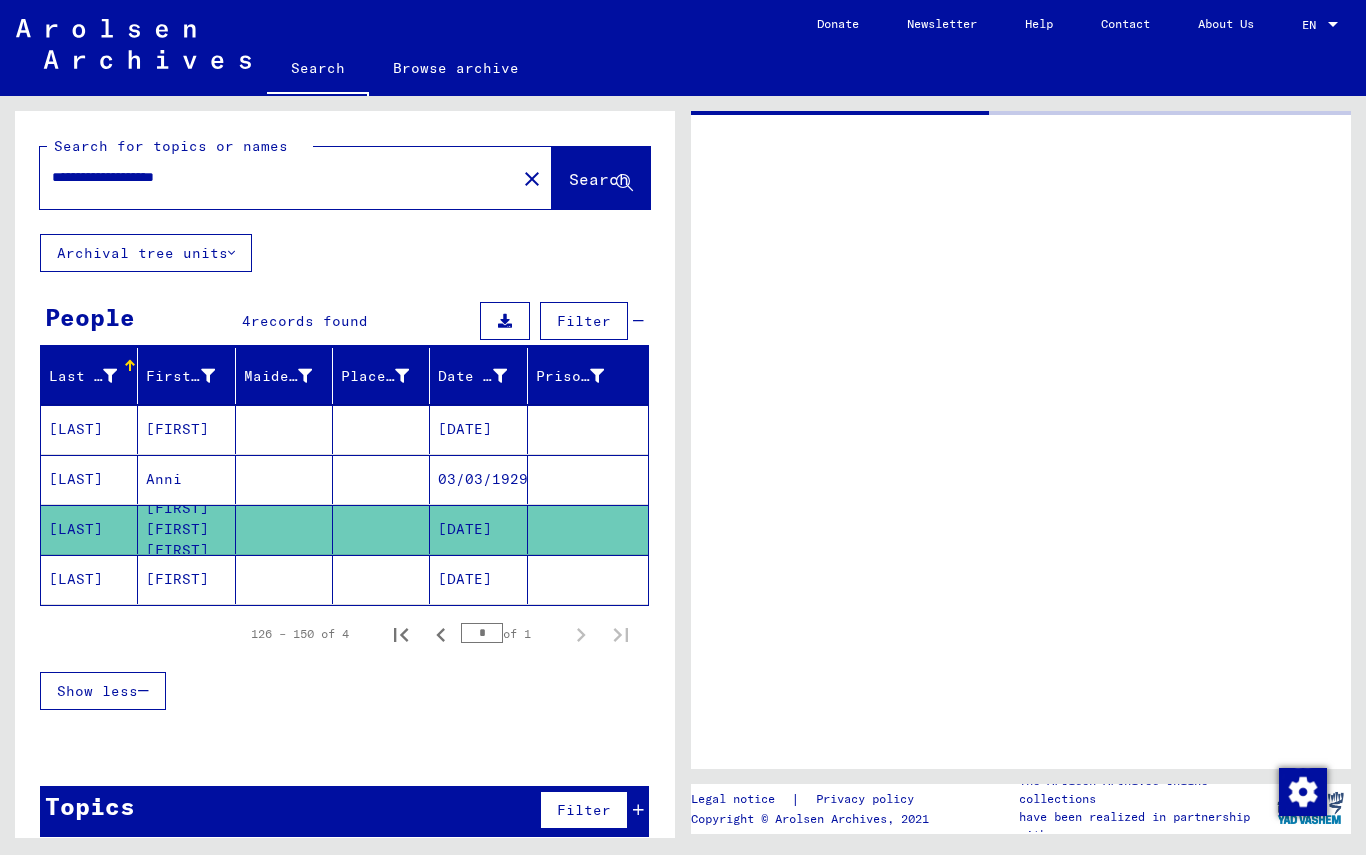 scroll, scrollTop: 0, scrollLeft: 0, axis: both 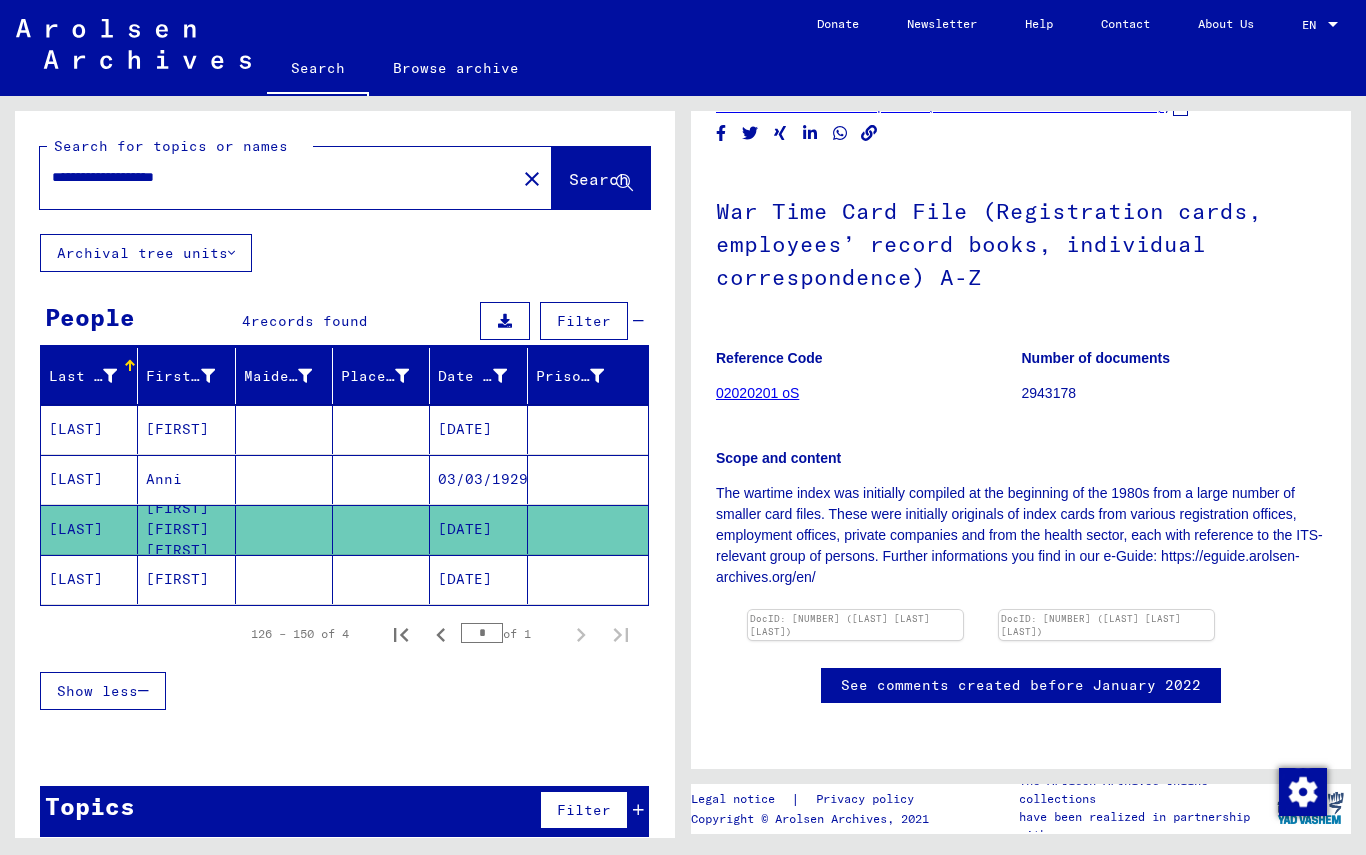 click at bounding box center [855, 610] 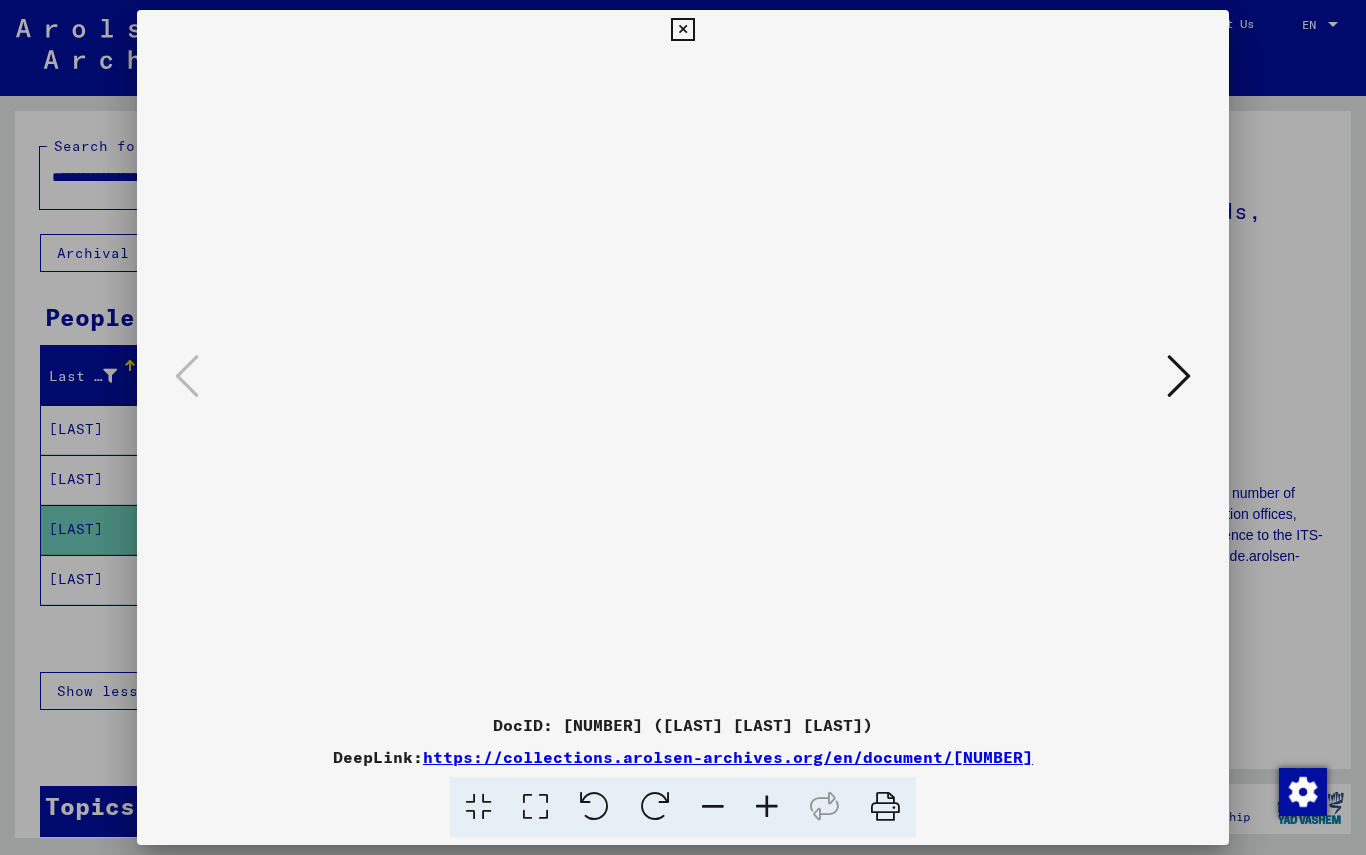click at bounding box center (1179, 376) 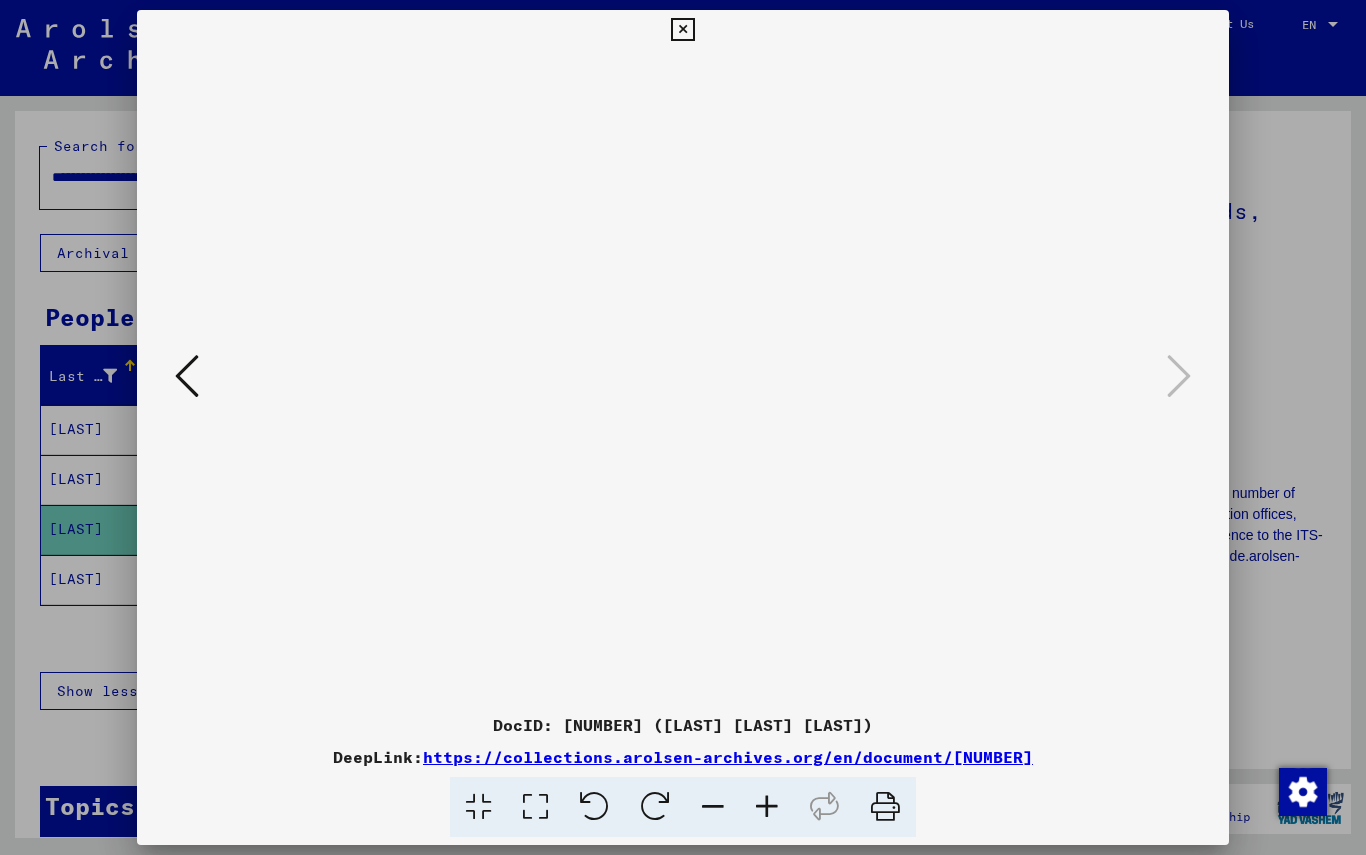 click at bounding box center [187, 376] 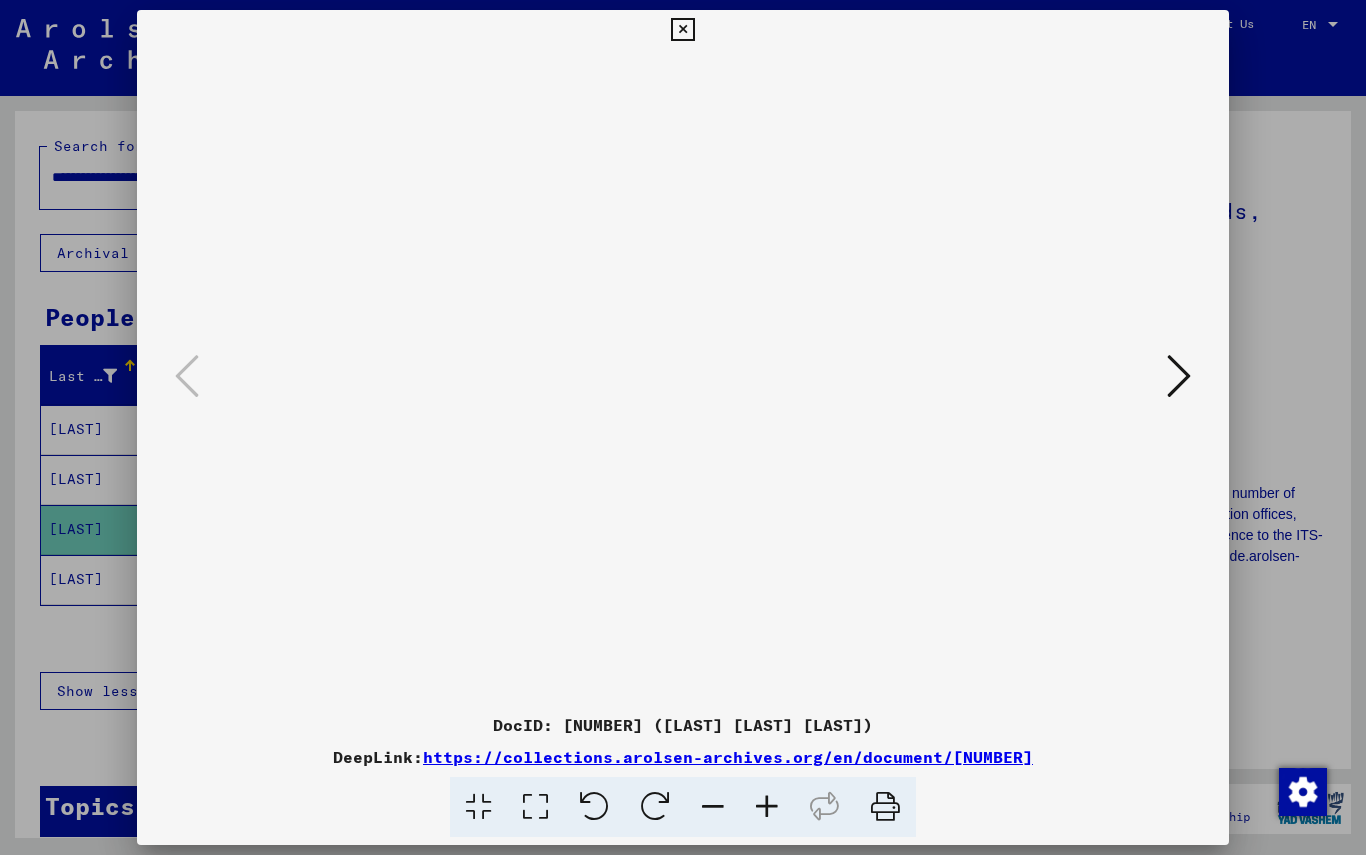 click at bounding box center [682, 30] 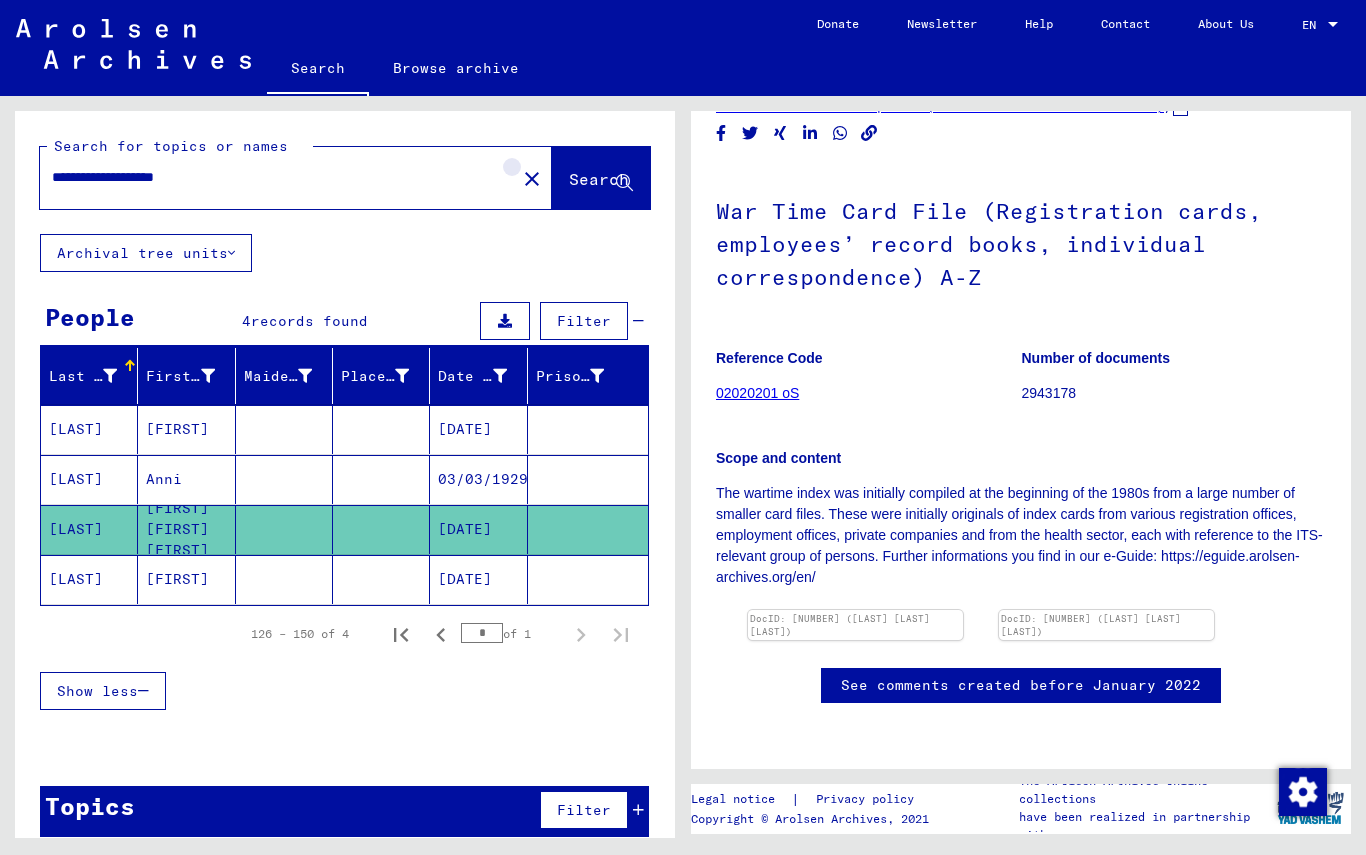 click on "close" at bounding box center [532, 179] 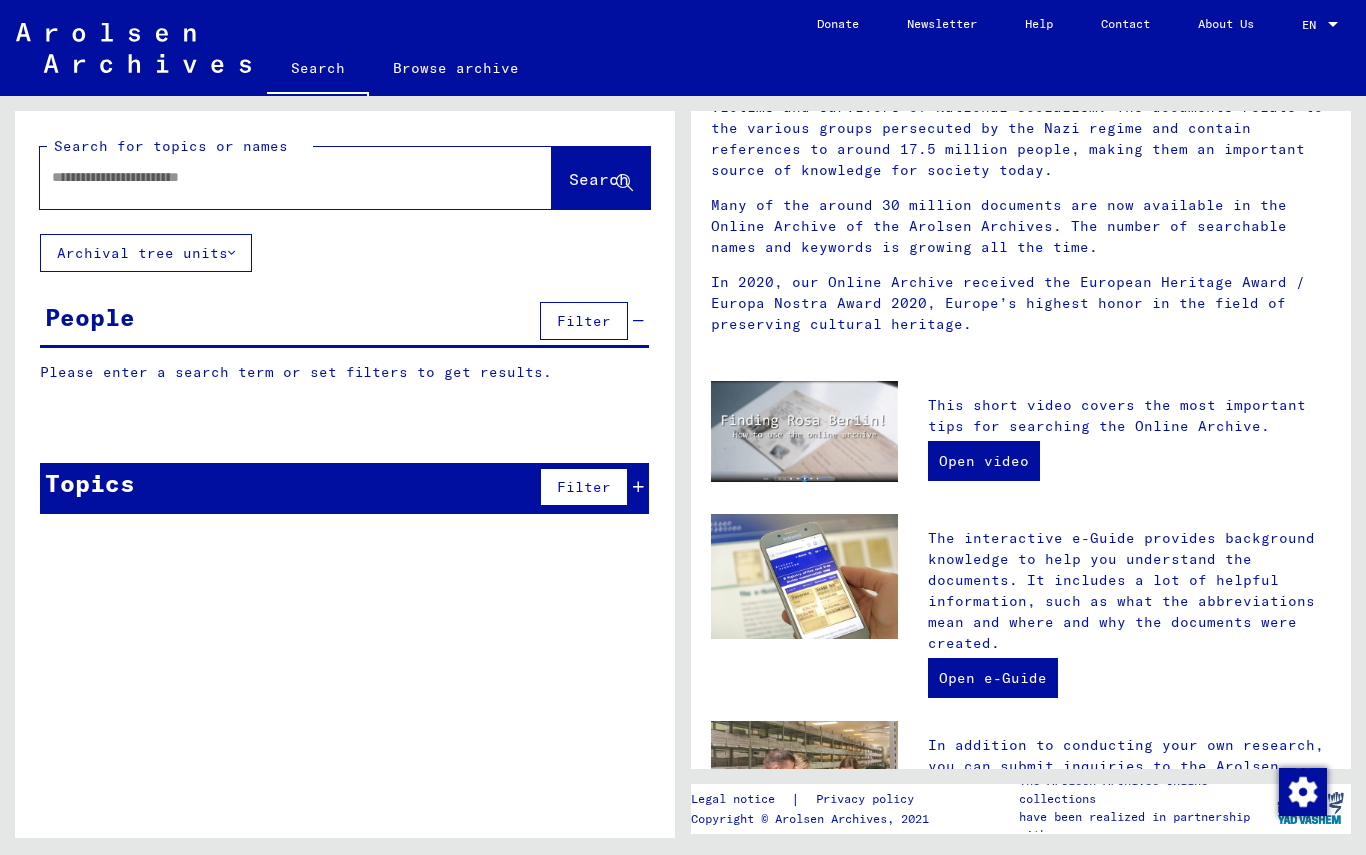 click at bounding box center [272, 177] 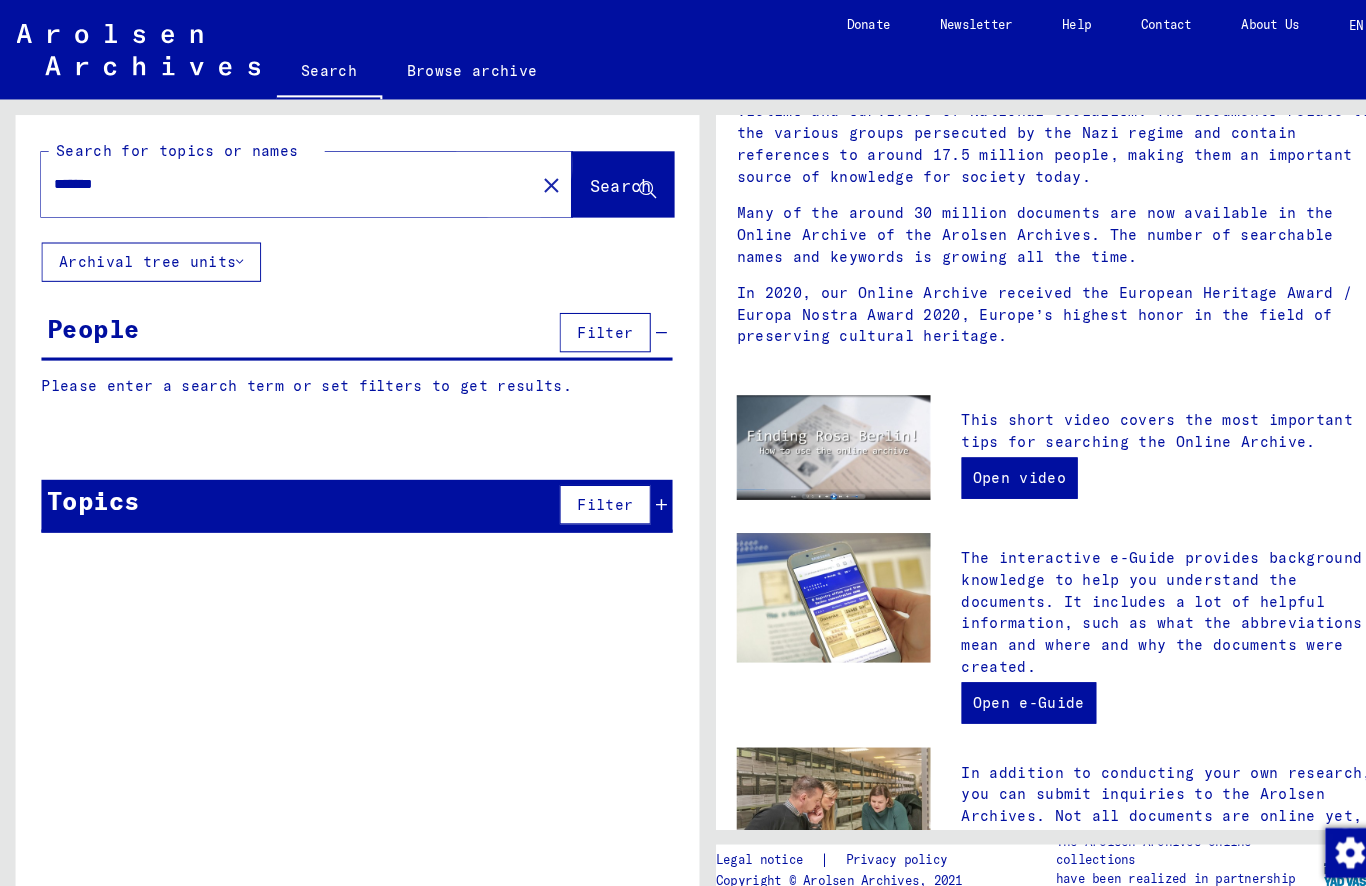 click on "Search" at bounding box center [599, 179] 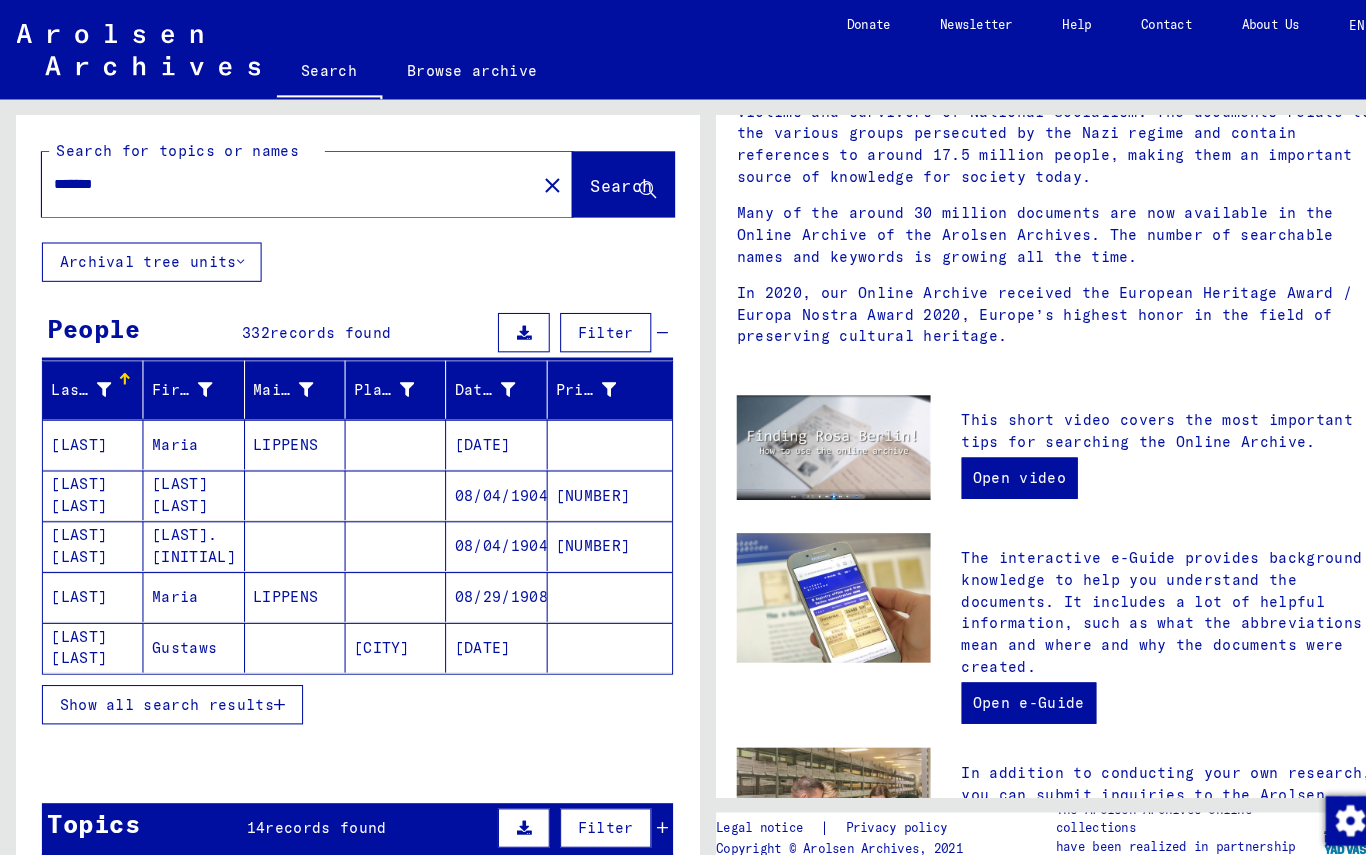 click on "Show all search results" at bounding box center (160, 680) 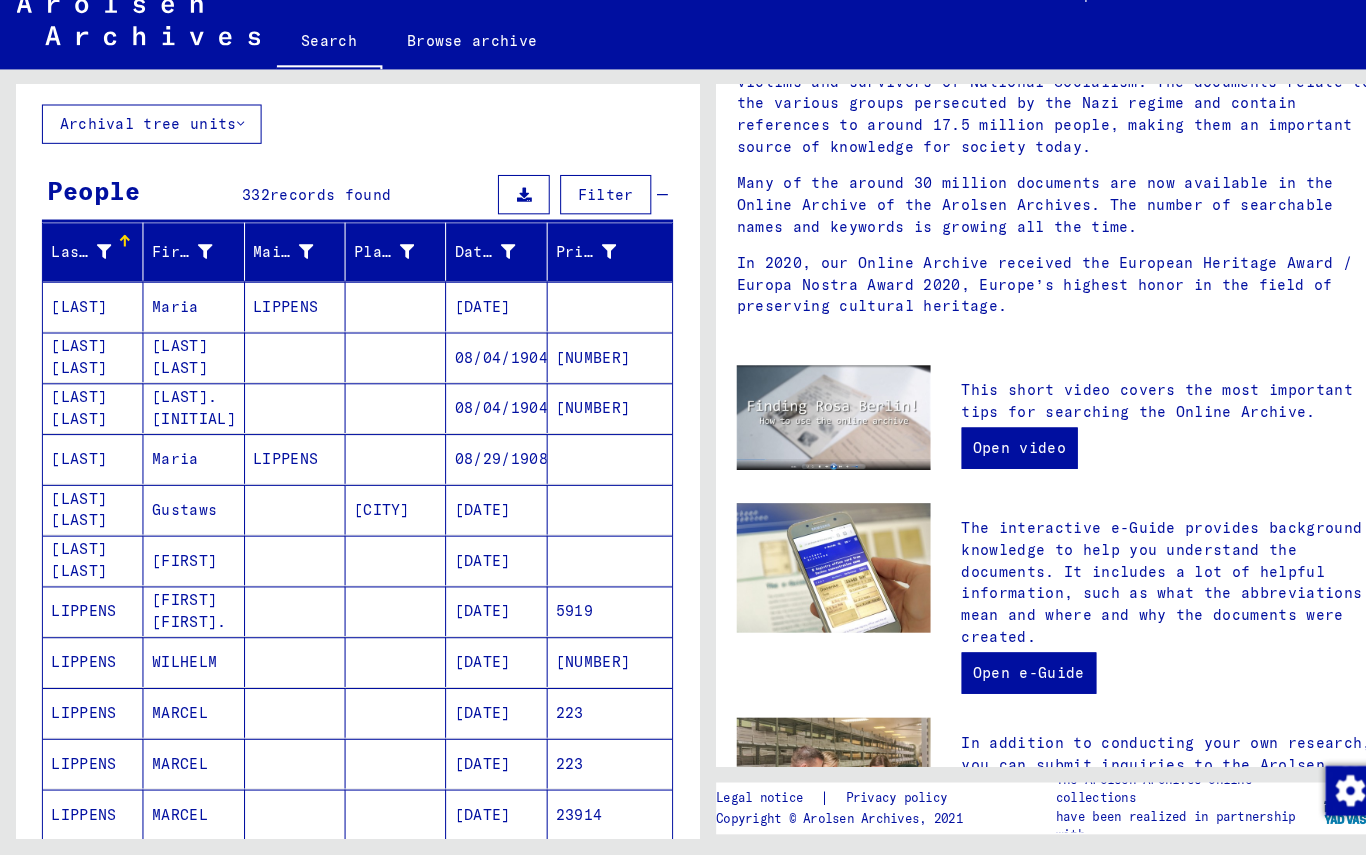 scroll, scrollTop: 107, scrollLeft: 0, axis: vertical 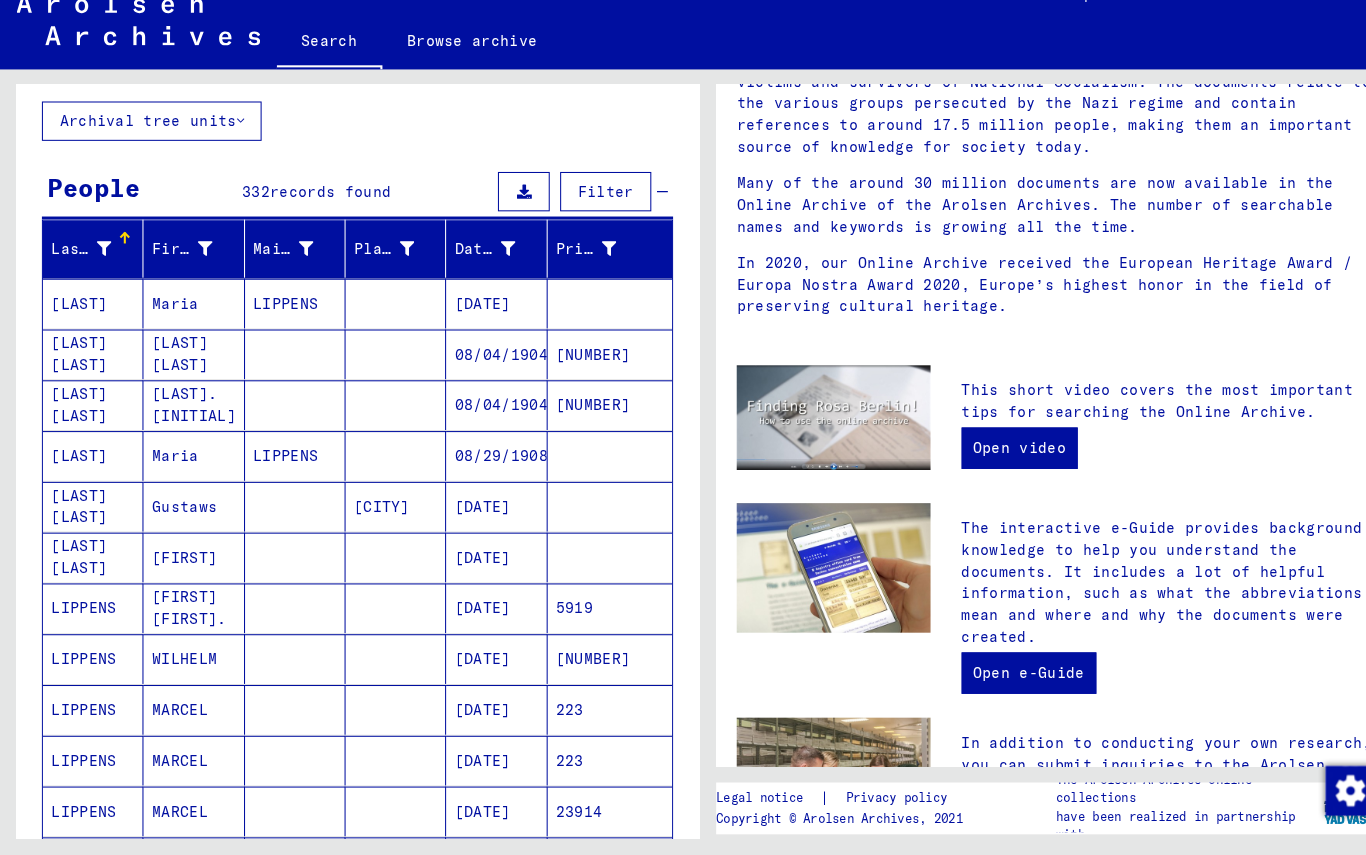 click on "LIPPENS" at bounding box center [89, 322] 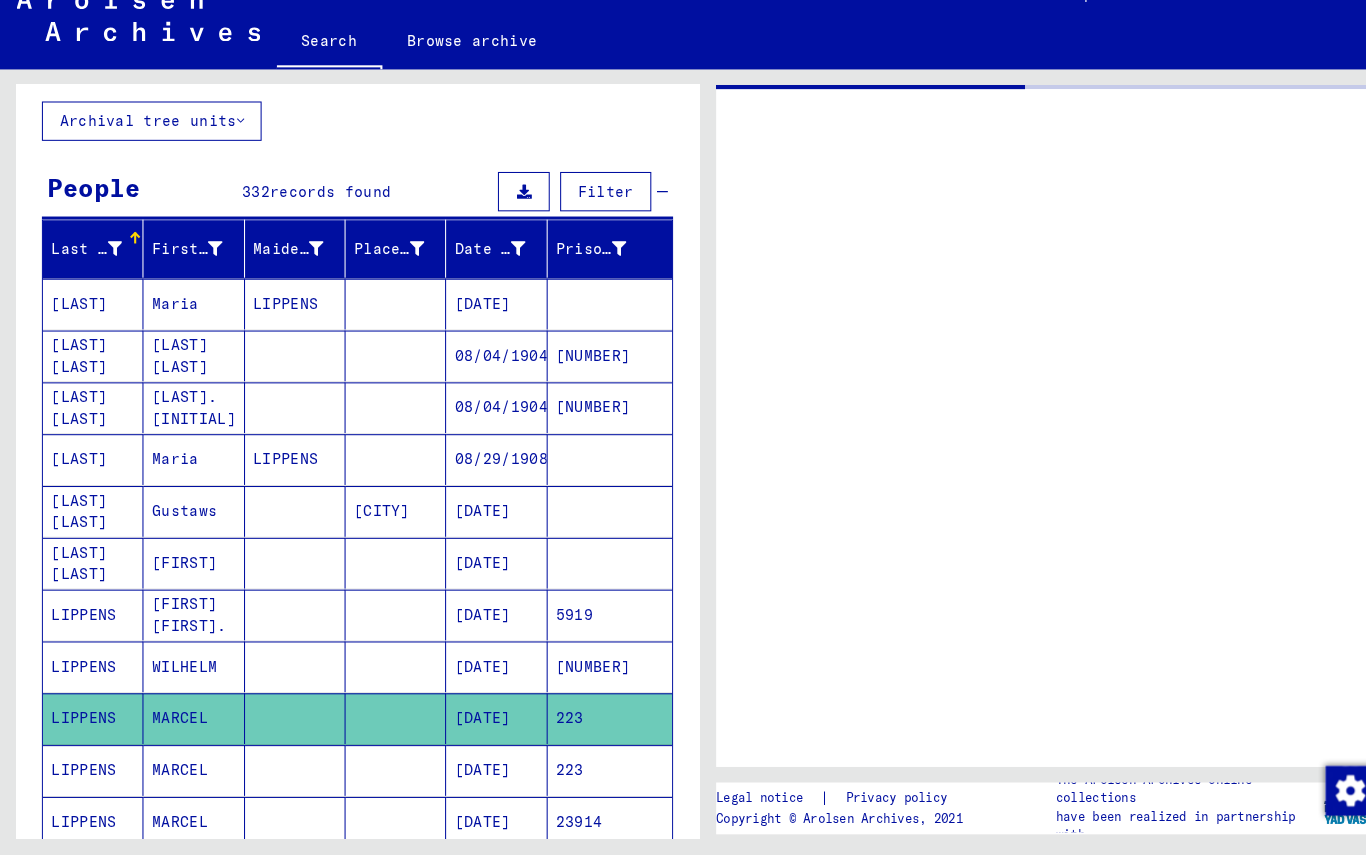 scroll, scrollTop: 0, scrollLeft: 0, axis: both 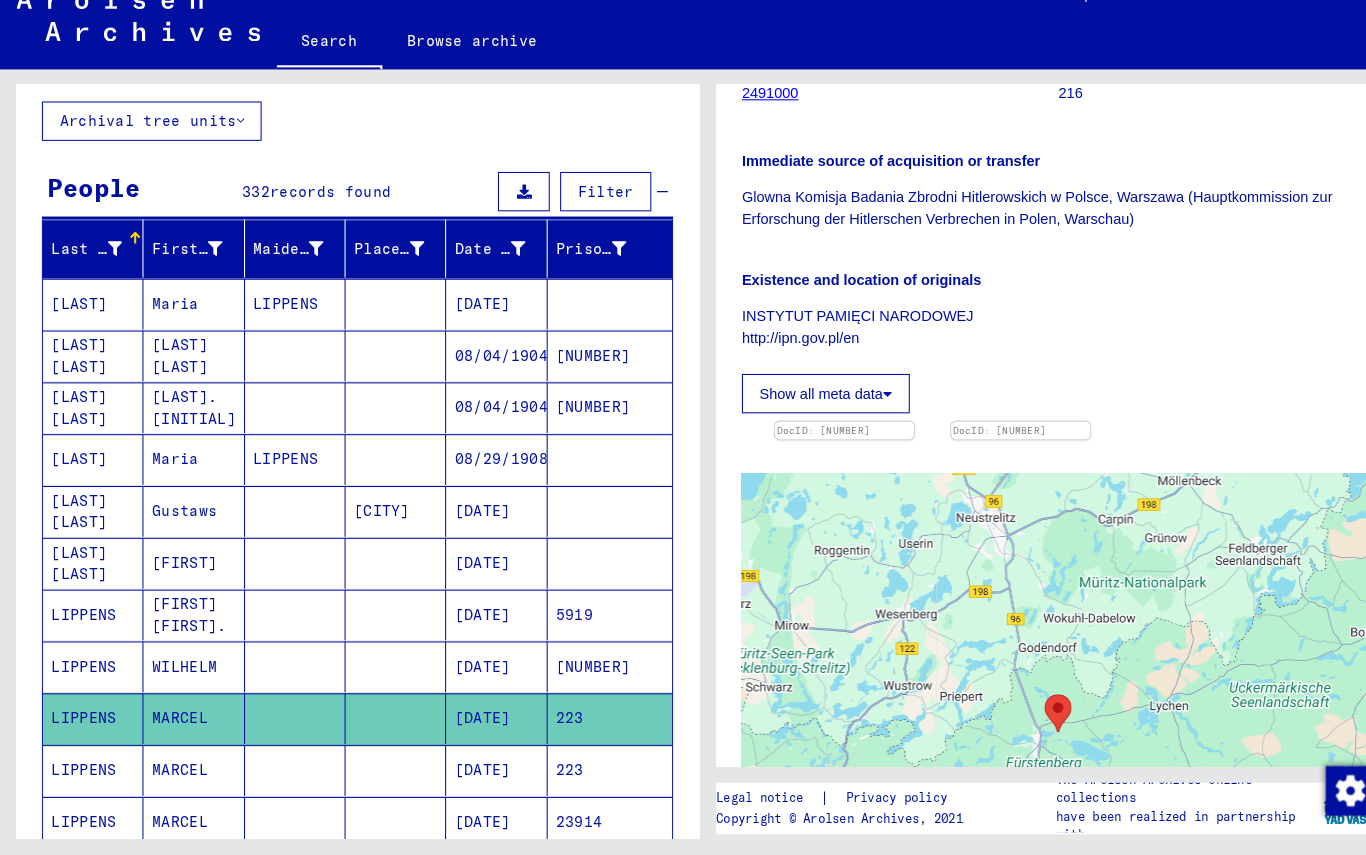 click at bounding box center [815, 436] 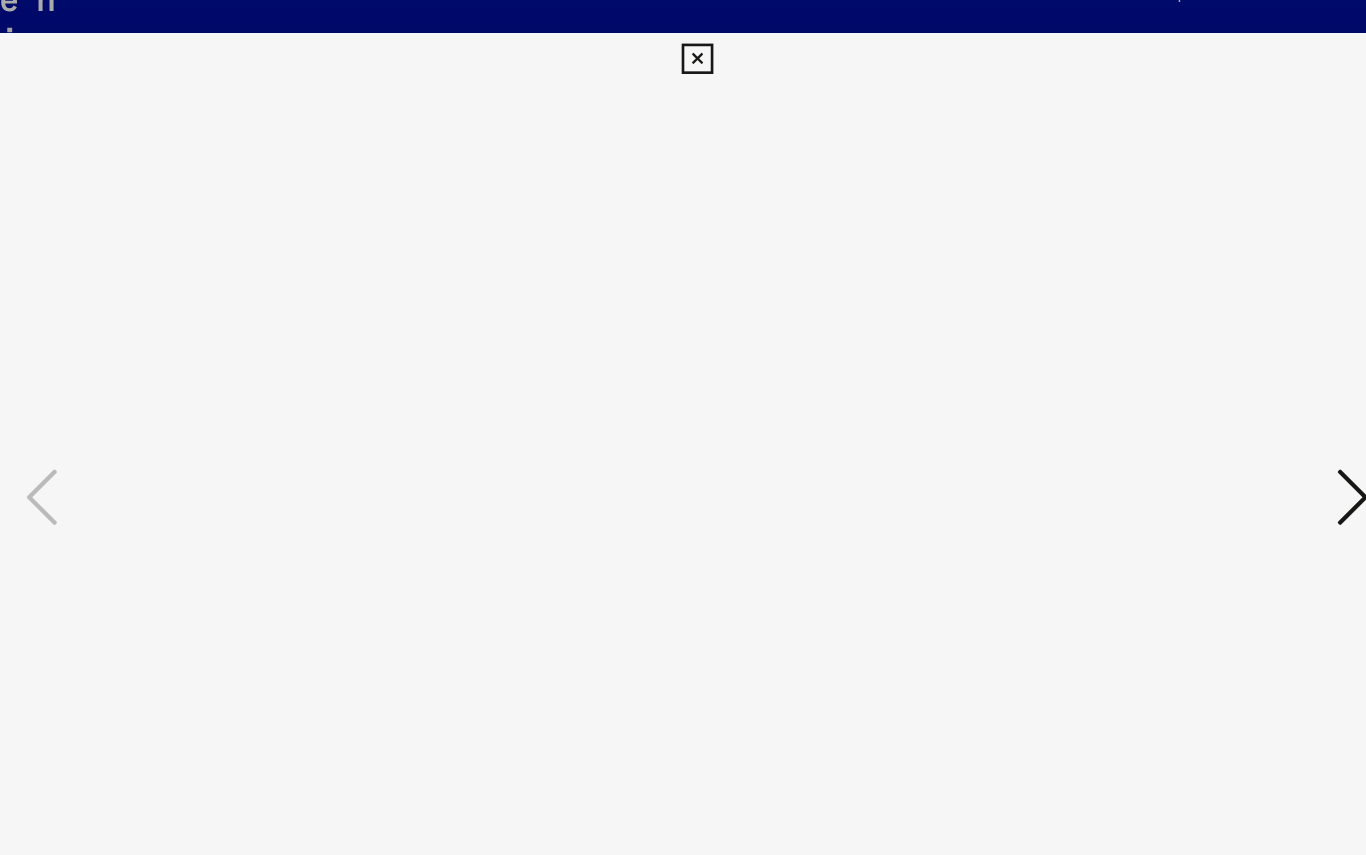 click at bounding box center [1179, 376] 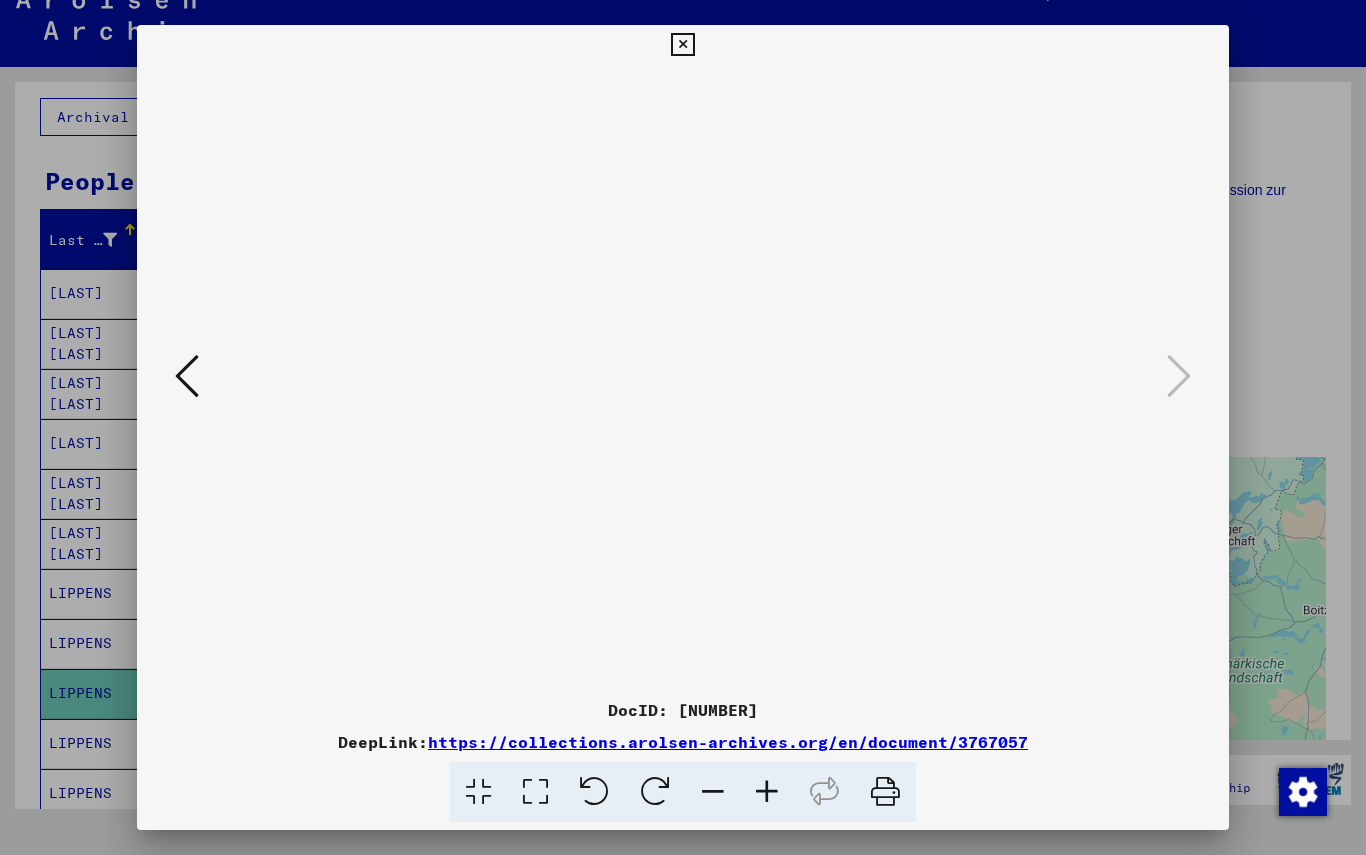 click at bounding box center (682, 45) 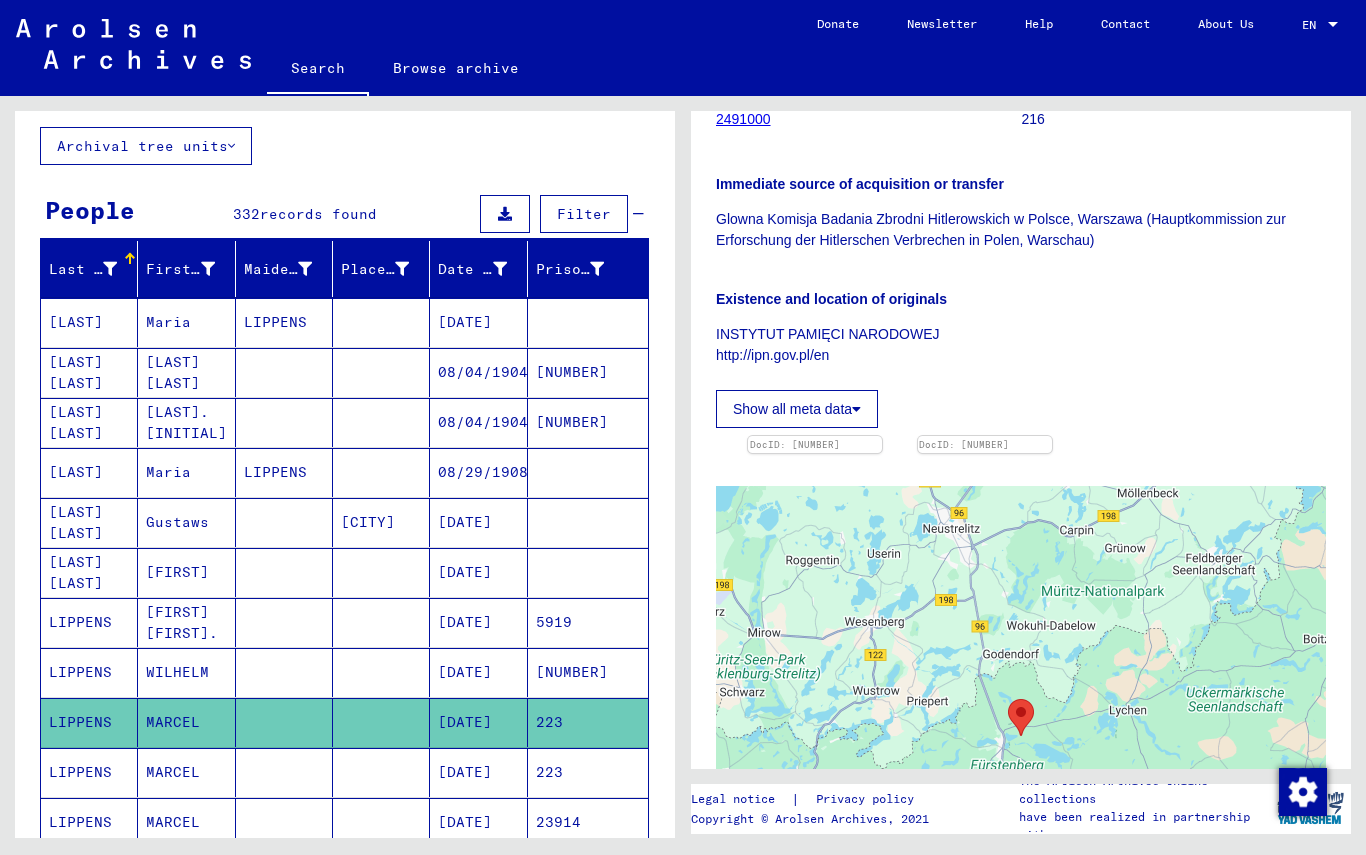 click on "Show all meta data" at bounding box center (797, 409) 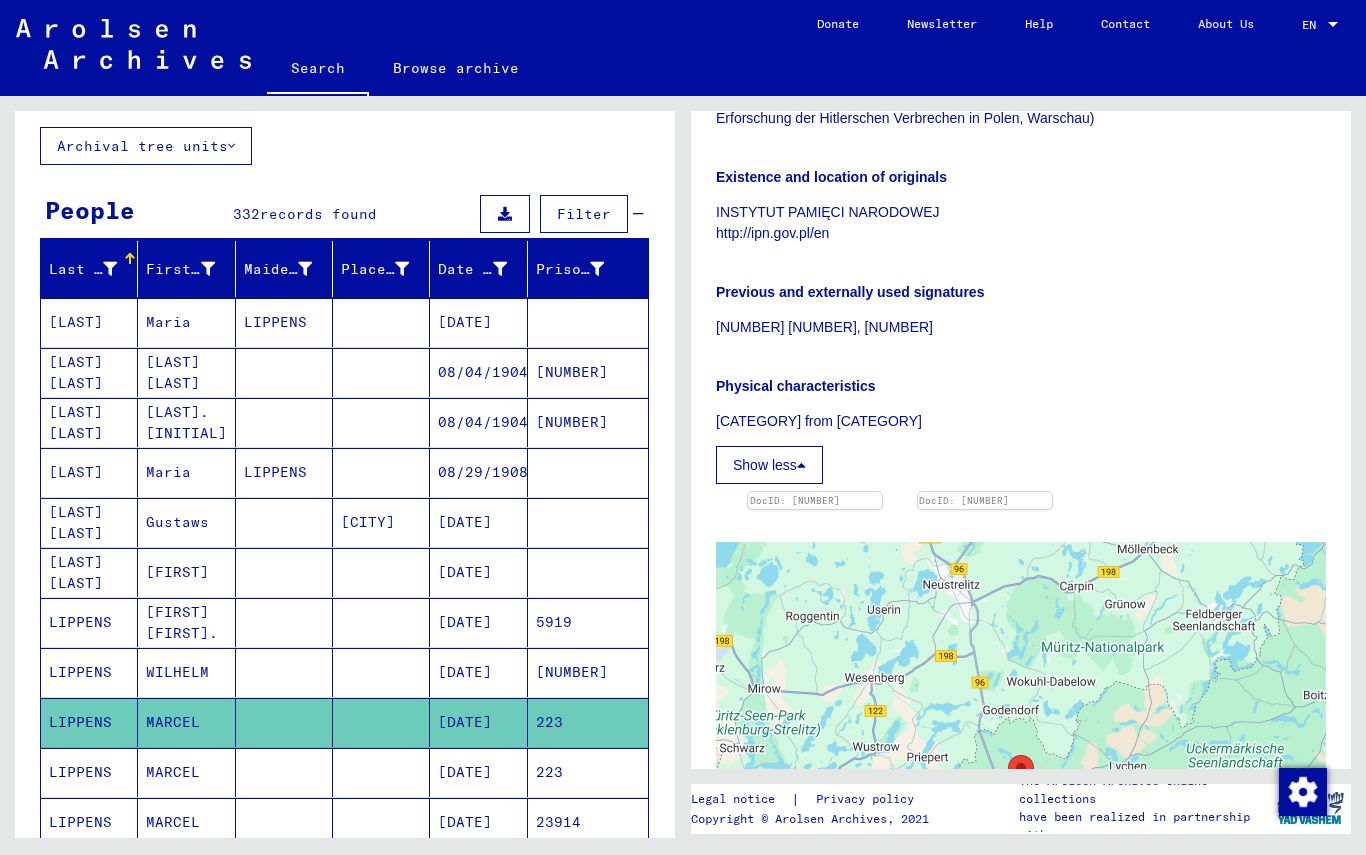 scroll, scrollTop: 424, scrollLeft: 0, axis: vertical 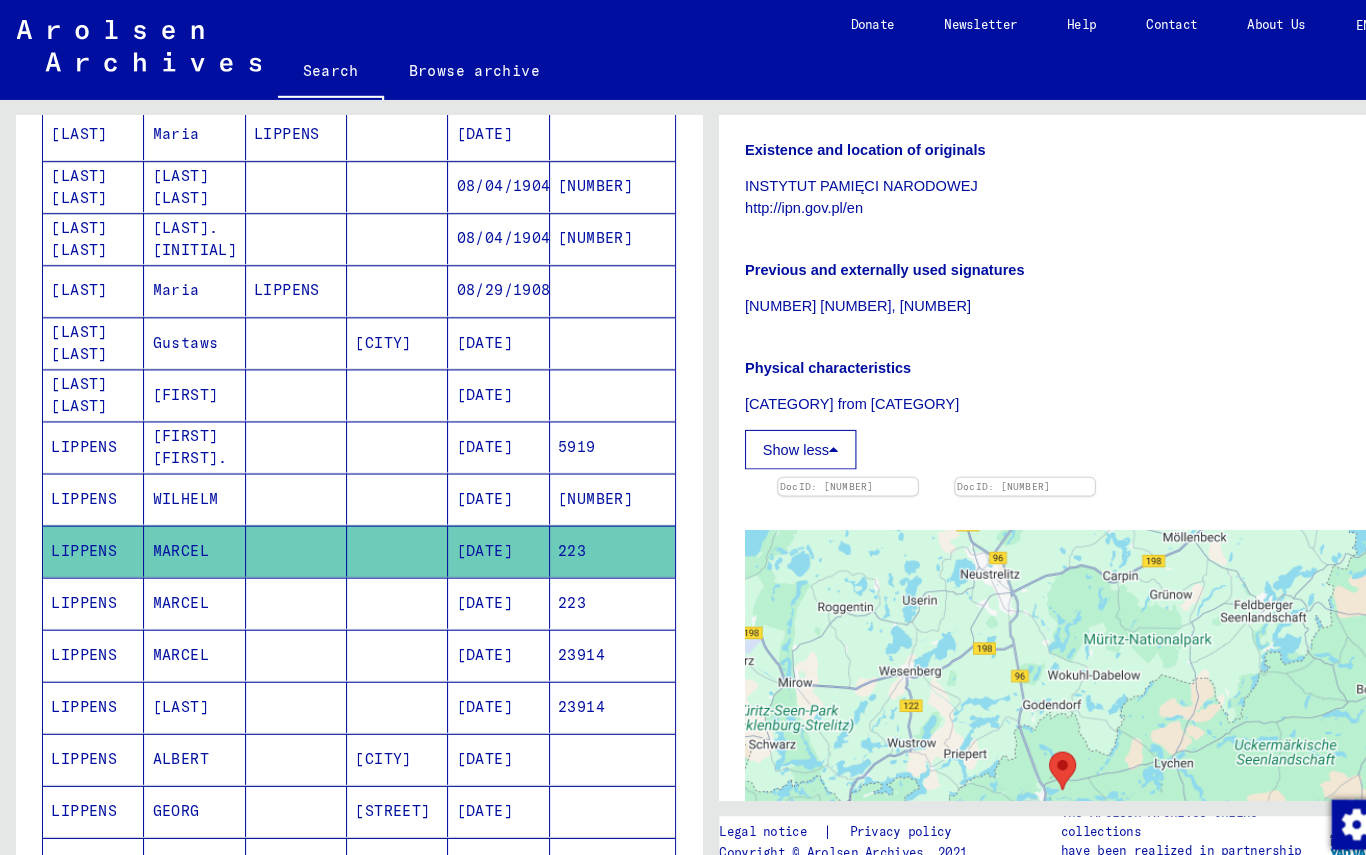 click on "LIPPENS" at bounding box center [89, 129] 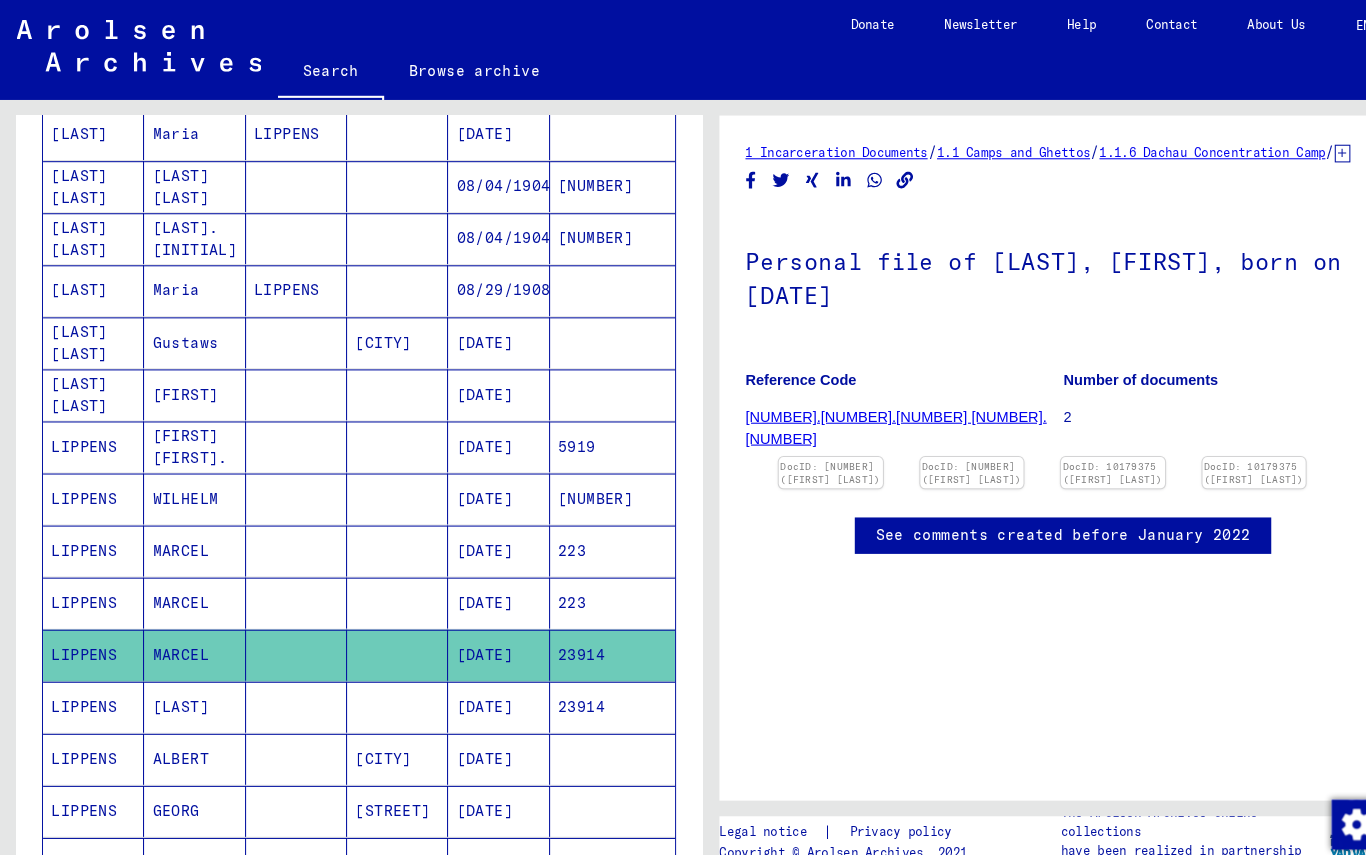 scroll, scrollTop: 0, scrollLeft: 0, axis: both 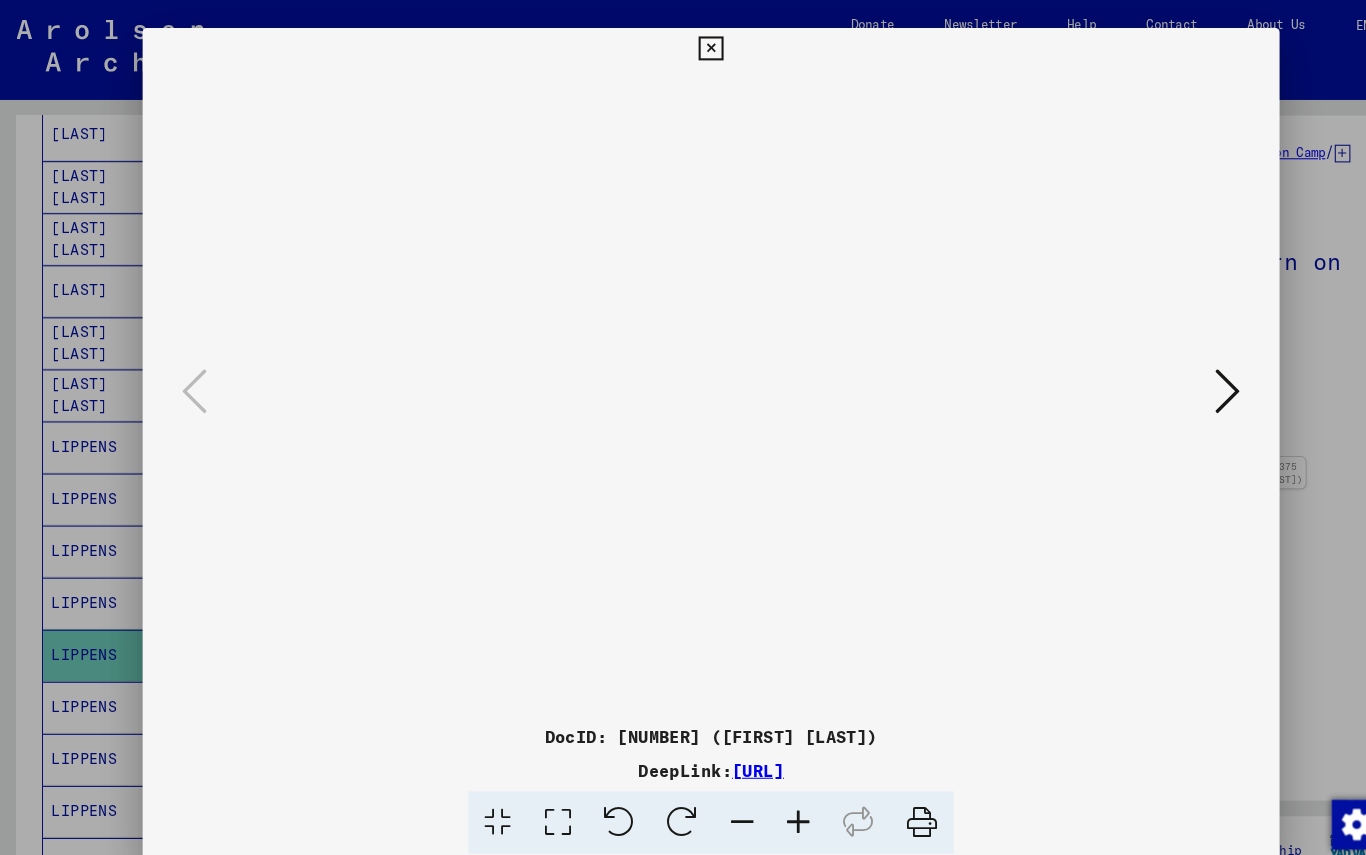 click at bounding box center (1179, 376) 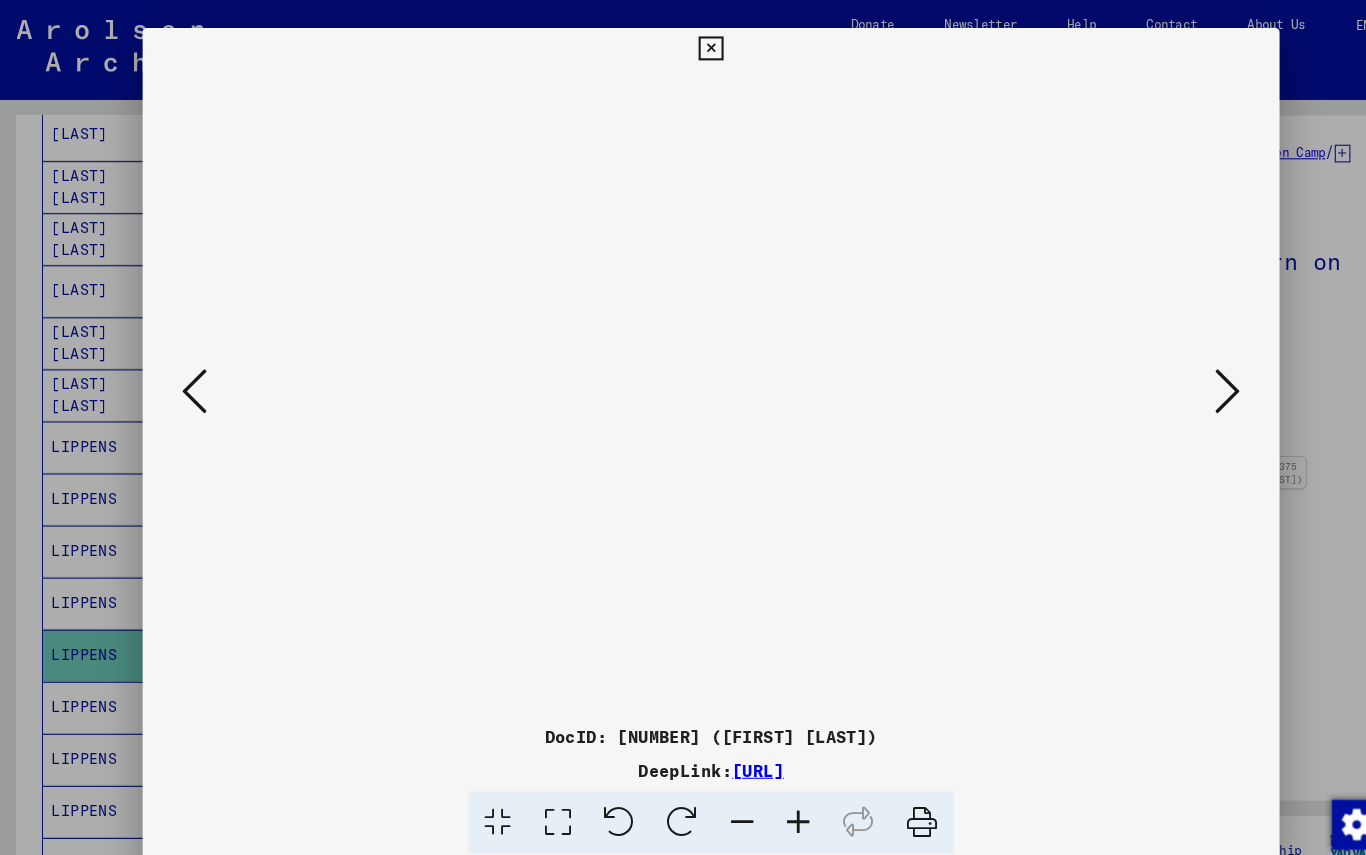 click at bounding box center (1179, 376) 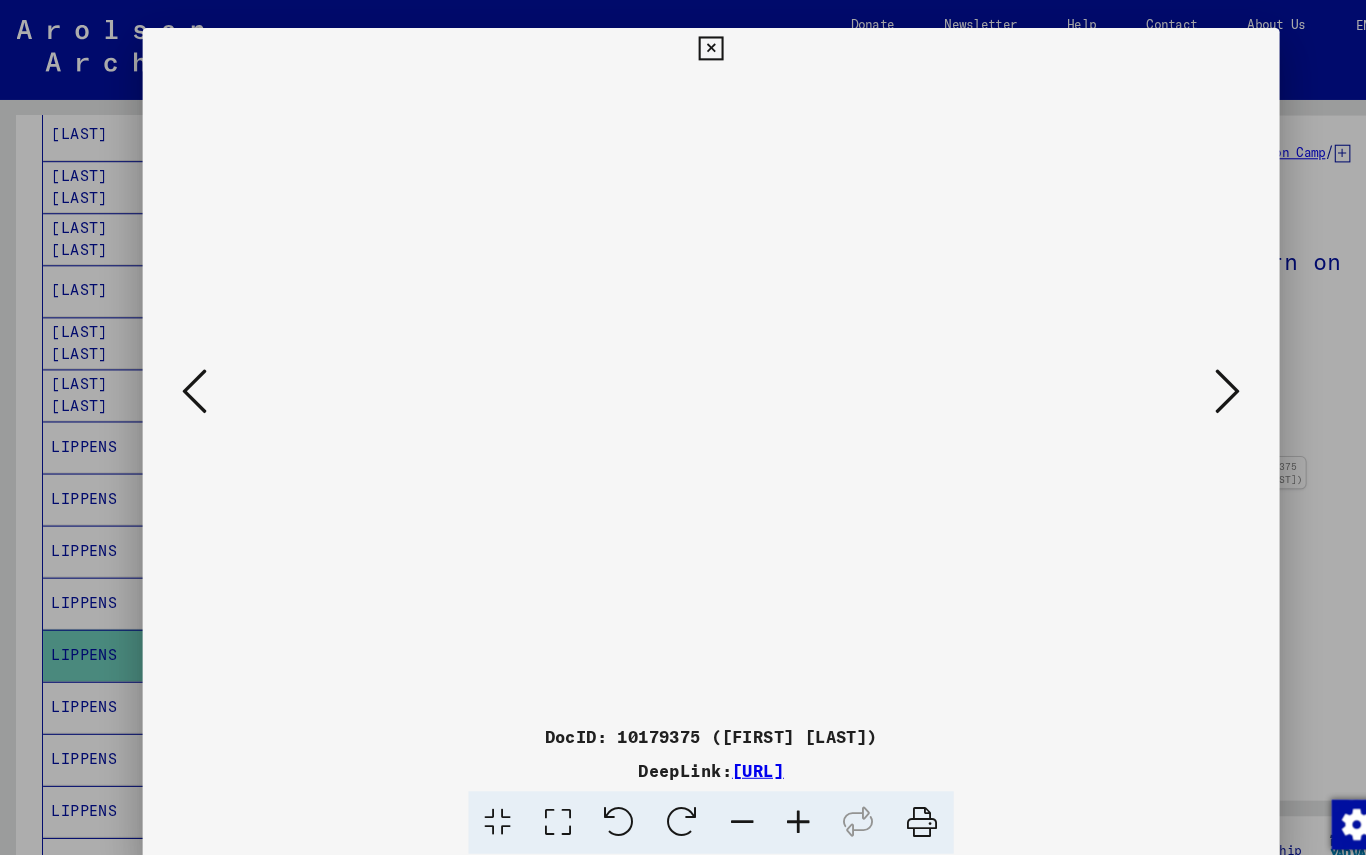 click at bounding box center [682, 47] 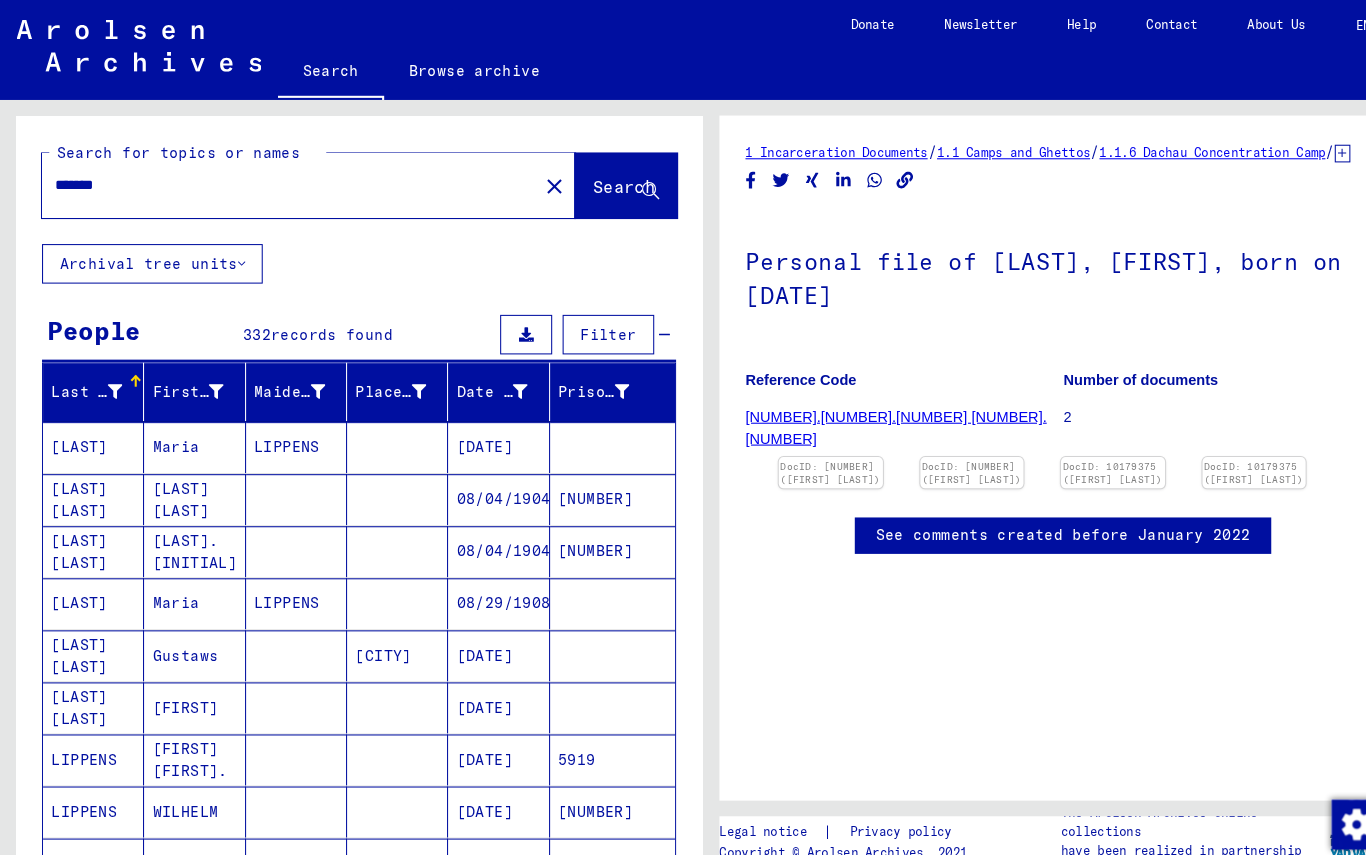 scroll, scrollTop: 0, scrollLeft: 0, axis: both 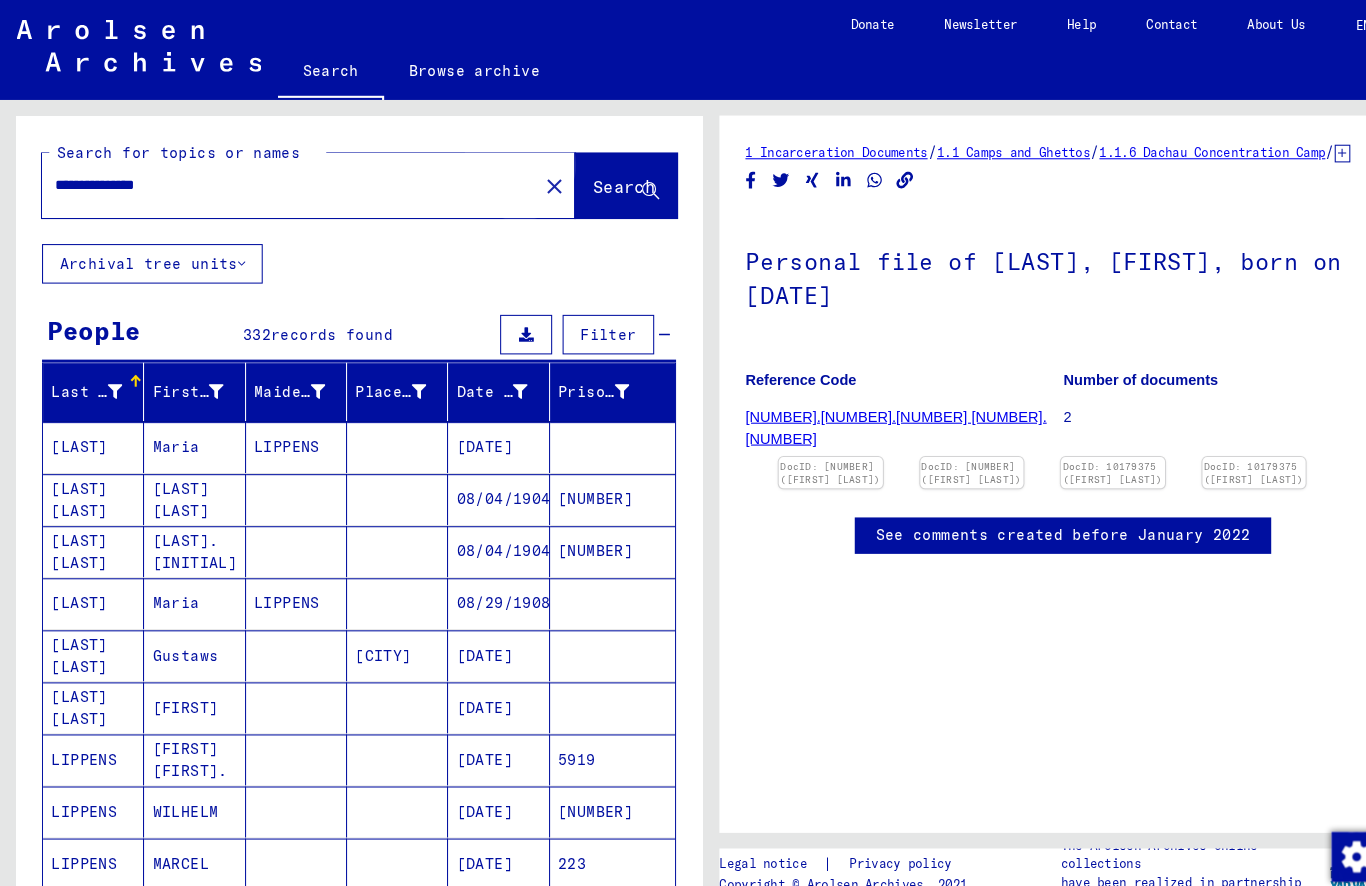 click on "Search" at bounding box center (599, 179) 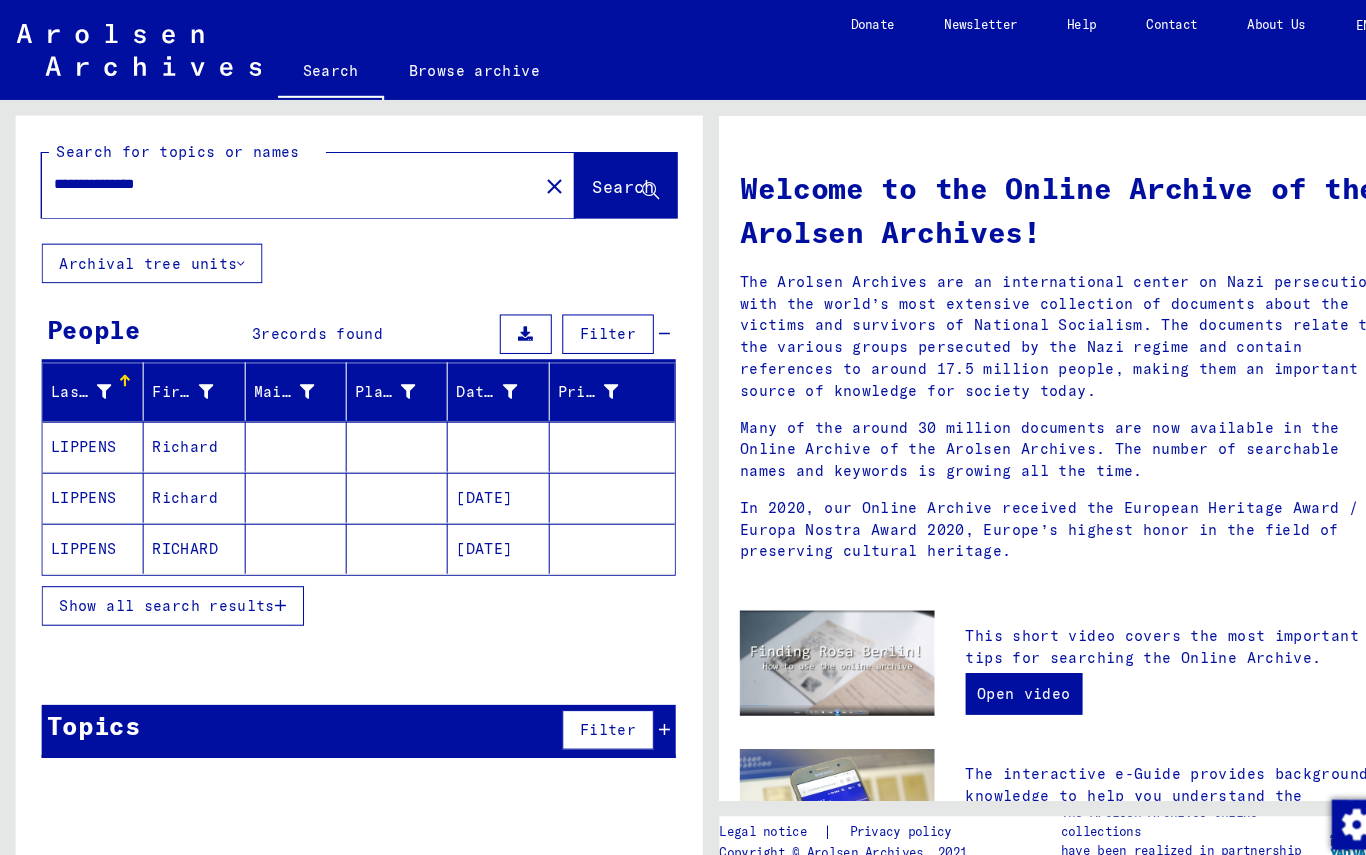 click on "LIPPENS" at bounding box center [89, 429] 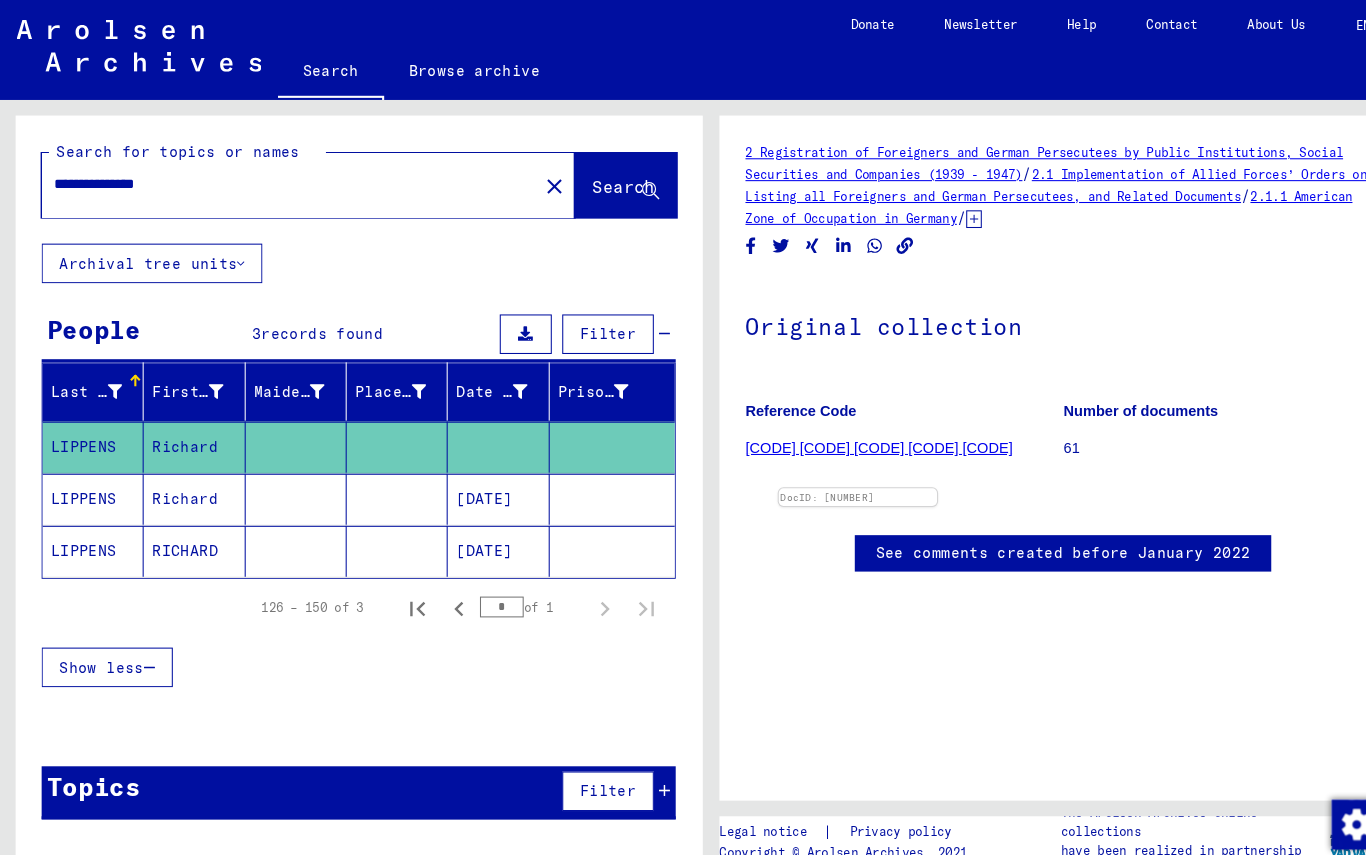 scroll, scrollTop: 0, scrollLeft: 0, axis: both 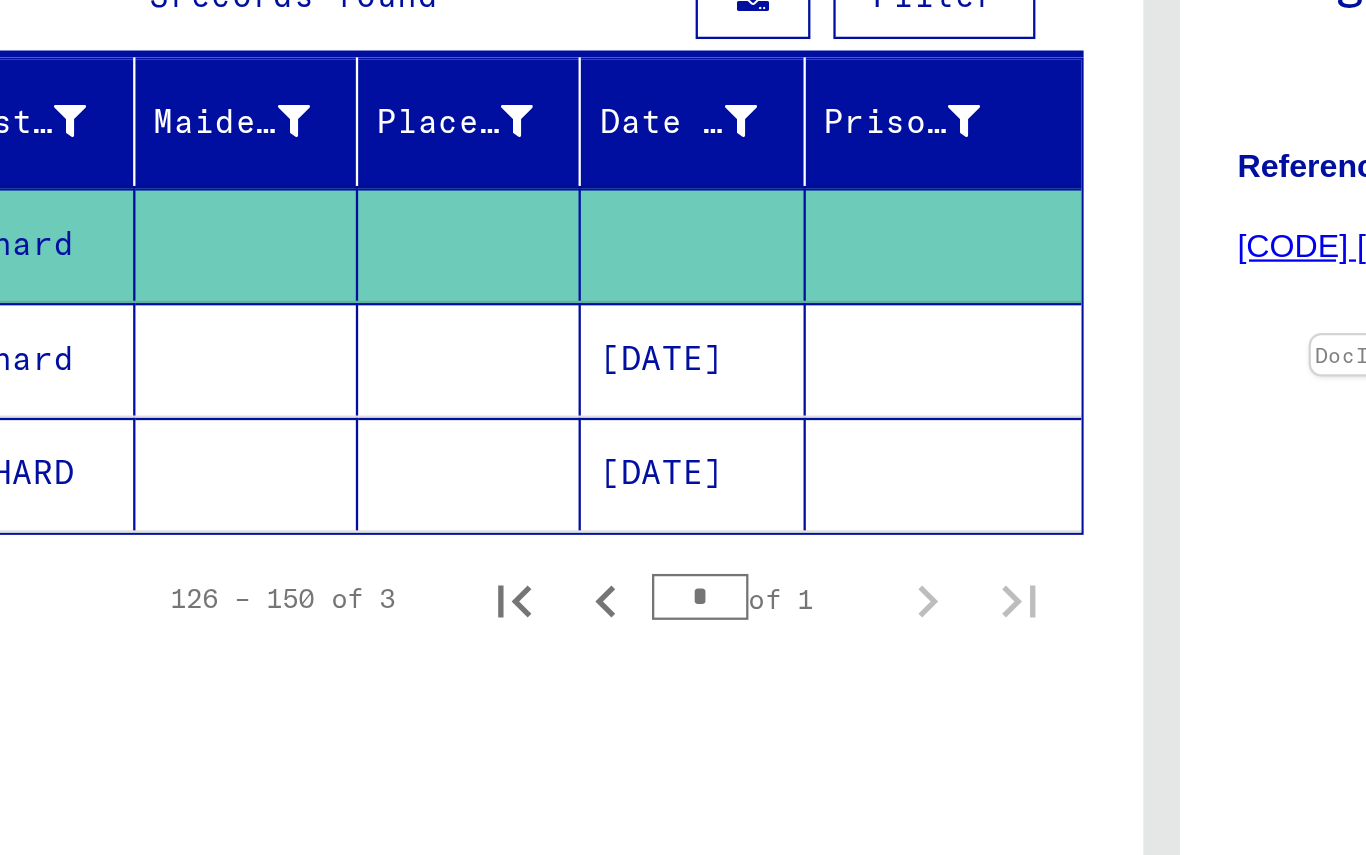 click on "Richard" at bounding box center [186, 429] 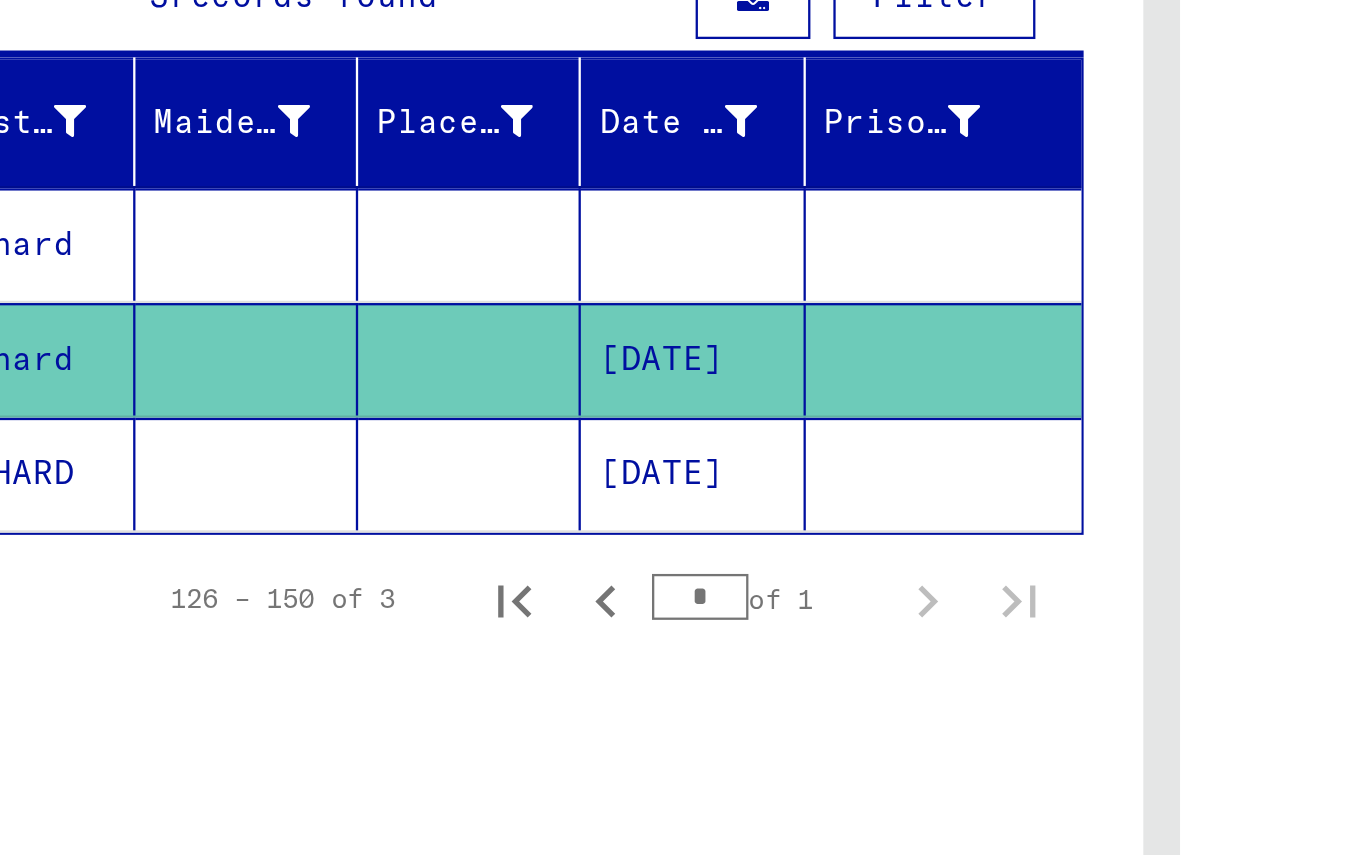 scroll, scrollTop: 0, scrollLeft: 0, axis: both 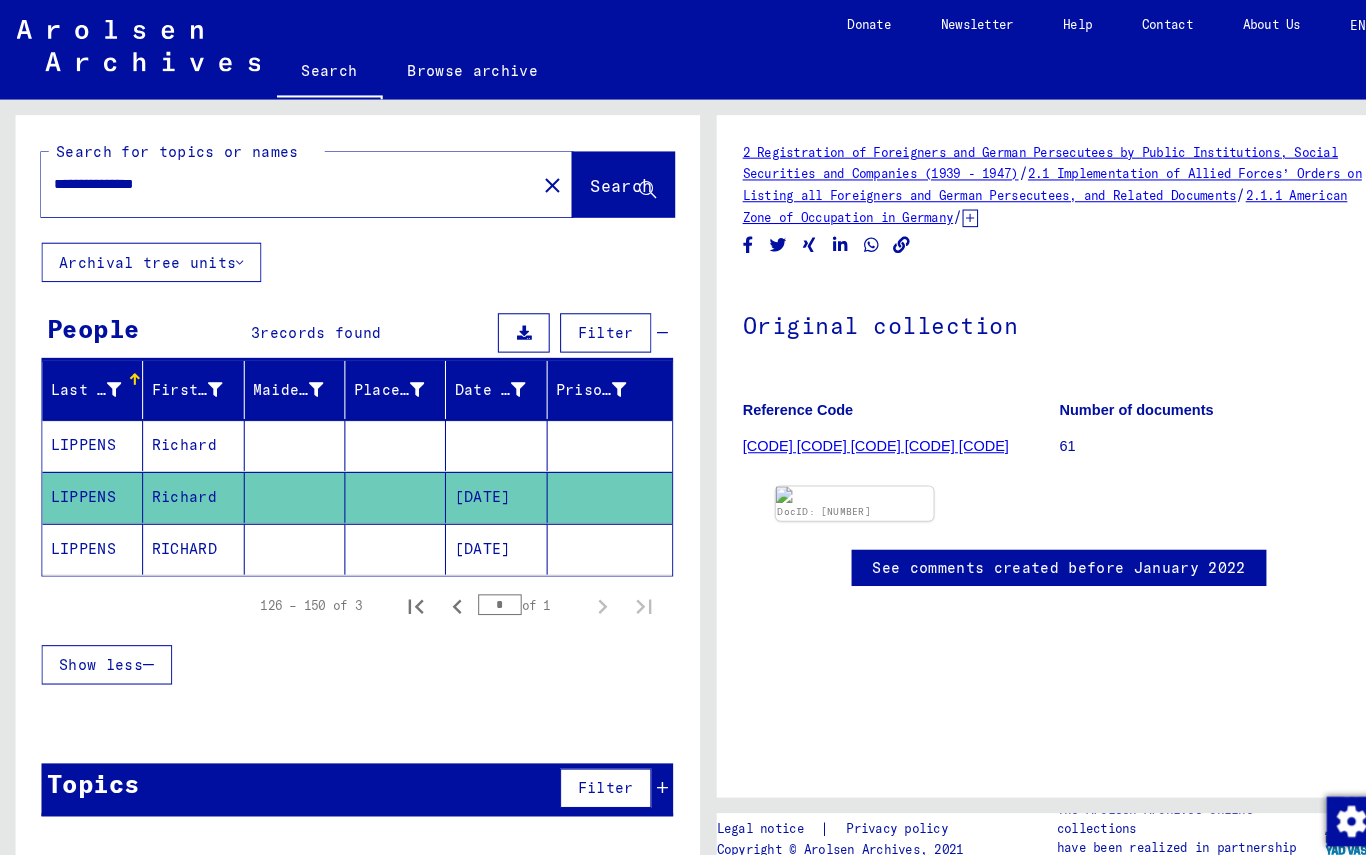 click at bounding box center (824, 477) 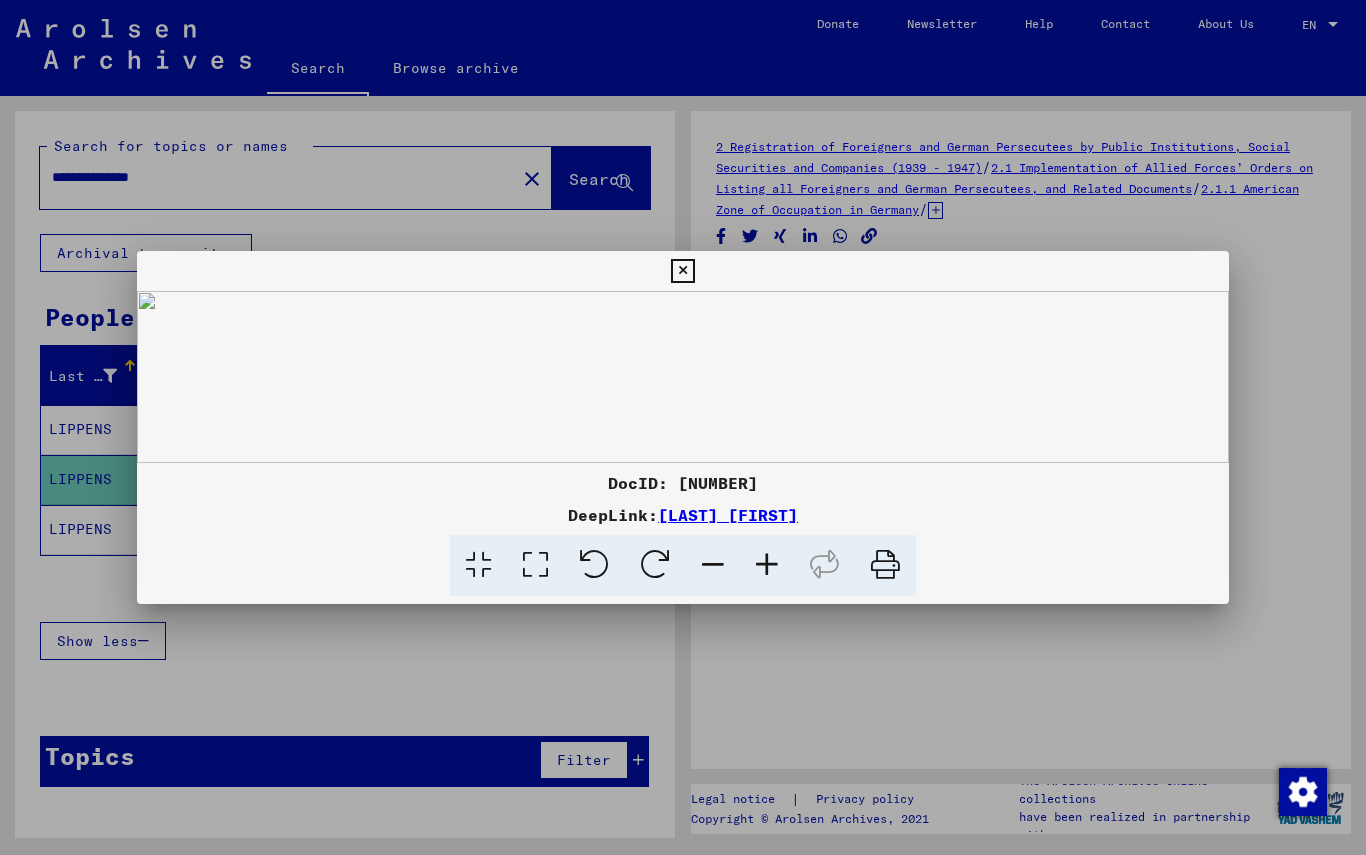 click at bounding box center (682, 271) 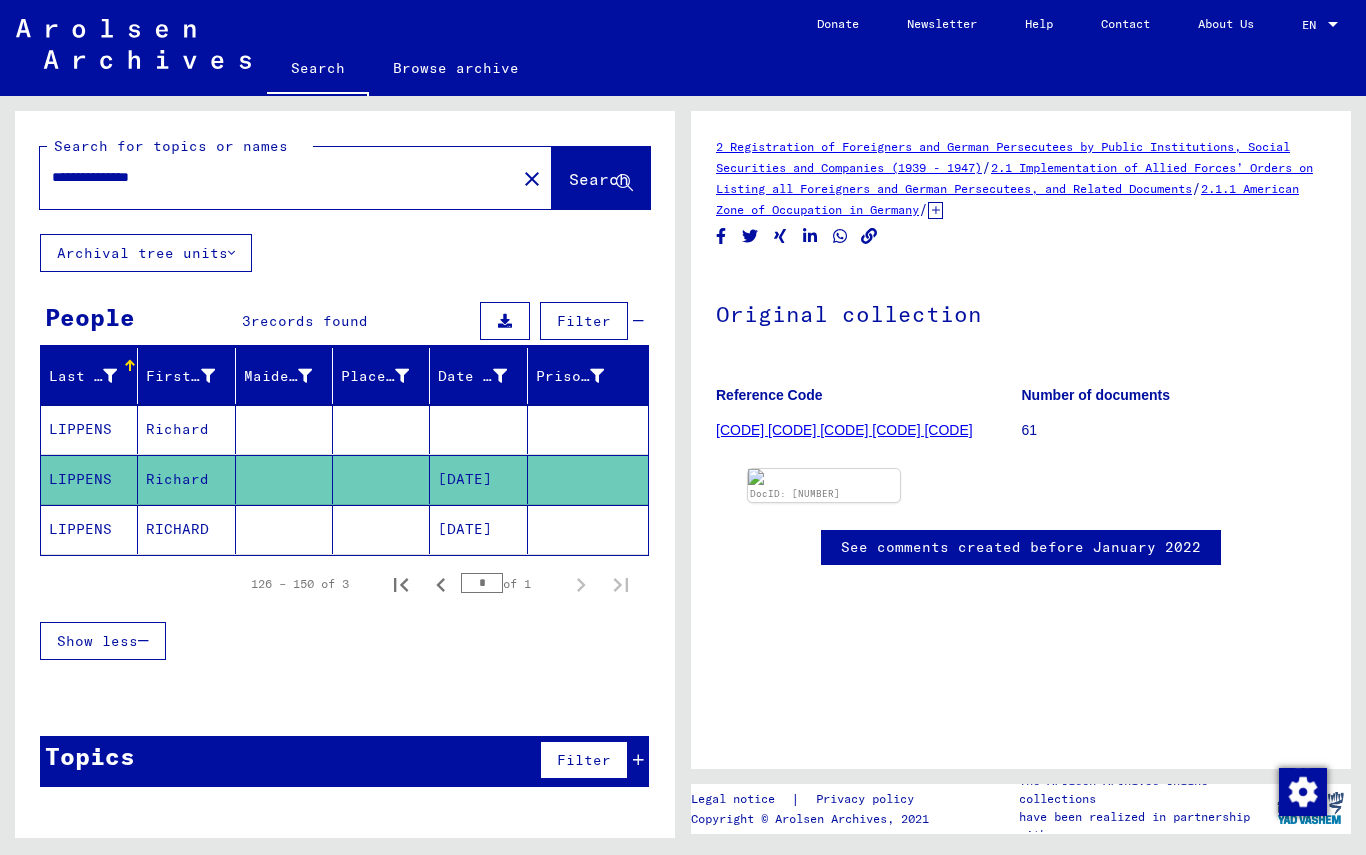 scroll, scrollTop: 0, scrollLeft: 0, axis: both 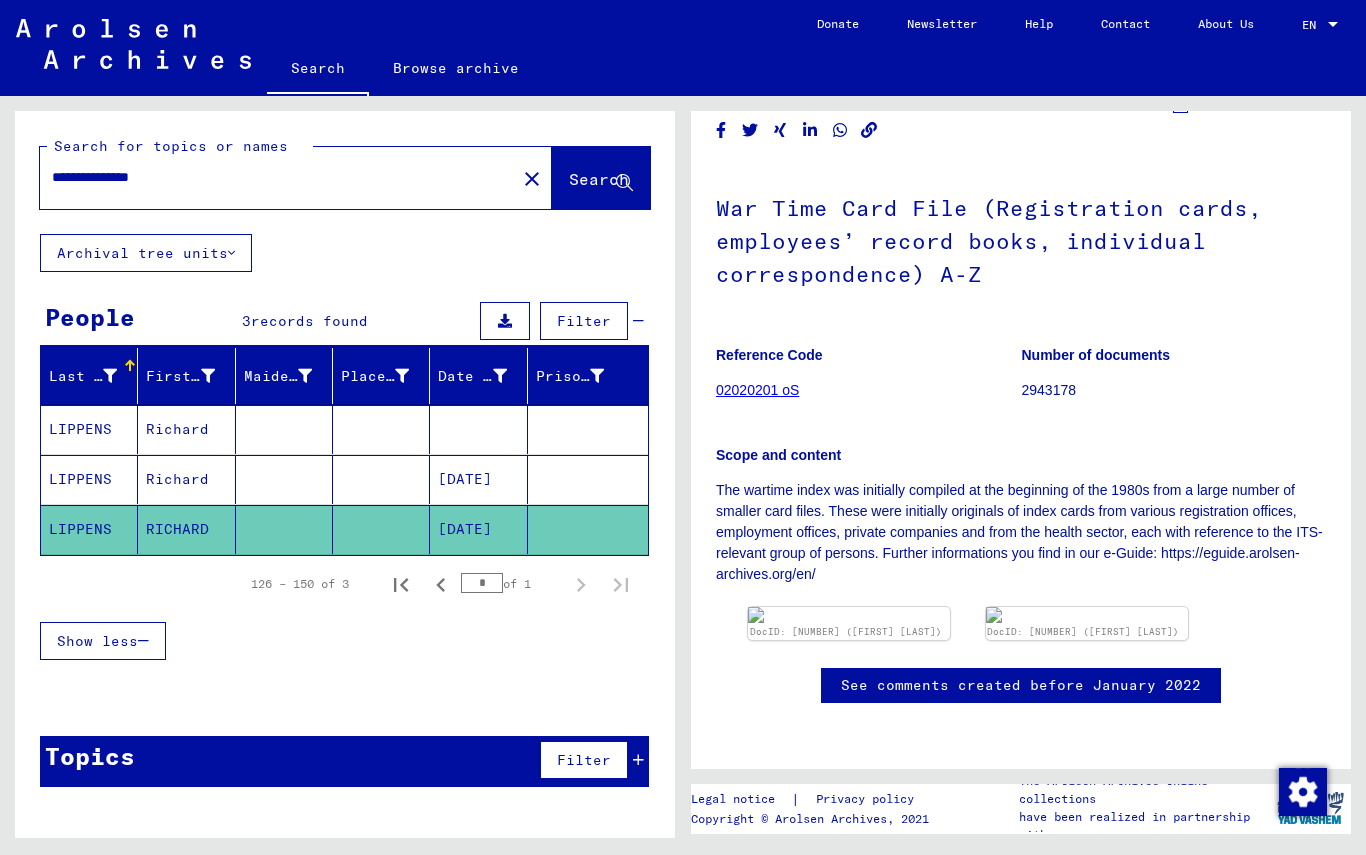 click at bounding box center (849, 615) 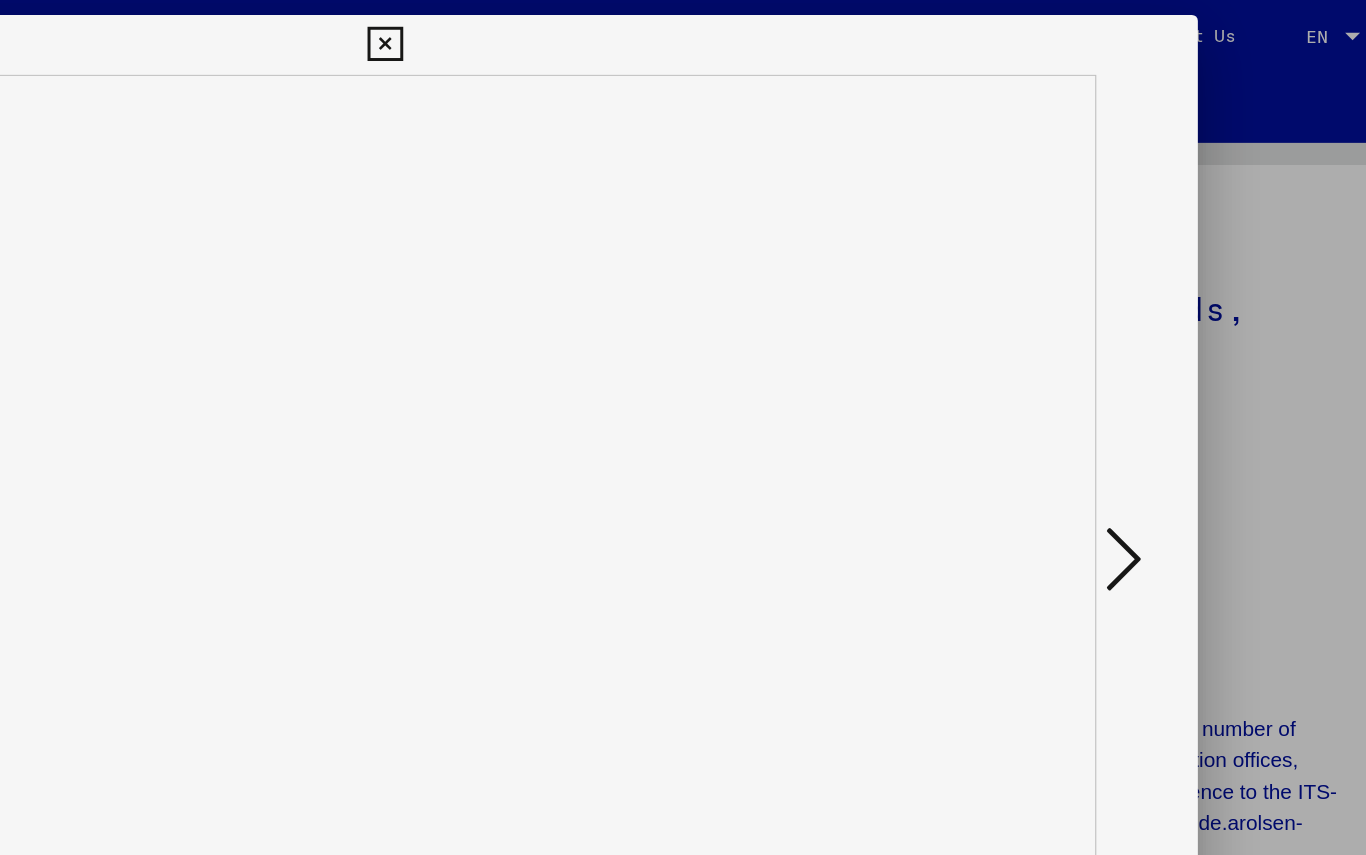 click at bounding box center (1179, 376) 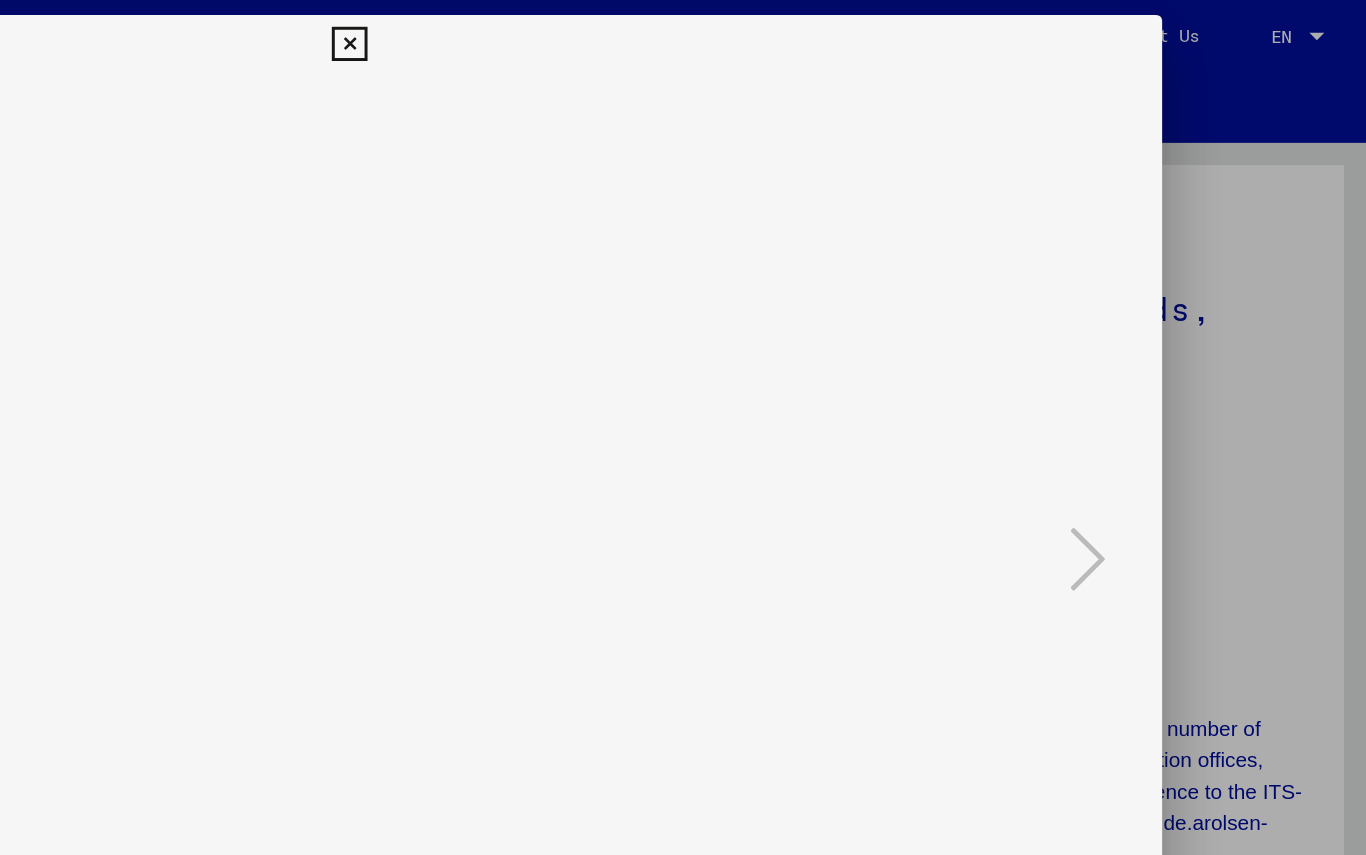 click at bounding box center (682, 30) 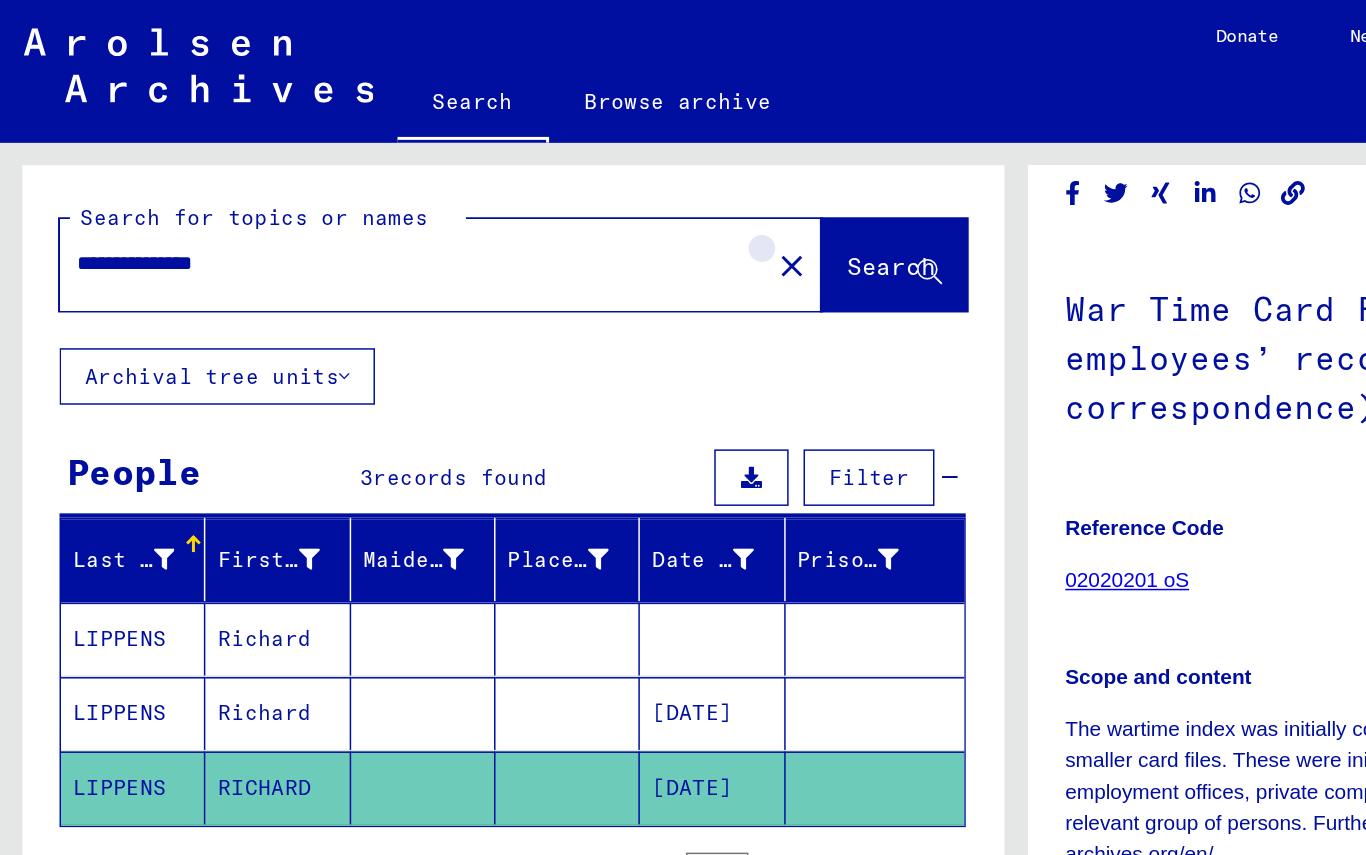 click on "close" at bounding box center [532, 179] 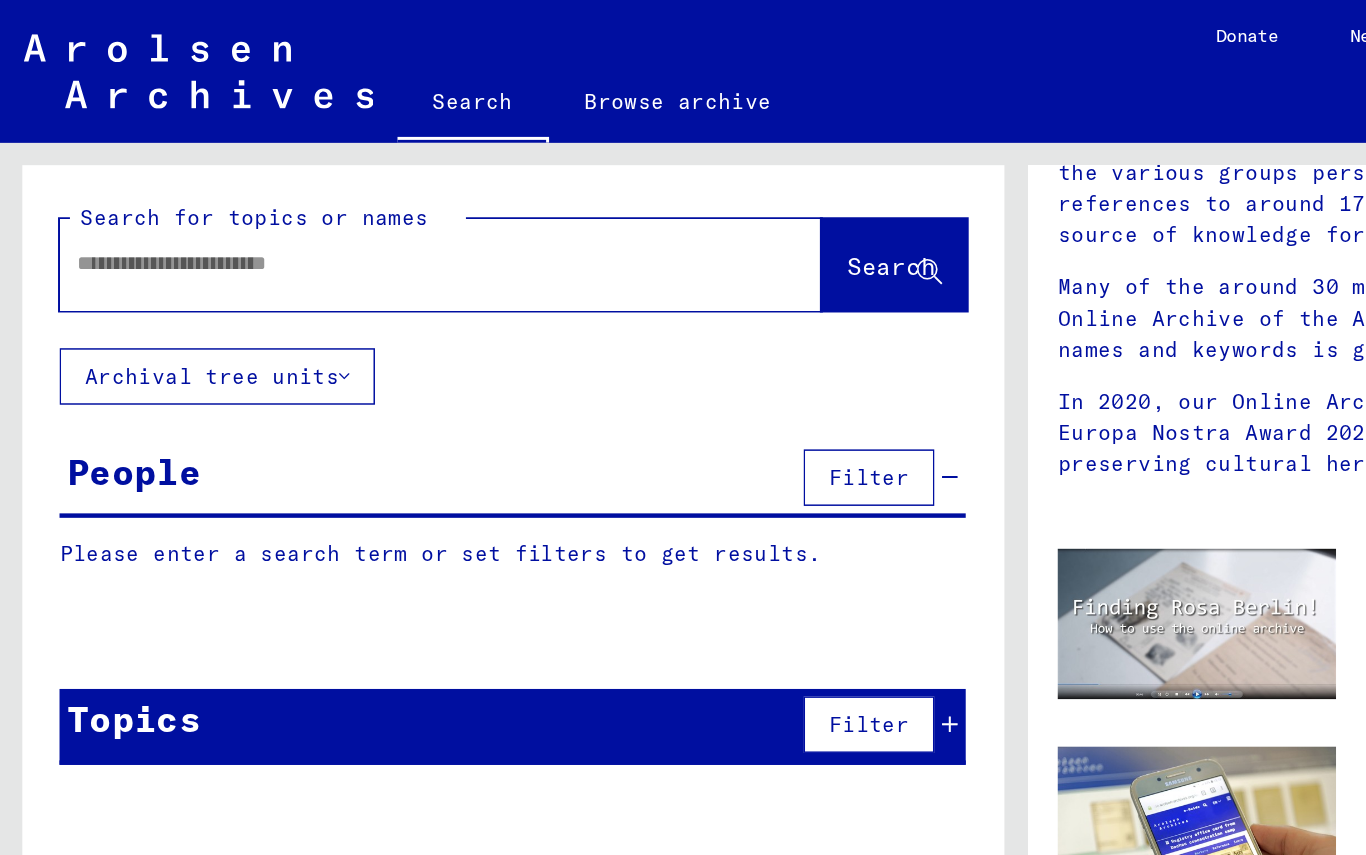 click at bounding box center [272, 177] 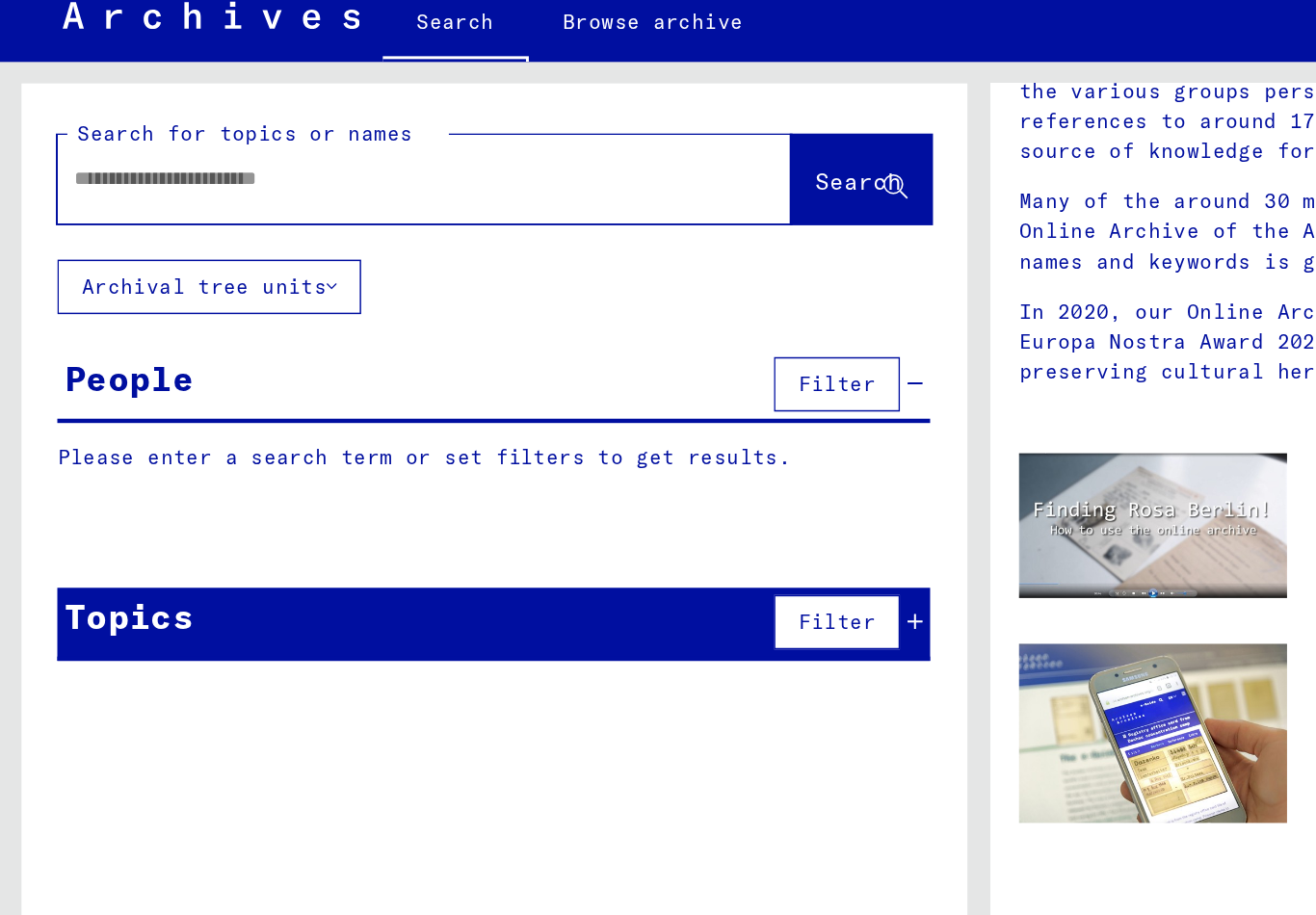 click at bounding box center [223, 244] 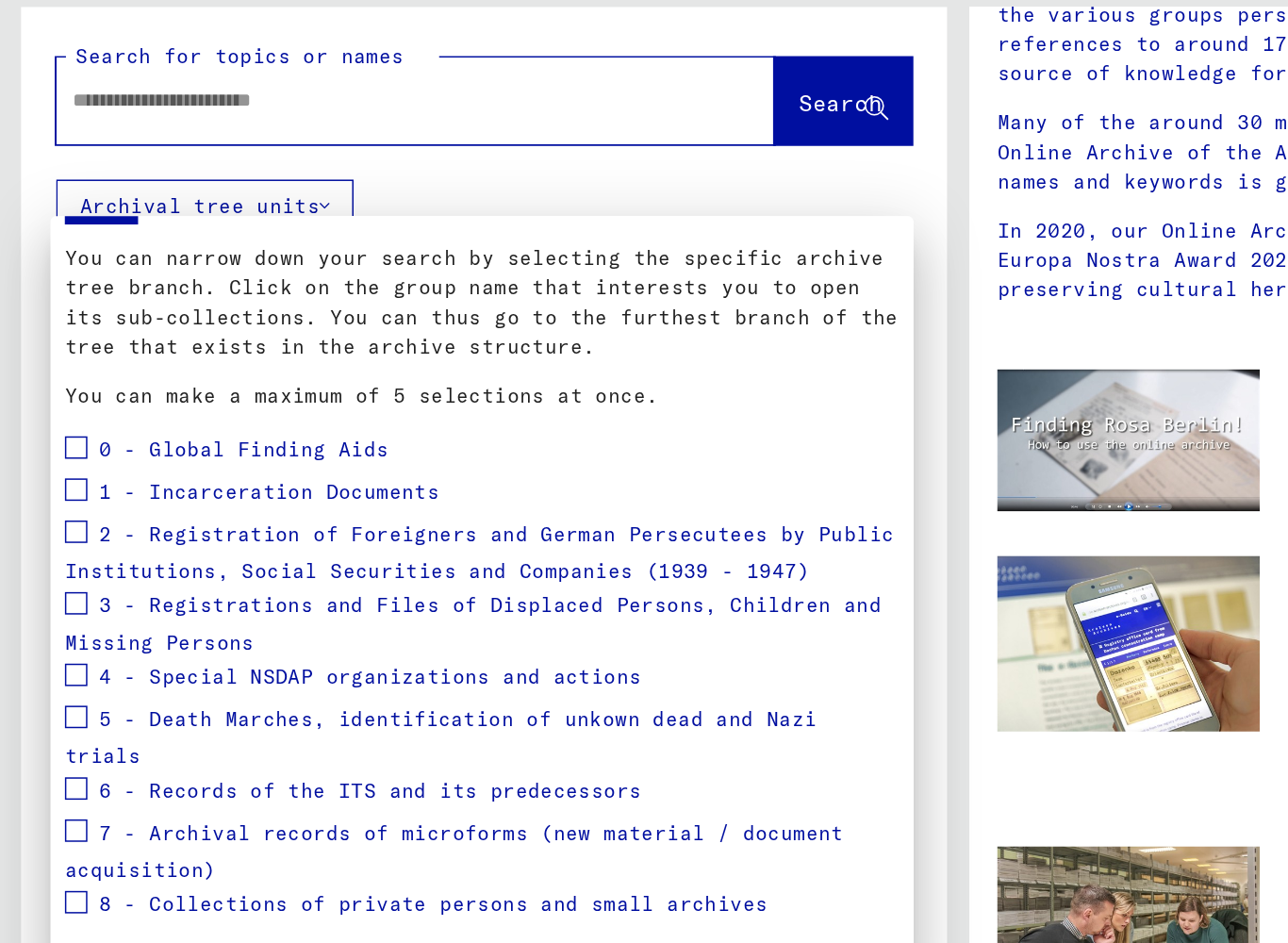 scroll, scrollTop: 71, scrollLeft: 0, axis: vertical 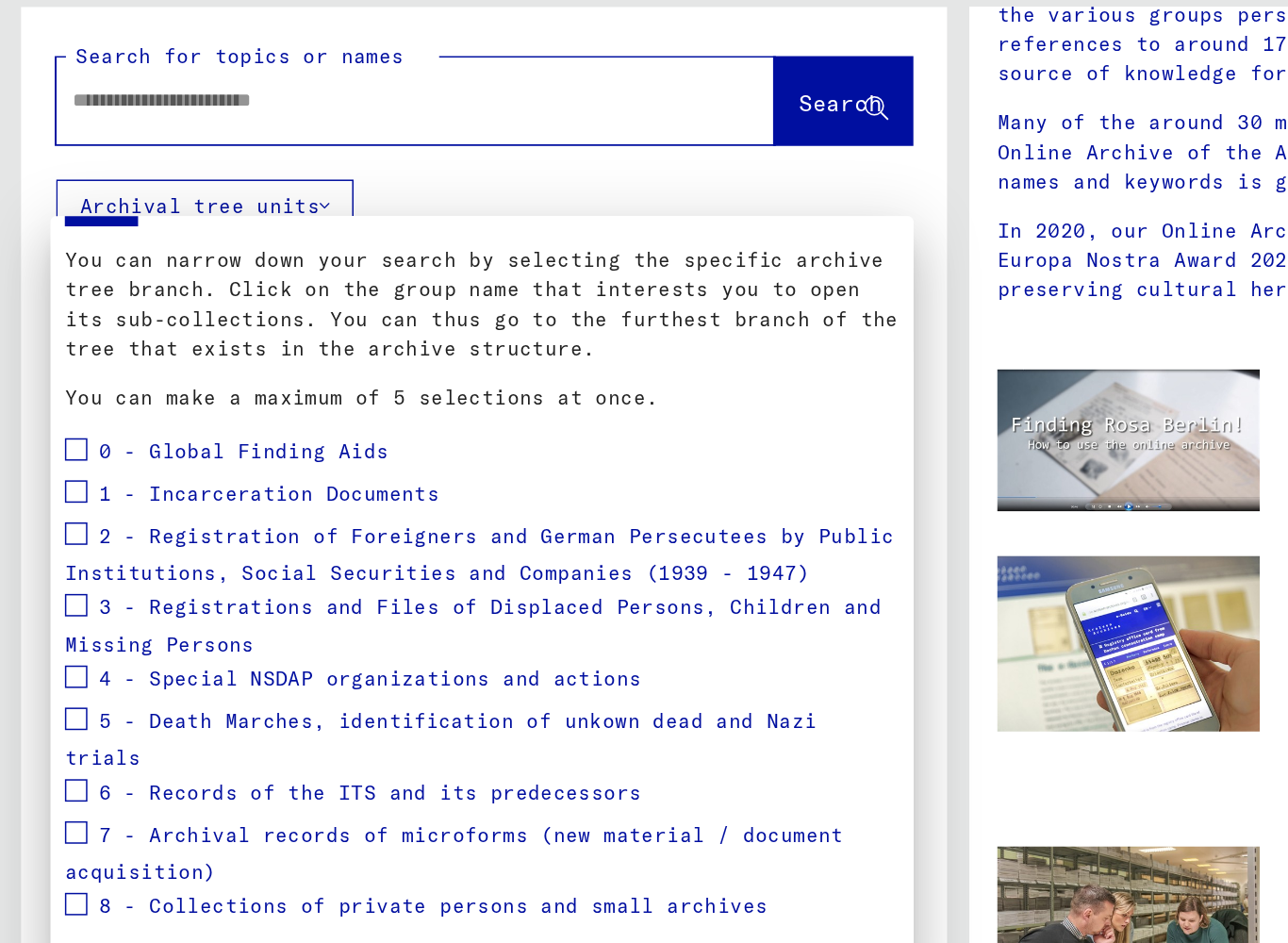 click on "1 - Incarceration Documents" at bounding box center (58, 369) 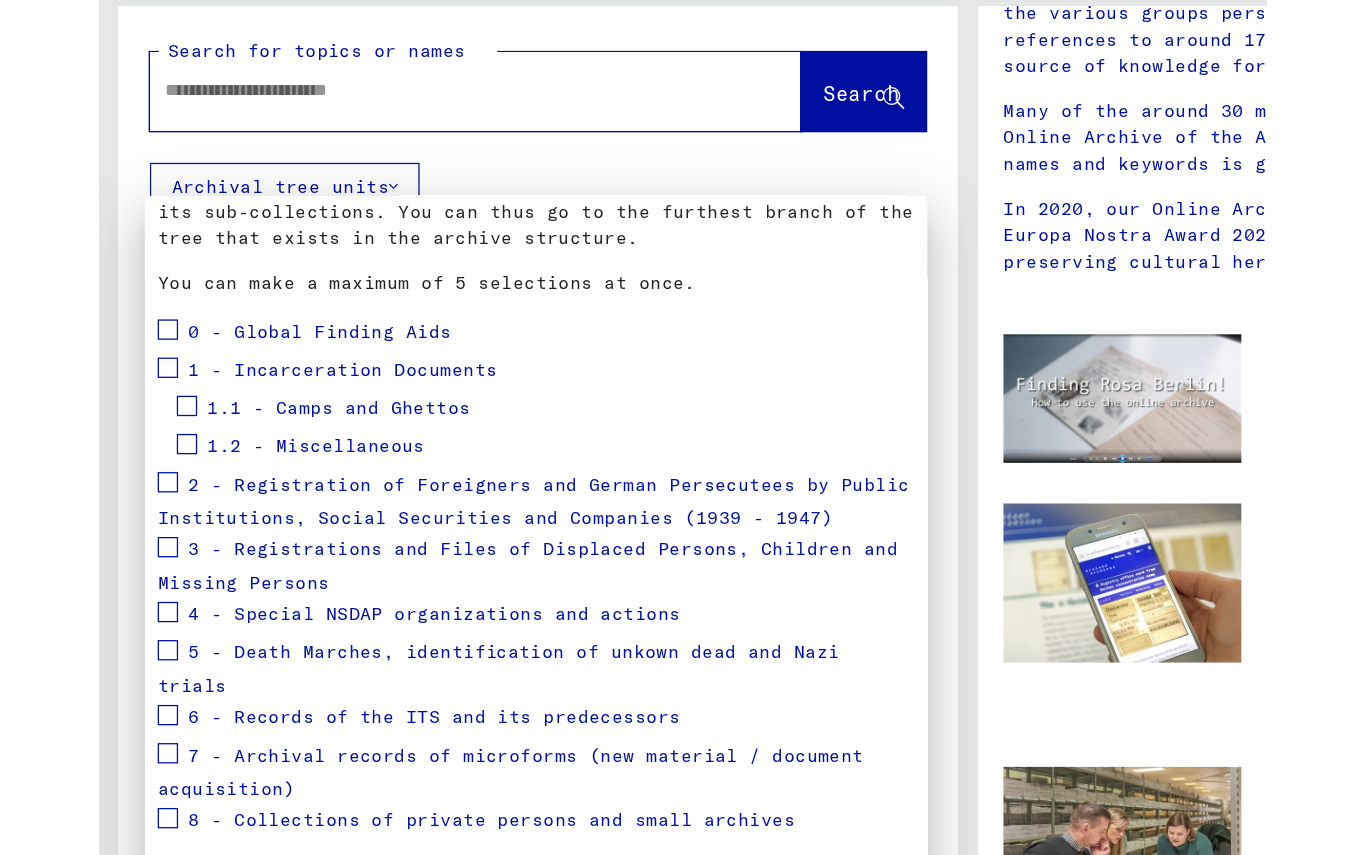 scroll, scrollTop: 135, scrollLeft: 0, axis: vertical 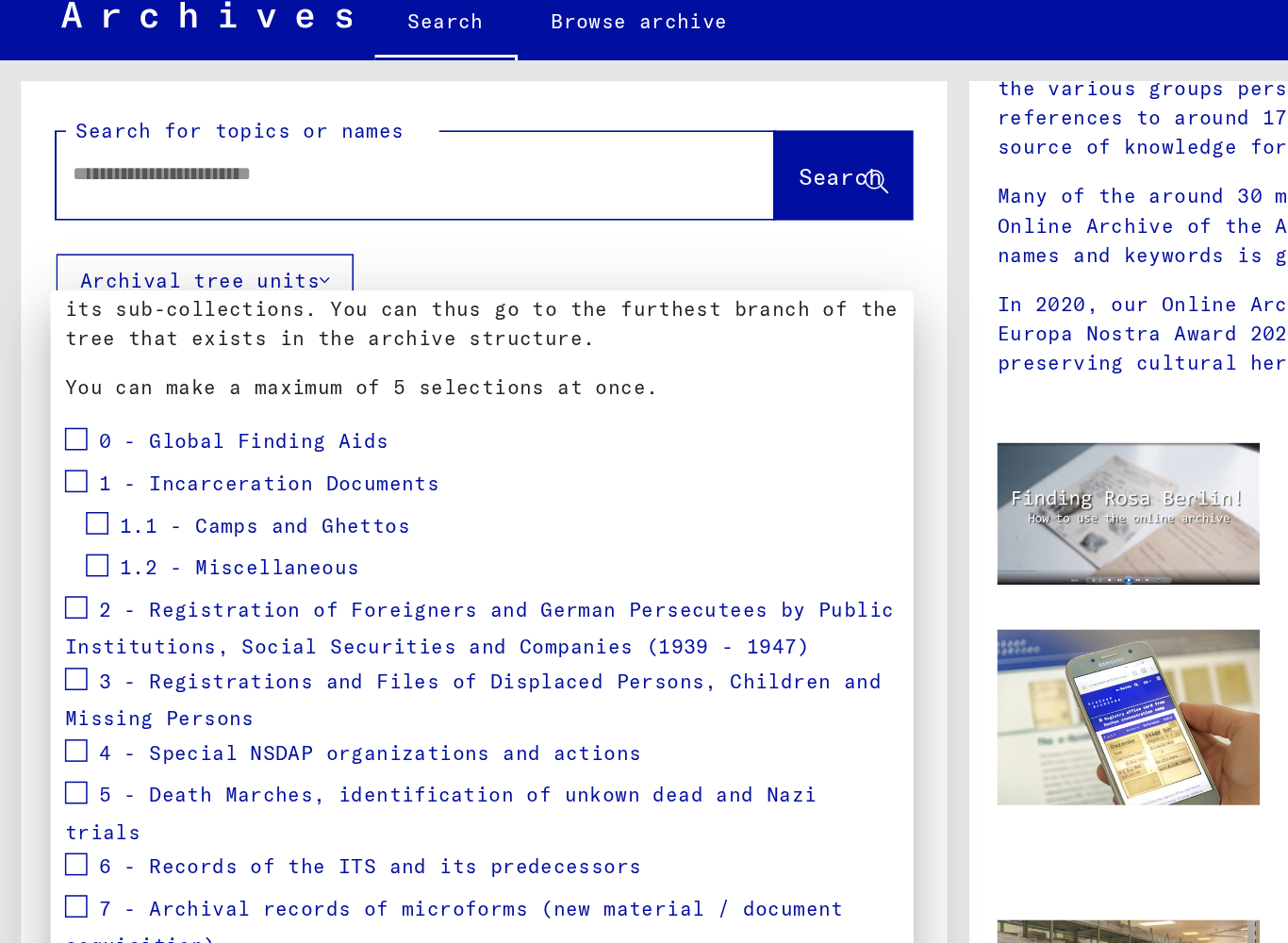 click at bounding box center (644, 472) 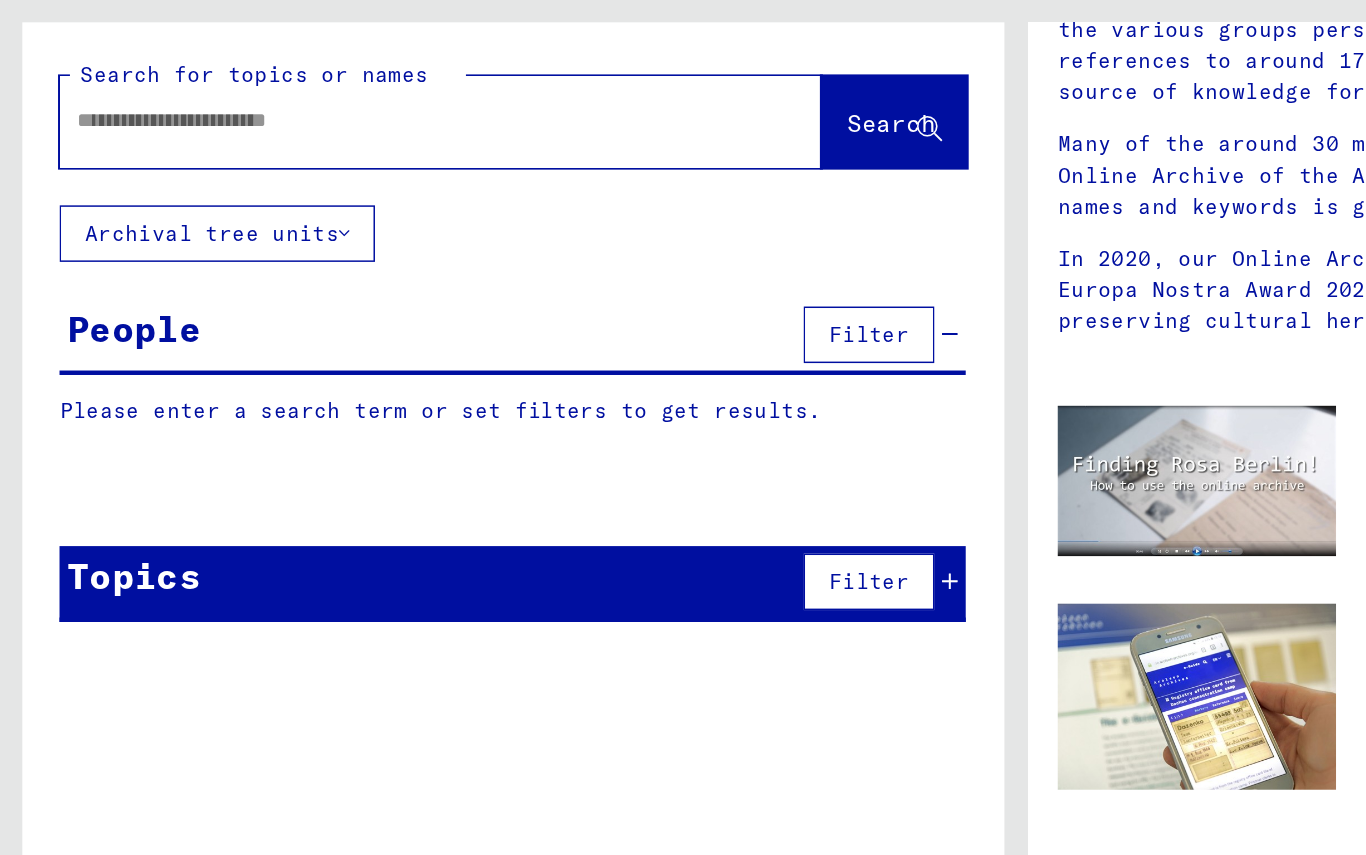 click at bounding box center [272, 177] 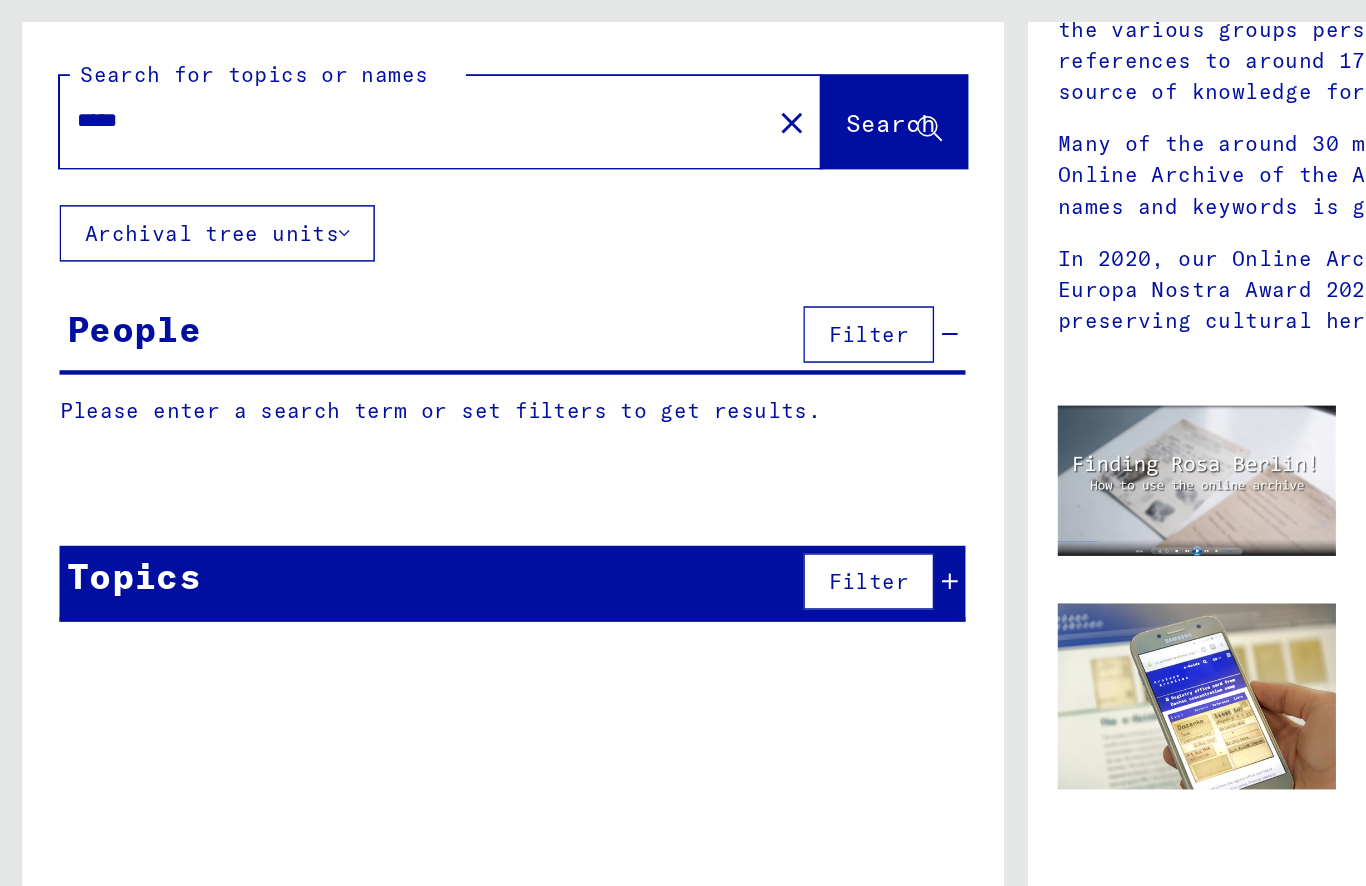 type on "*****" 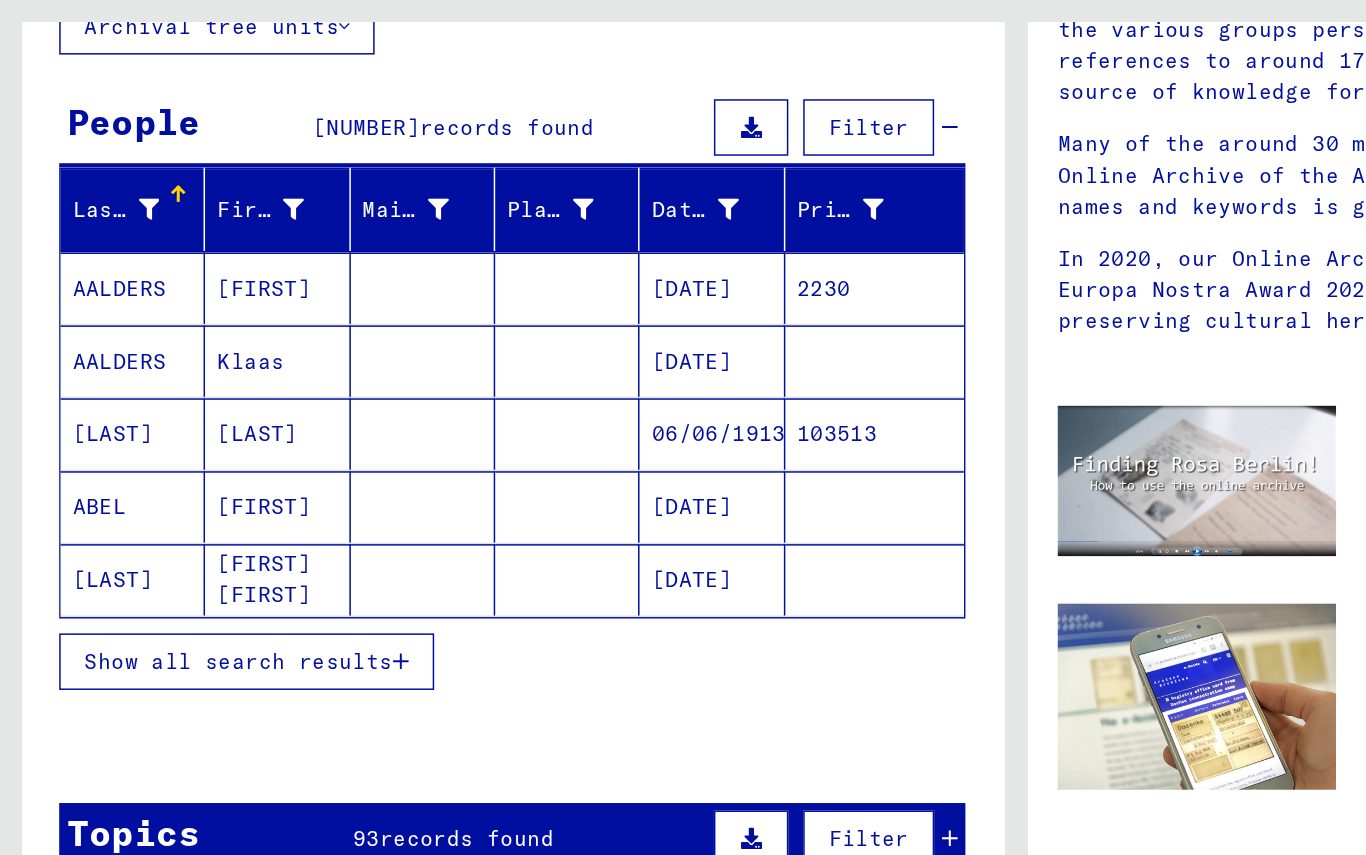 scroll, scrollTop: 140, scrollLeft: 0, axis: vertical 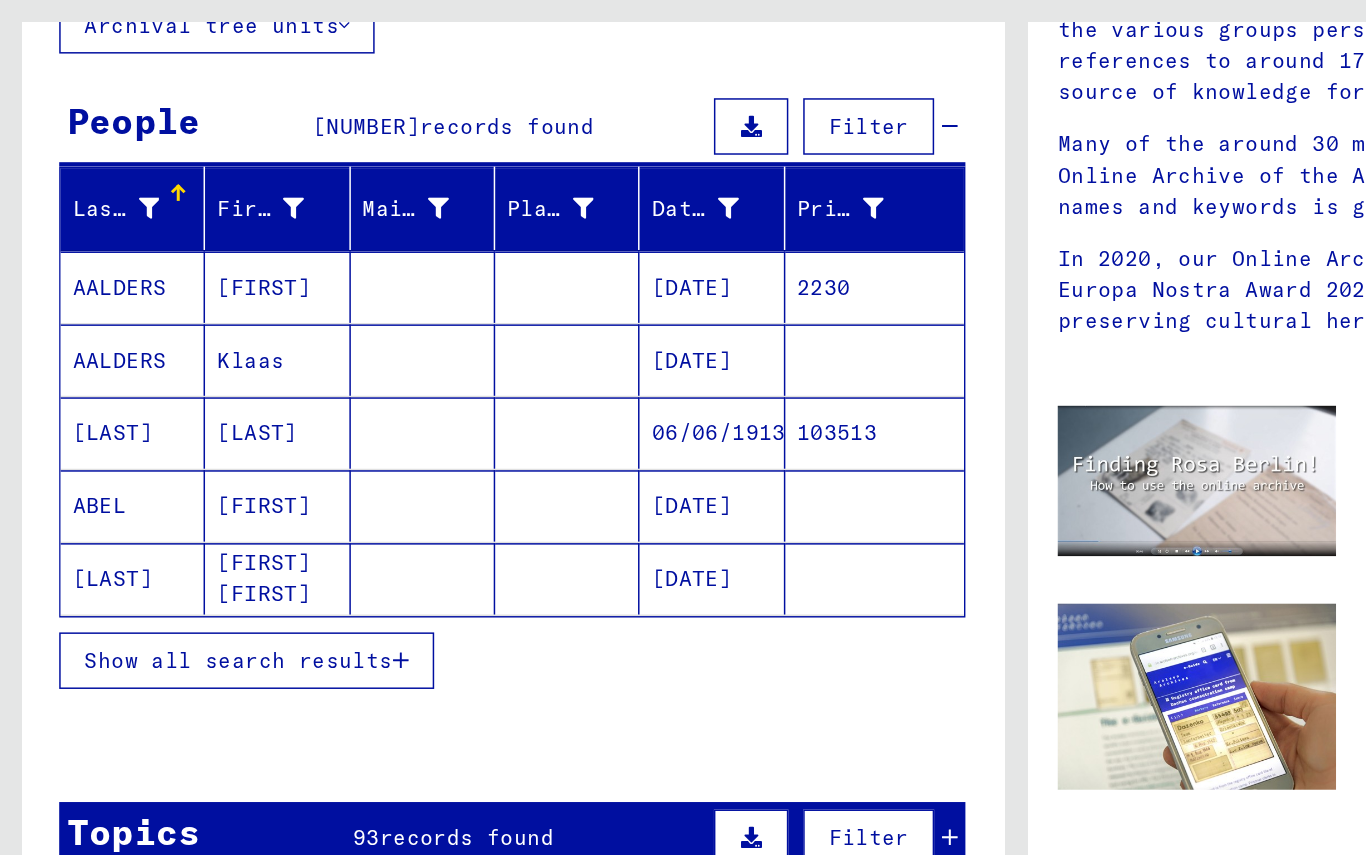 click on "Show all search results" at bounding box center [160, 540] 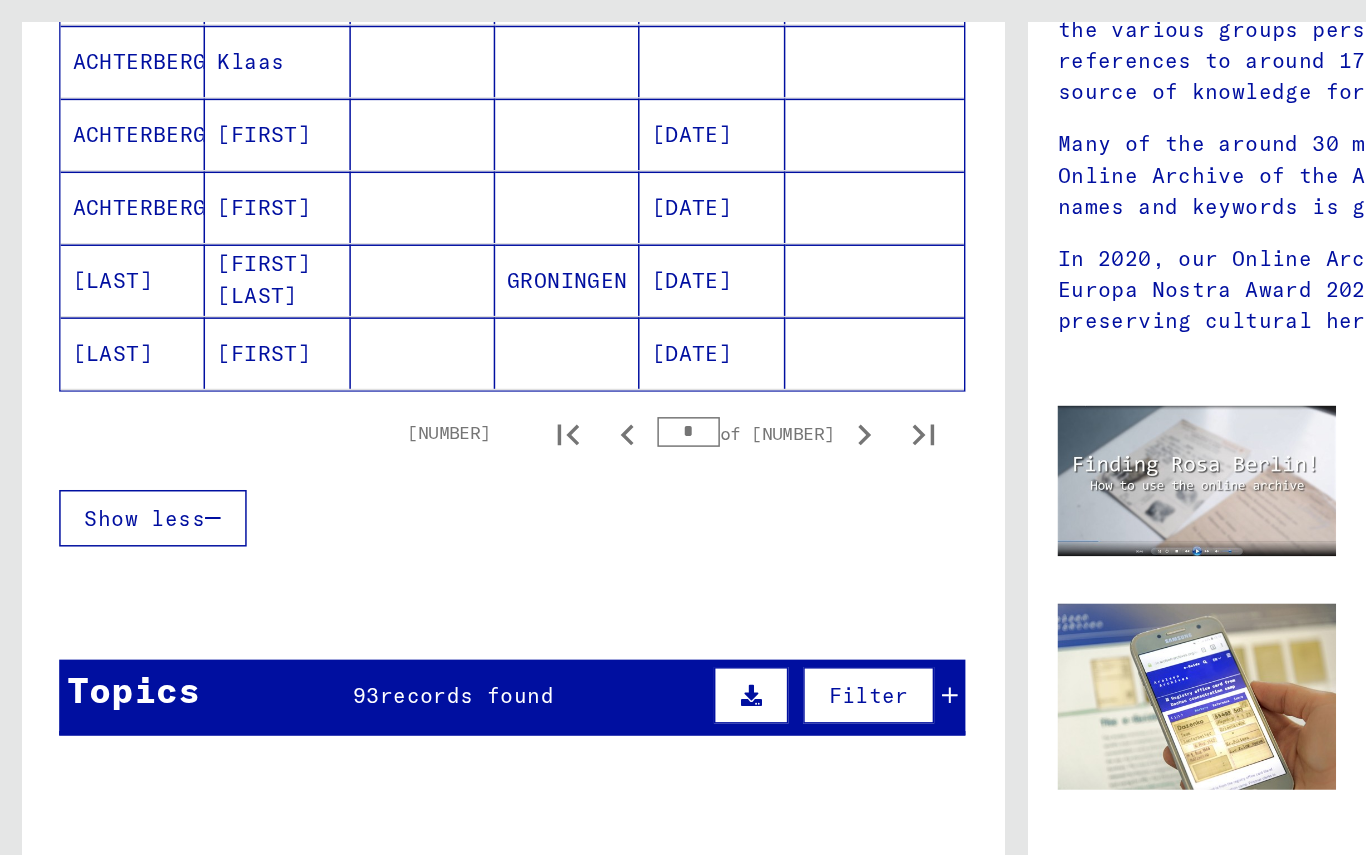 scroll, scrollTop: 1271, scrollLeft: 0, axis: vertical 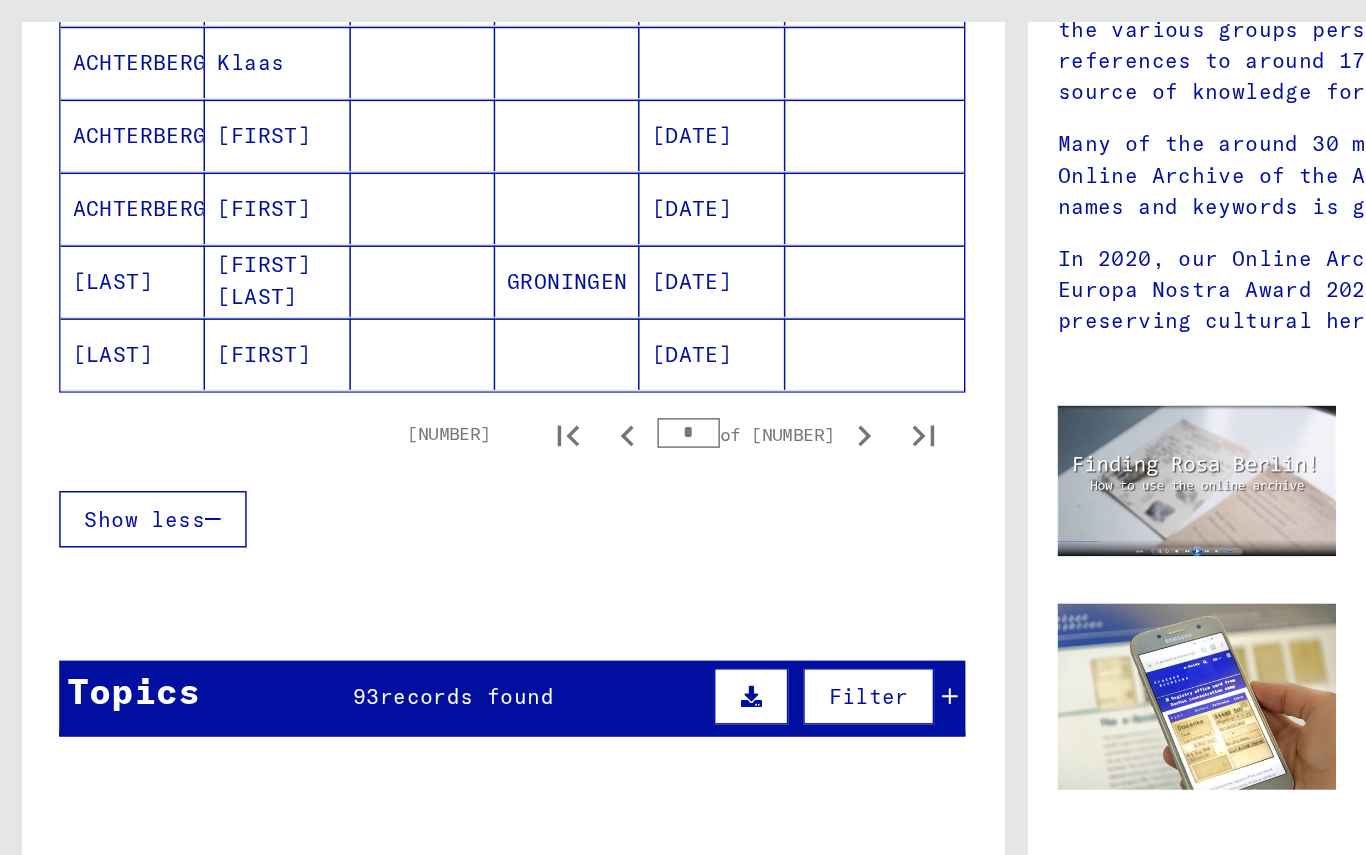 click at bounding box center (581, 389) 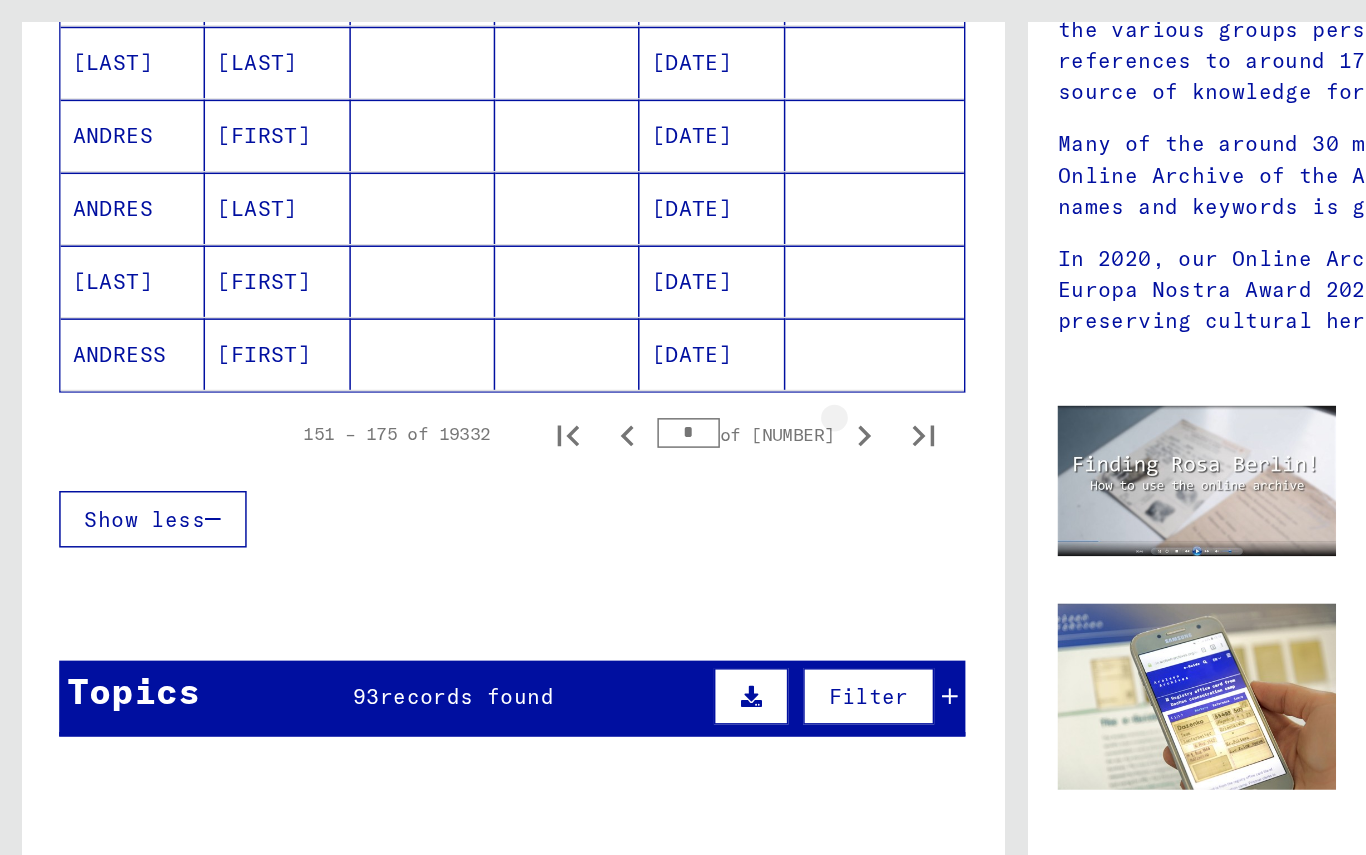 click at bounding box center (581, 389) 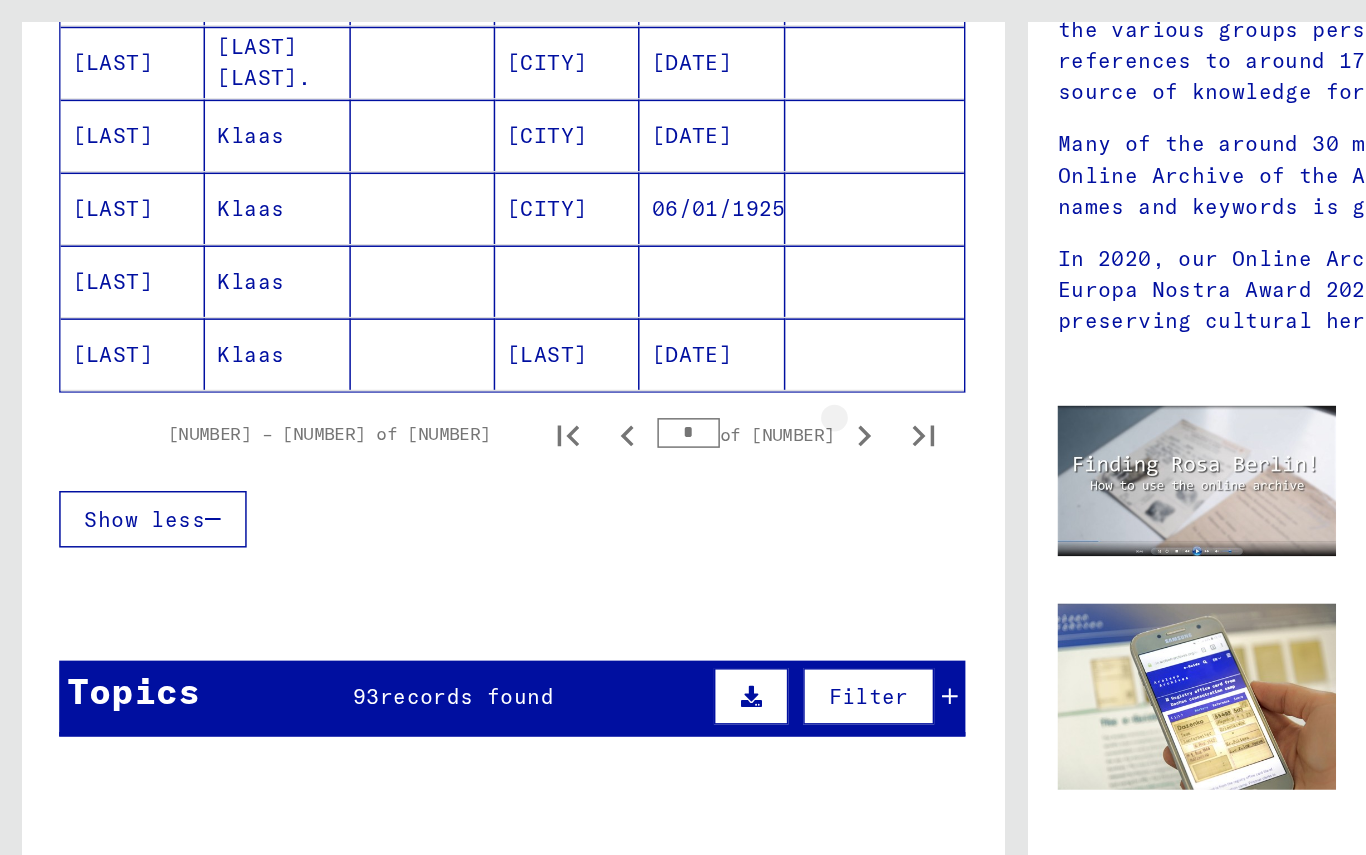 click at bounding box center (581, 389) 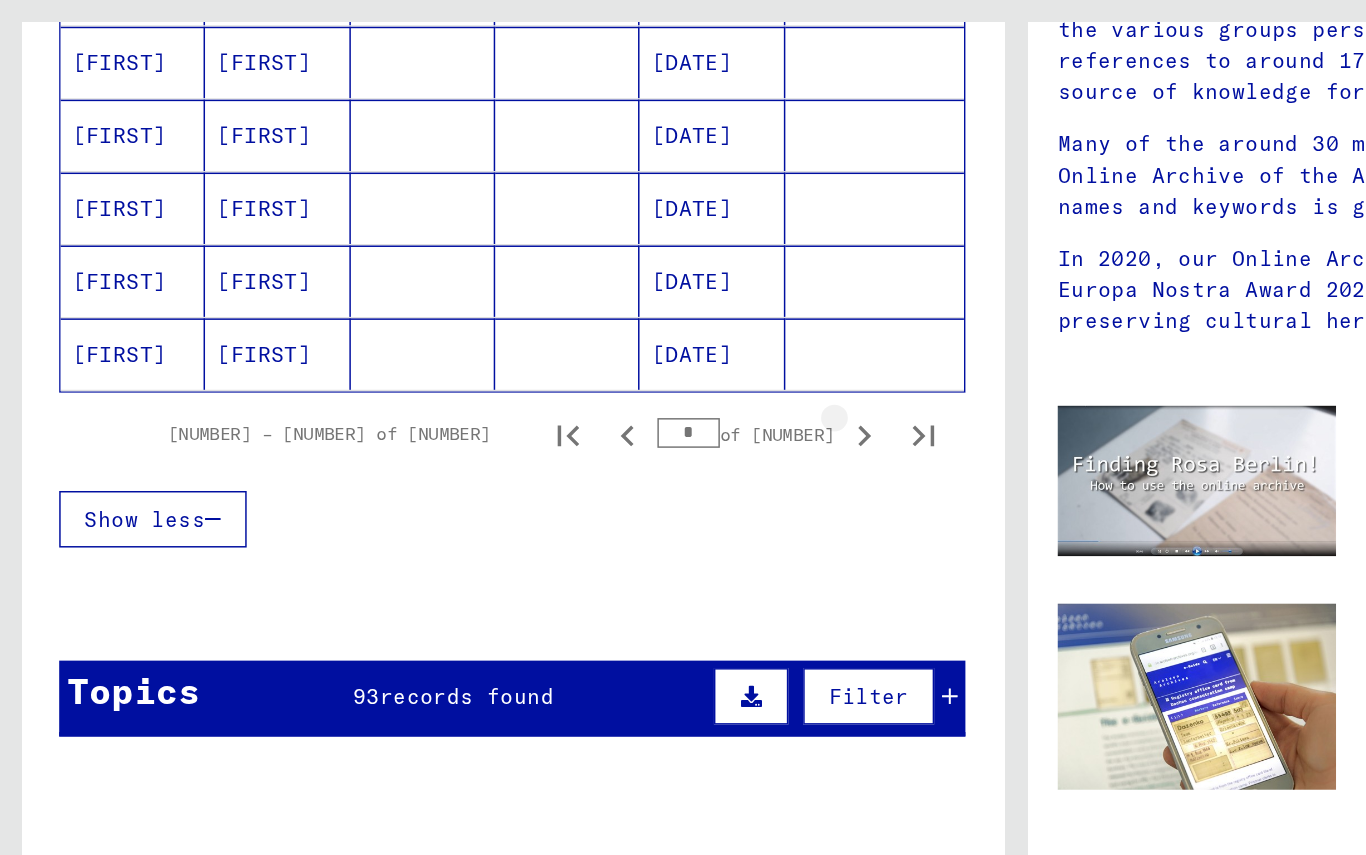 click at bounding box center (581, 389) 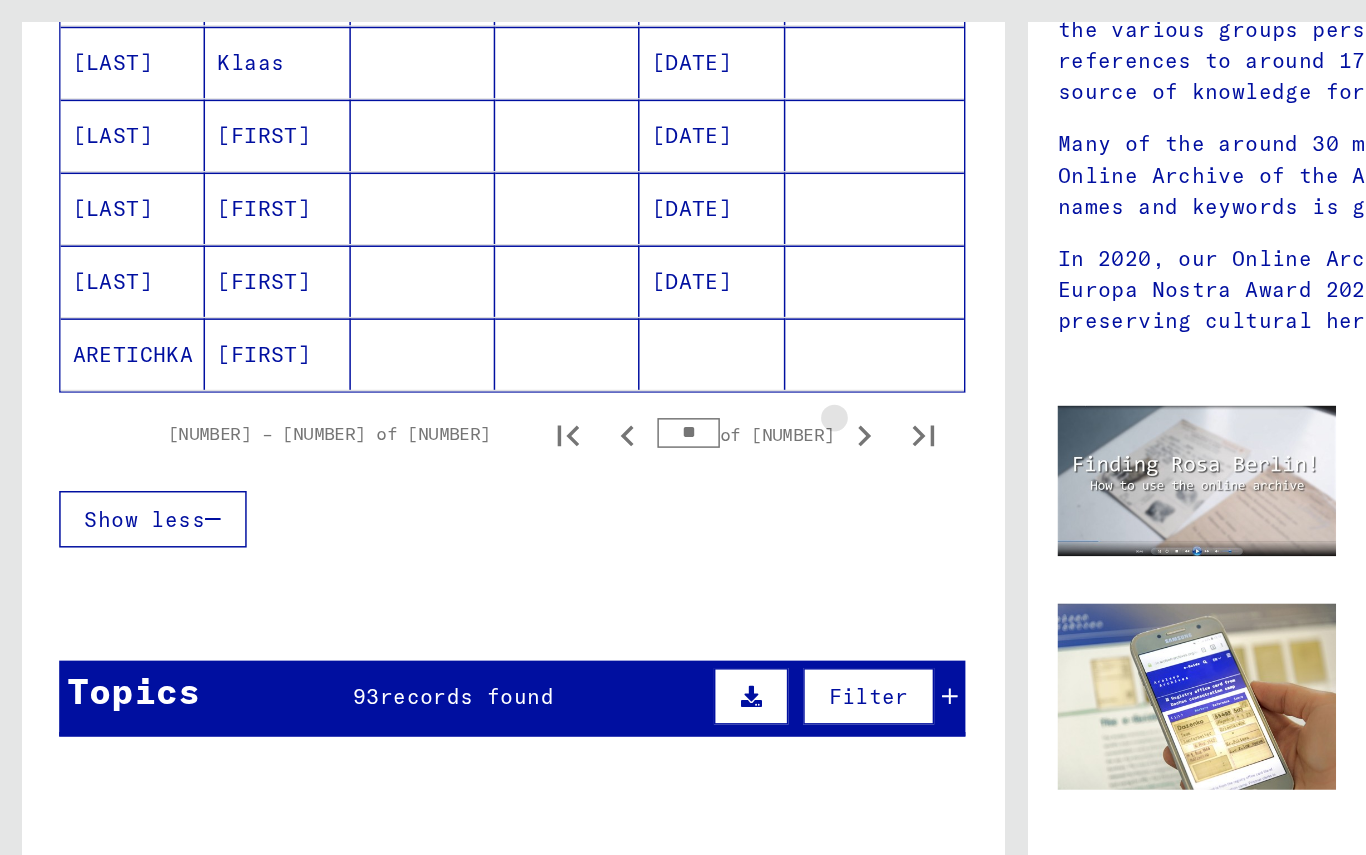 click at bounding box center (581, 389) 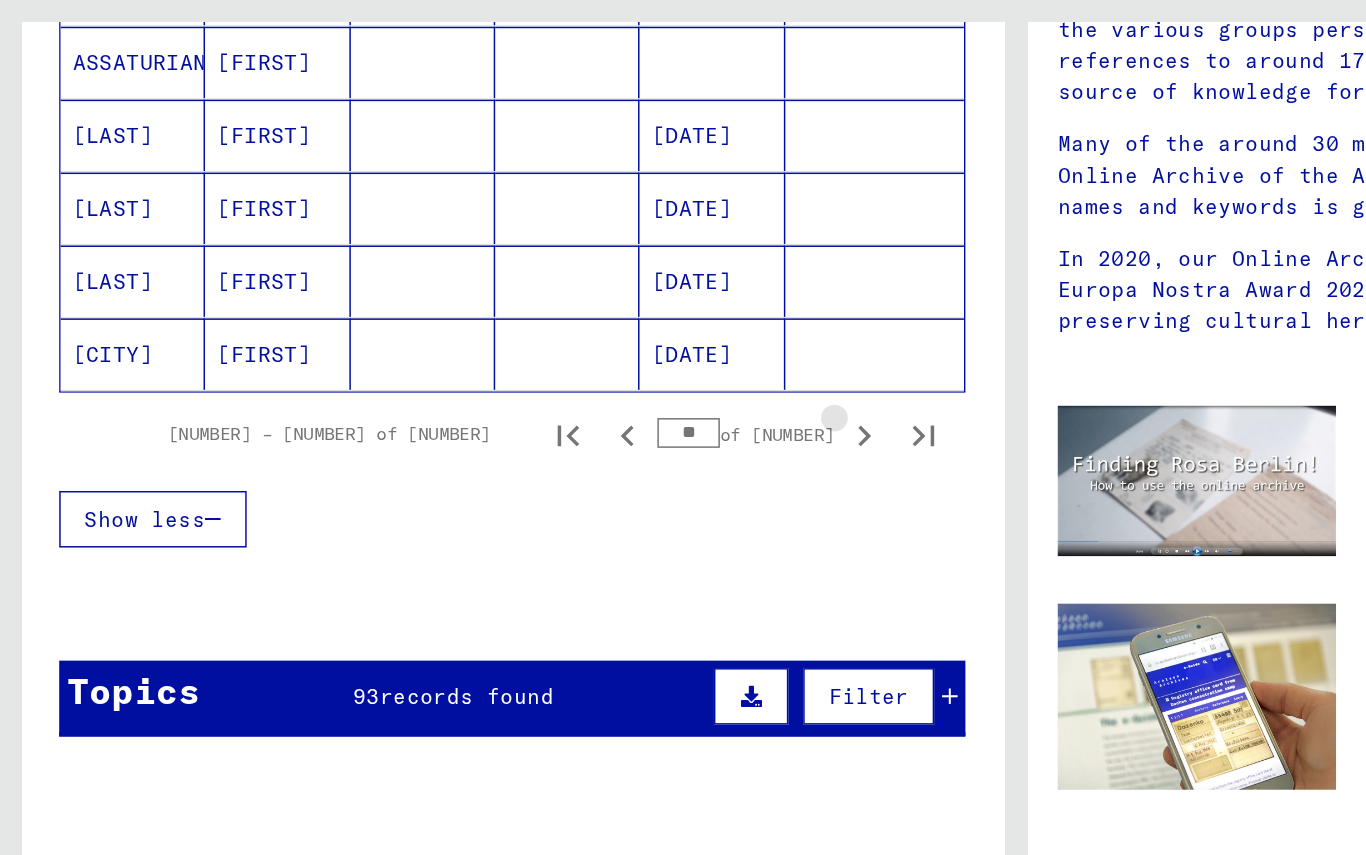 click at bounding box center (581, 389) 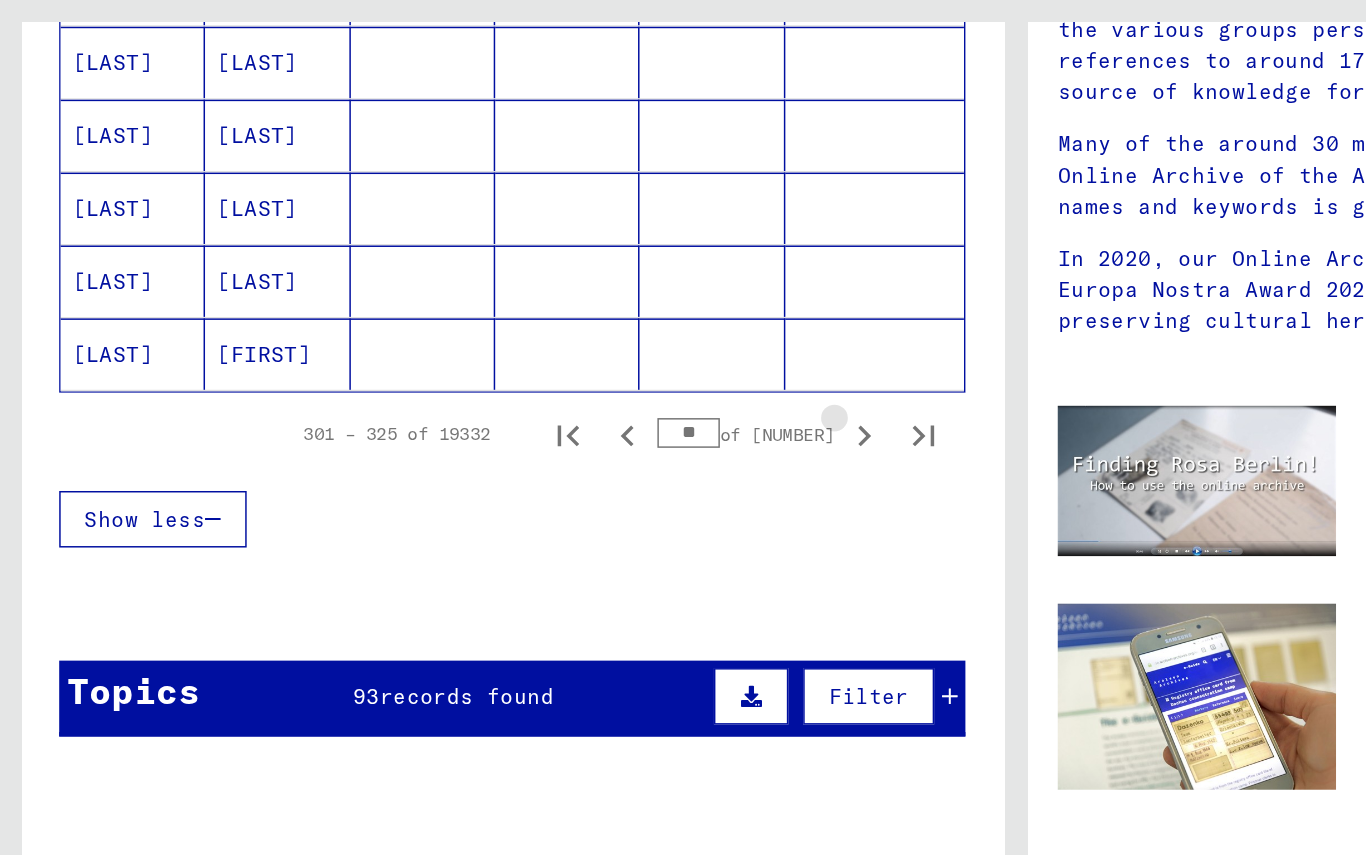 click at bounding box center (581, 389) 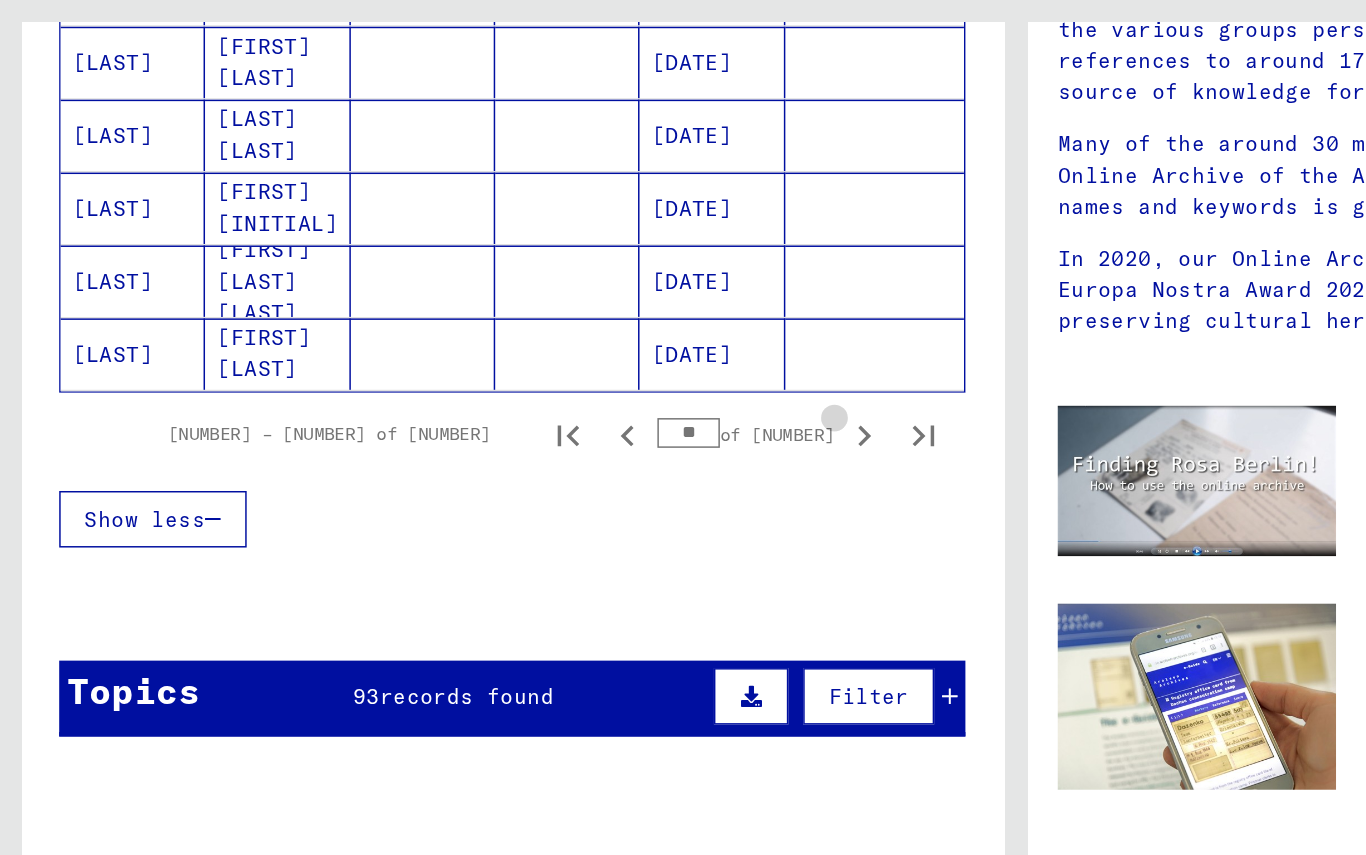 click at bounding box center (581, 389) 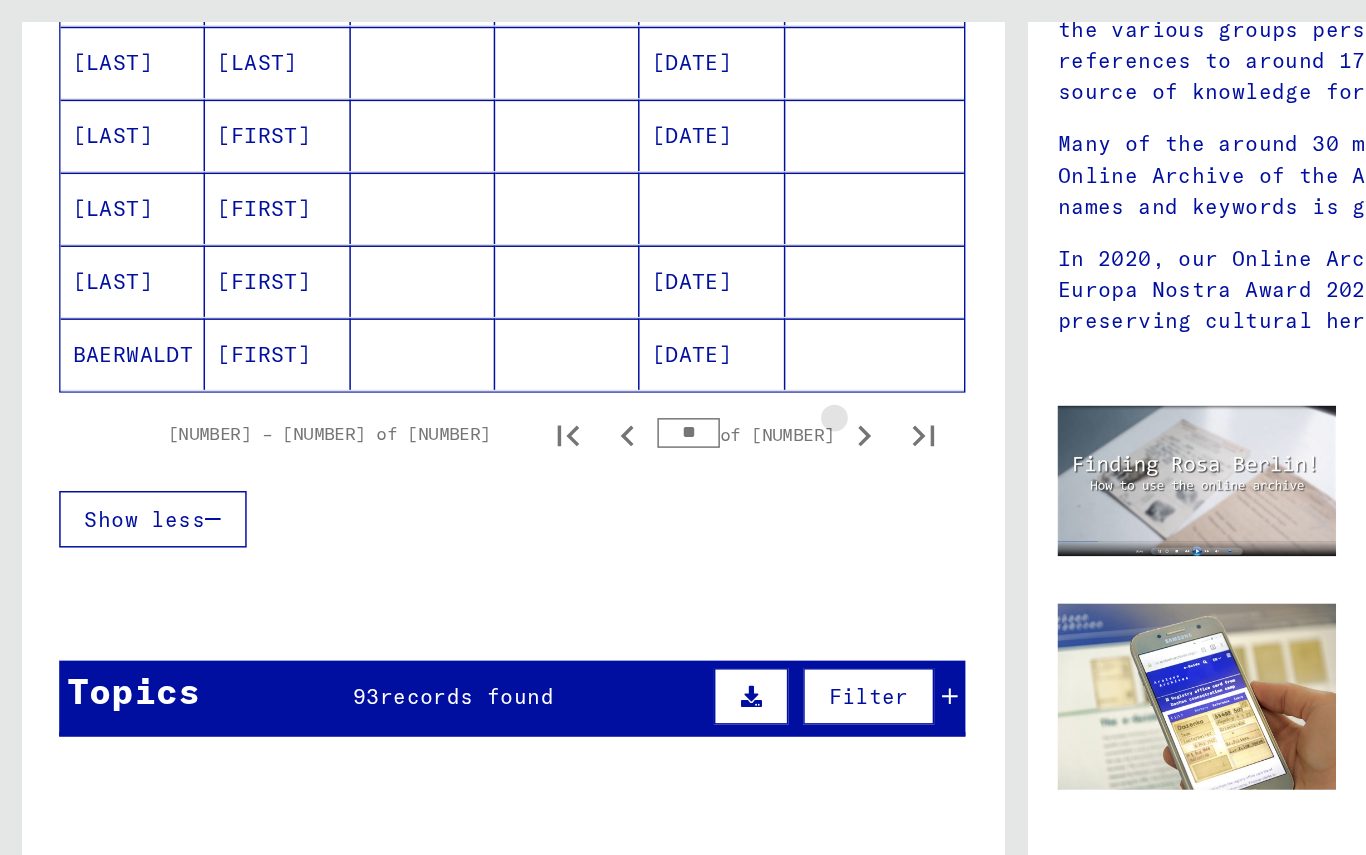 click at bounding box center (581, 389) 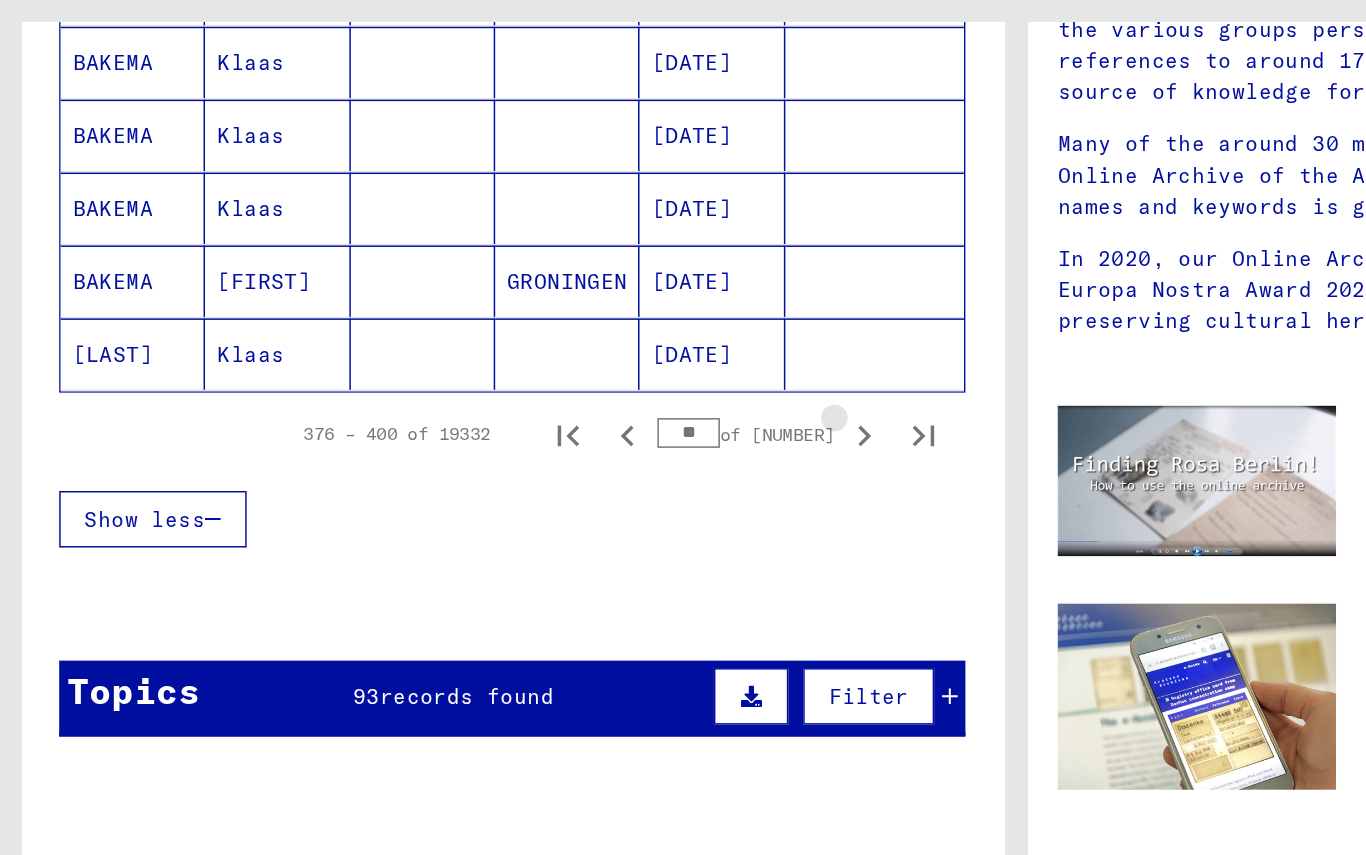 click at bounding box center [581, 389] 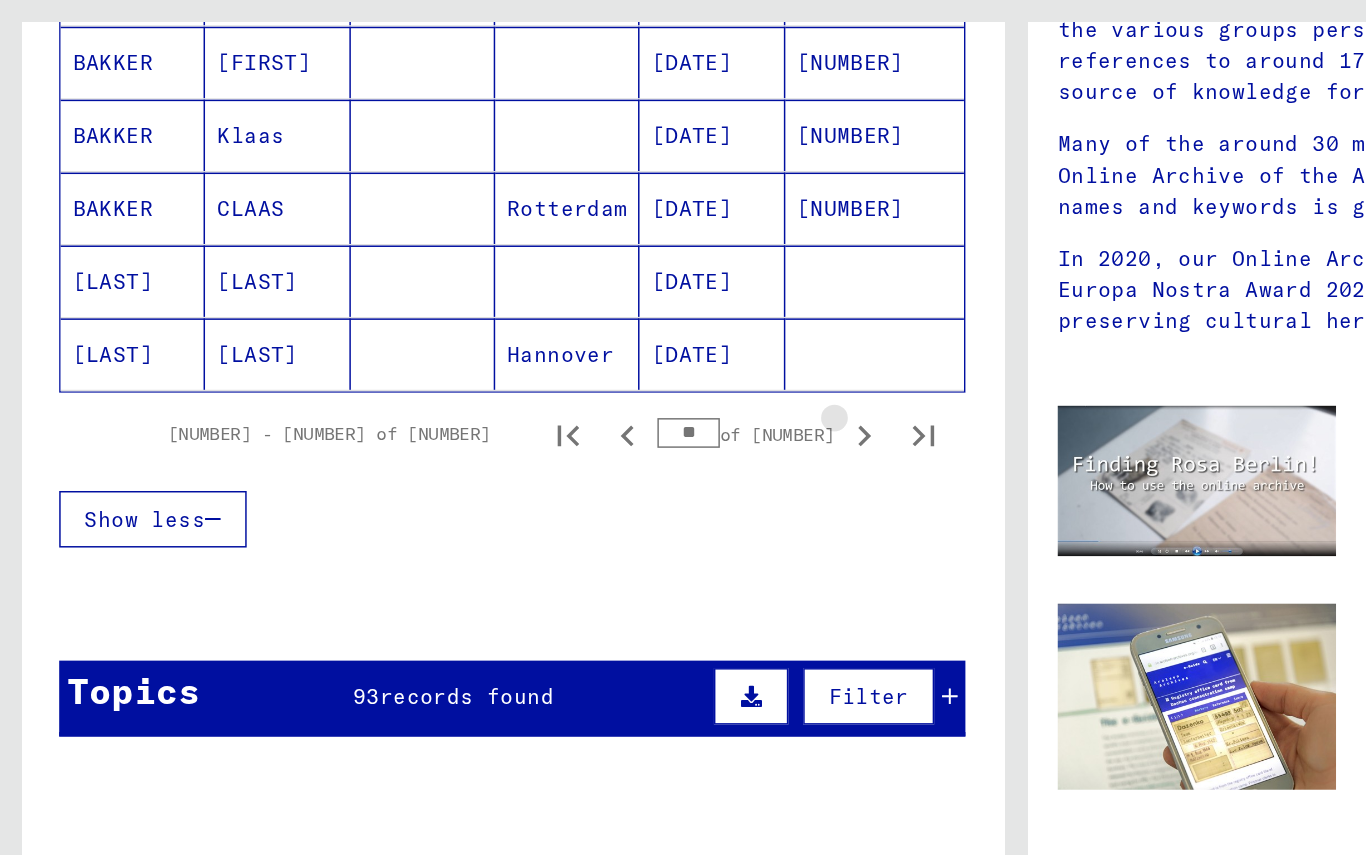 click at bounding box center [581, 389] 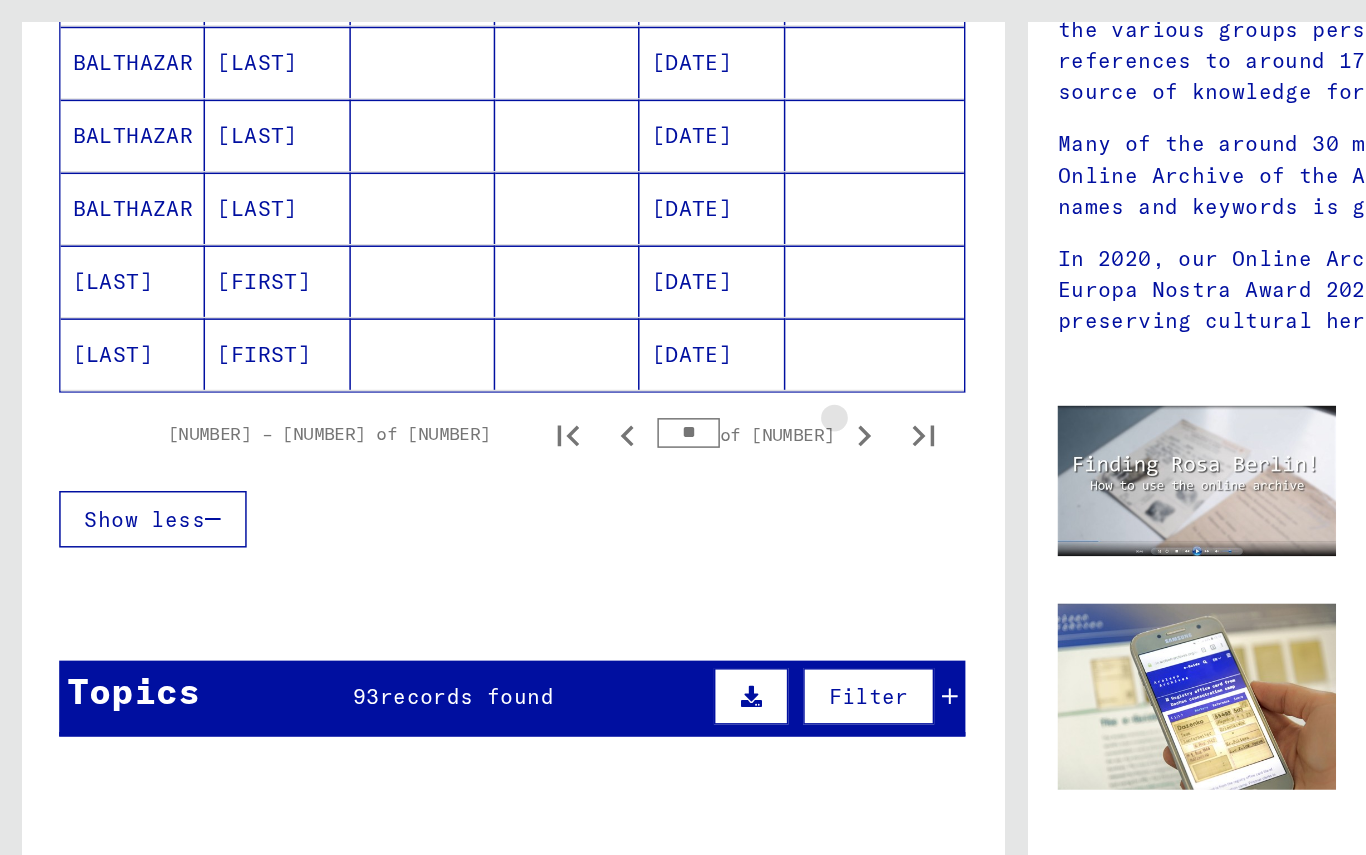 click at bounding box center (581, 389) 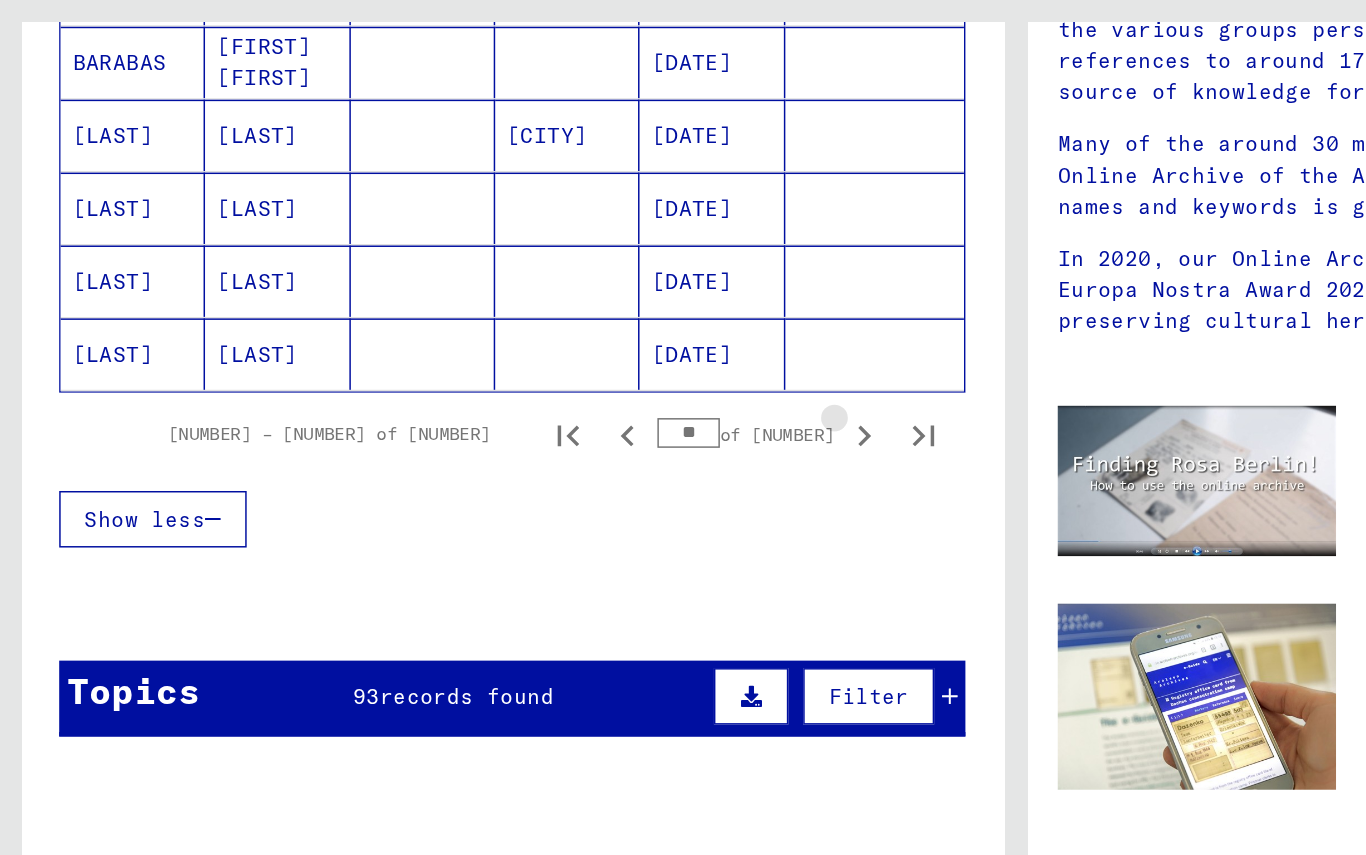 click at bounding box center (581, 389) 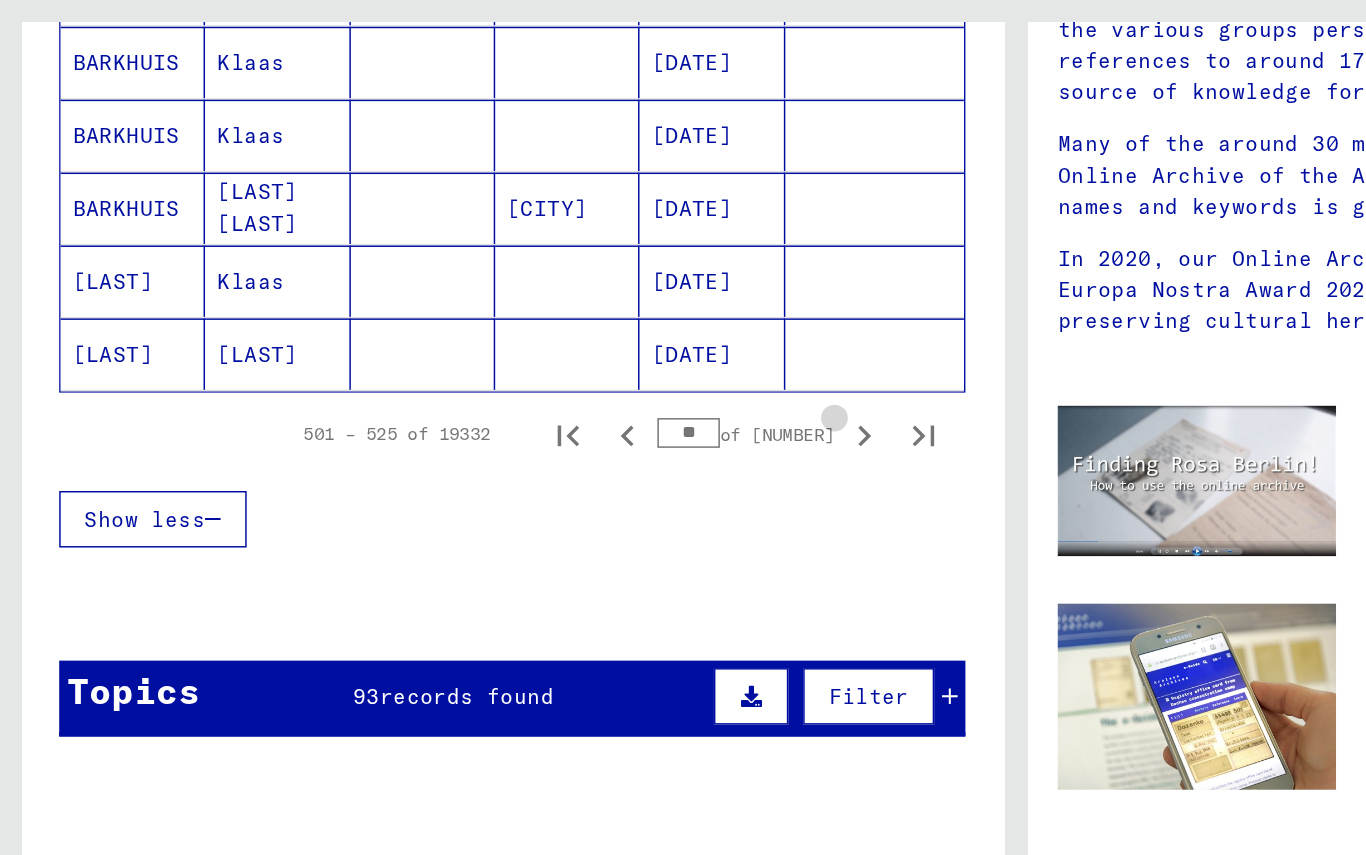 click at bounding box center (581, 389) 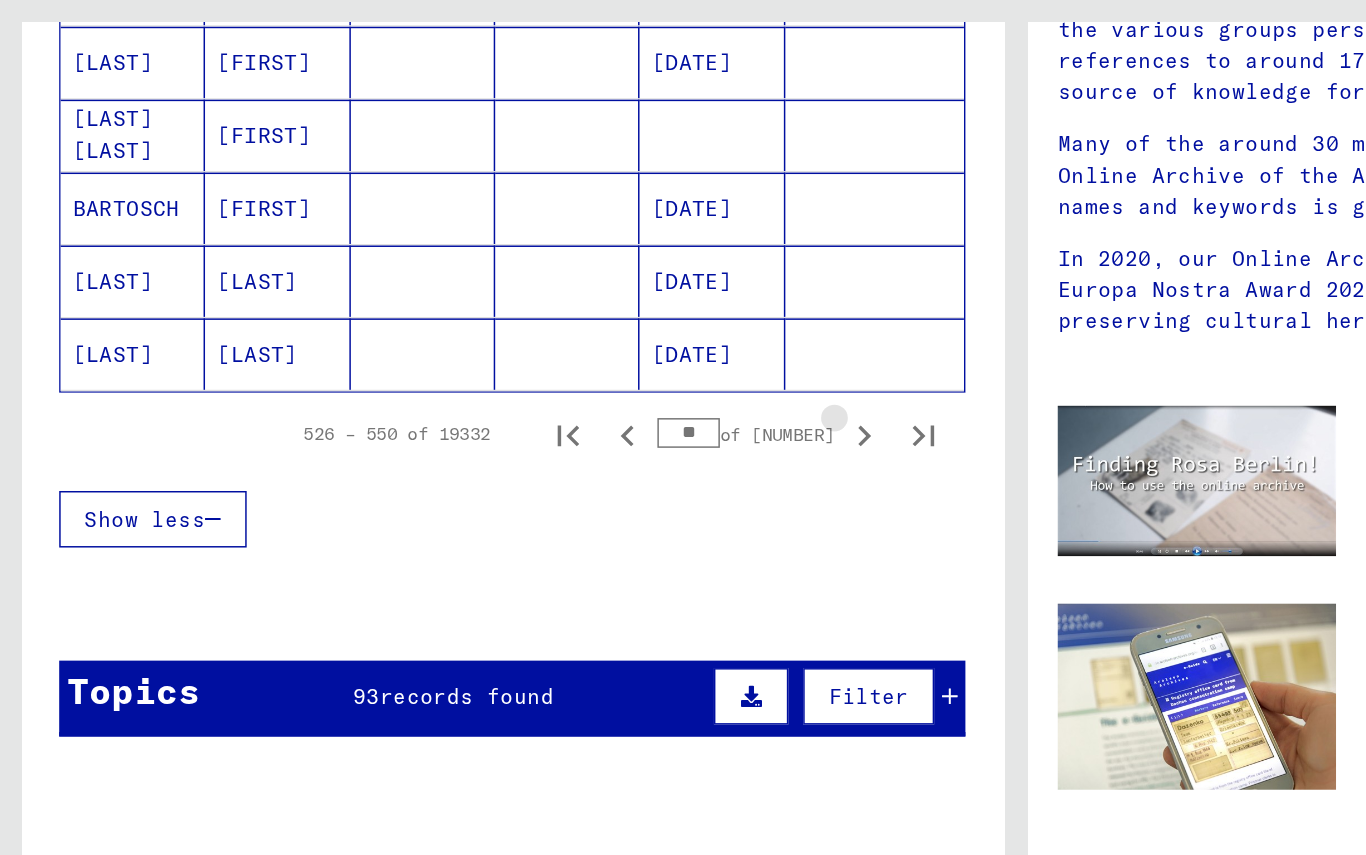 click at bounding box center (581, 389) 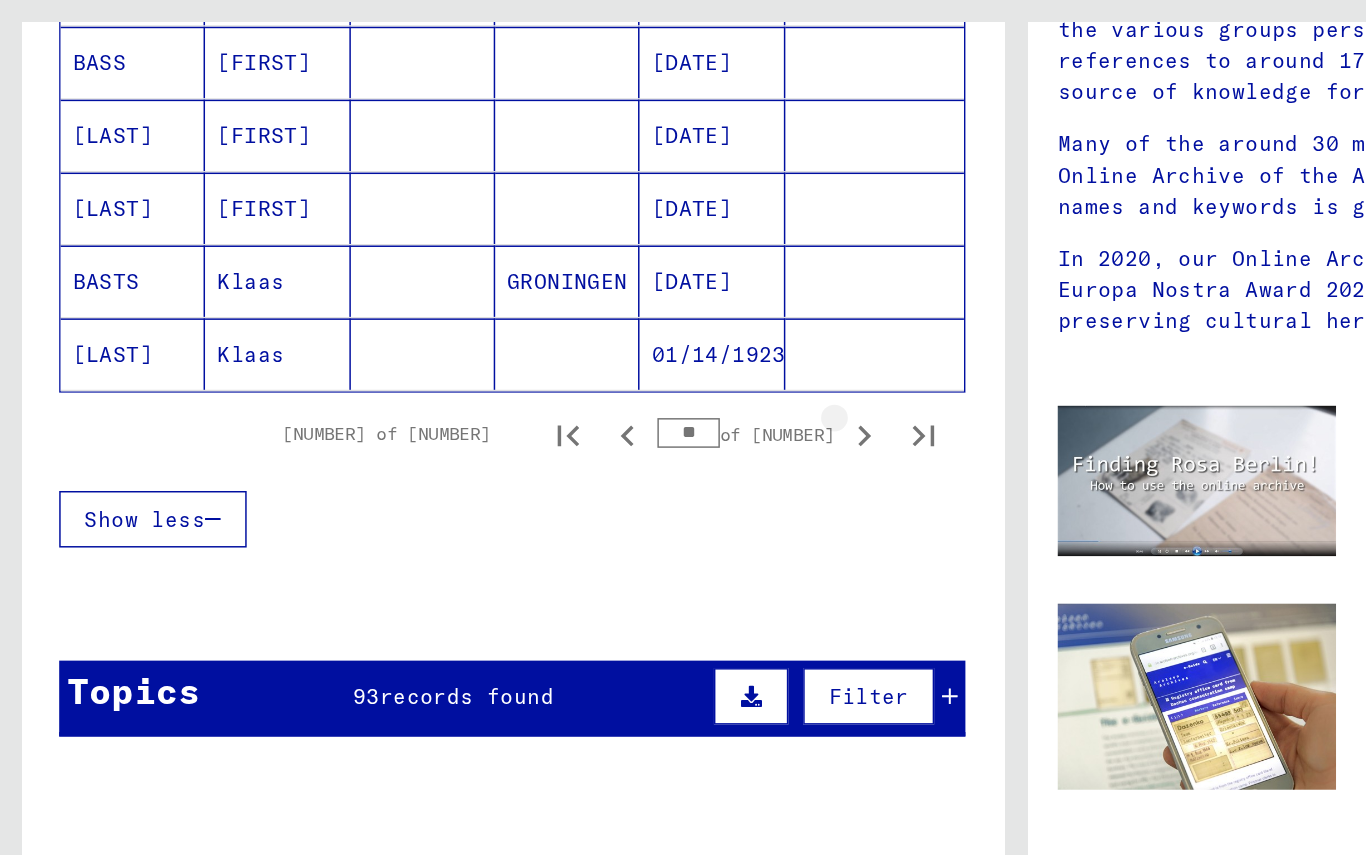 click at bounding box center [581, 389] 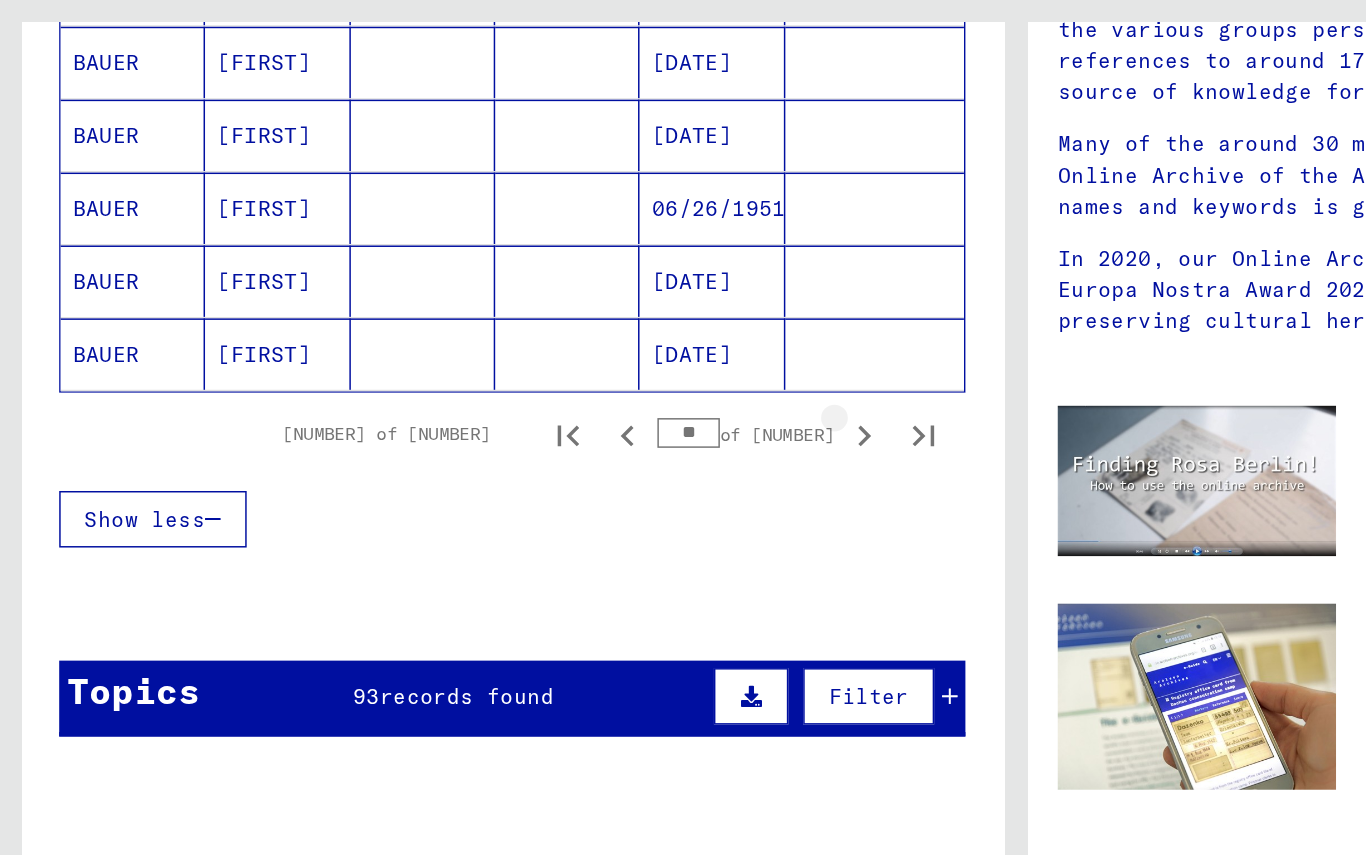 click at bounding box center (581, 389) 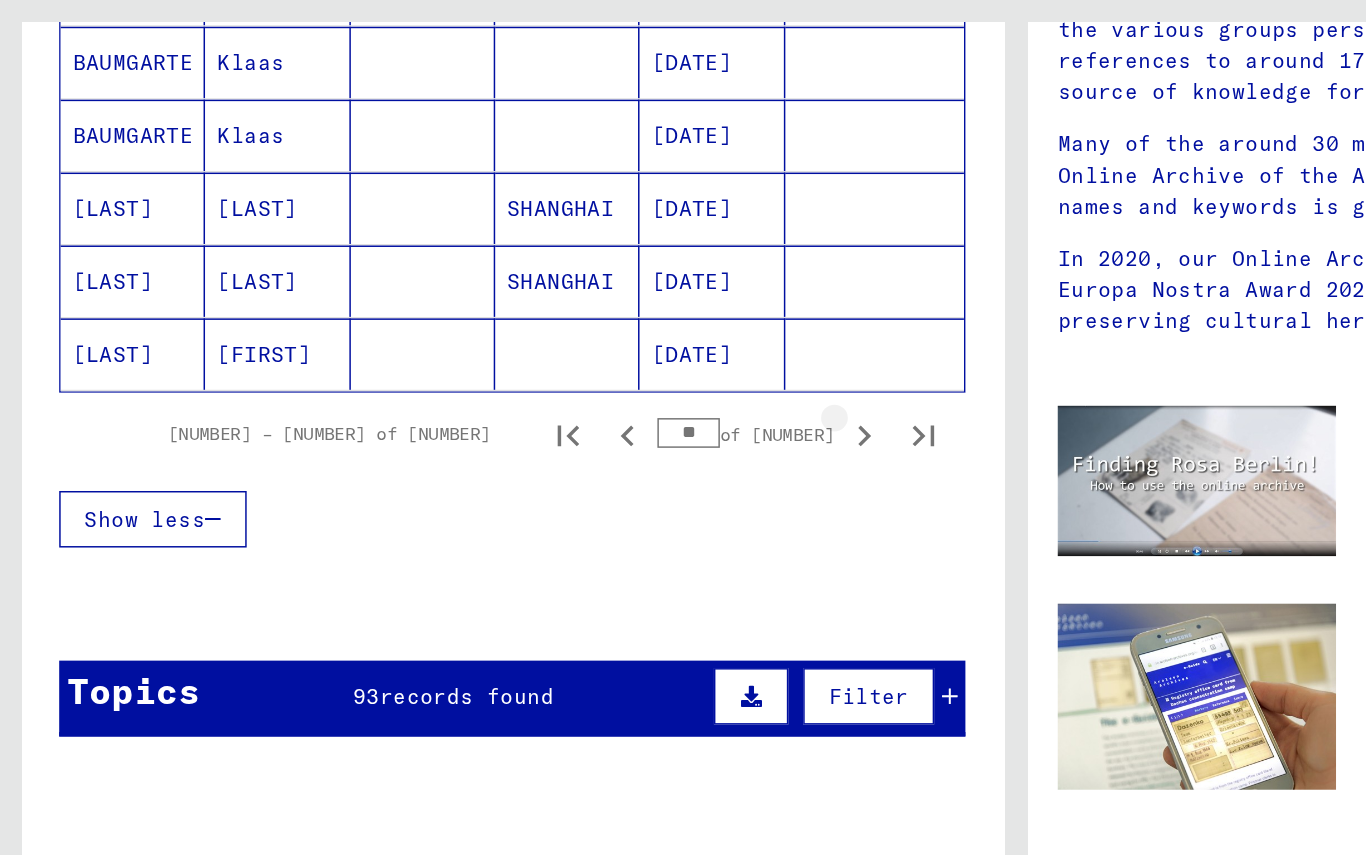 click at bounding box center [581, 389] 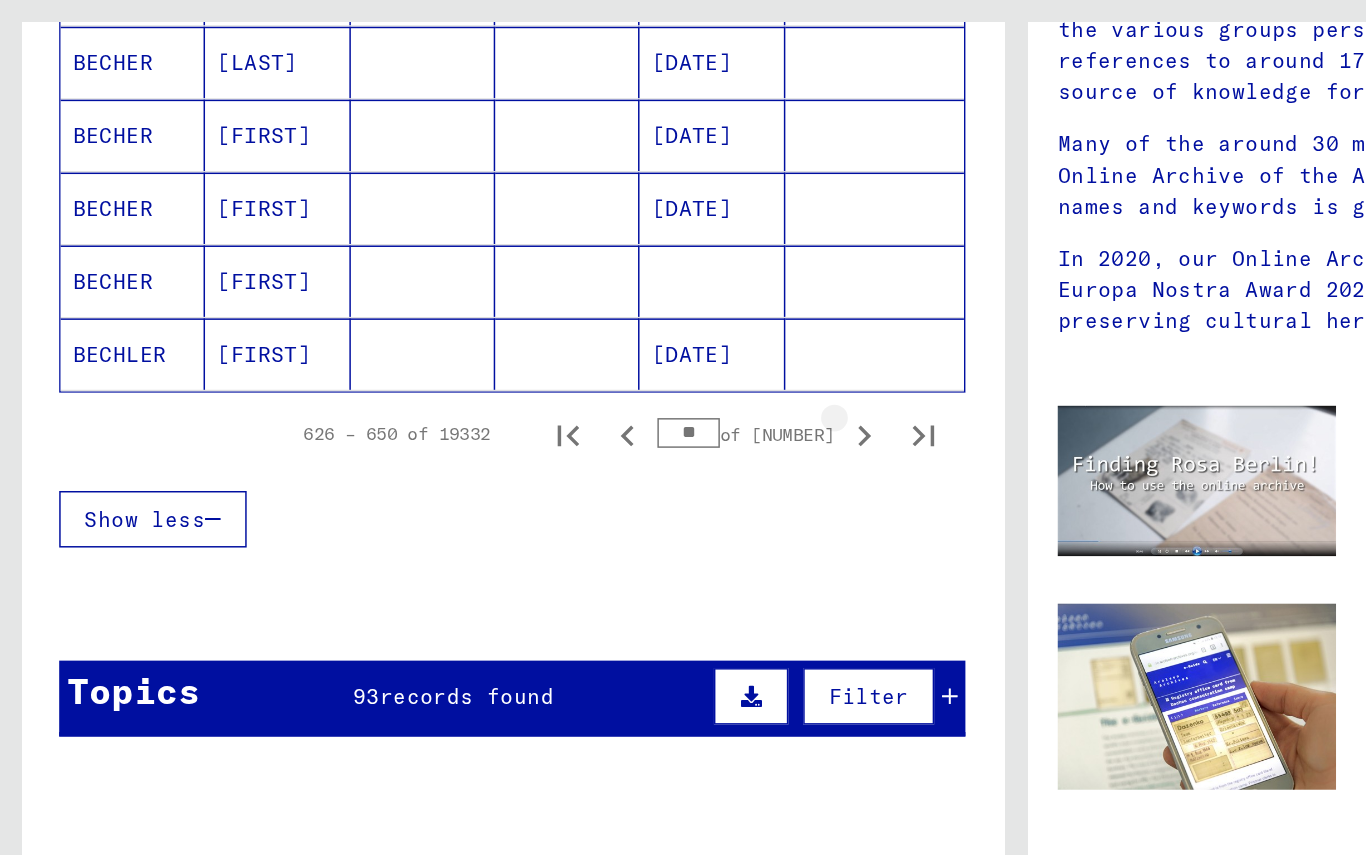click at bounding box center [581, 389] 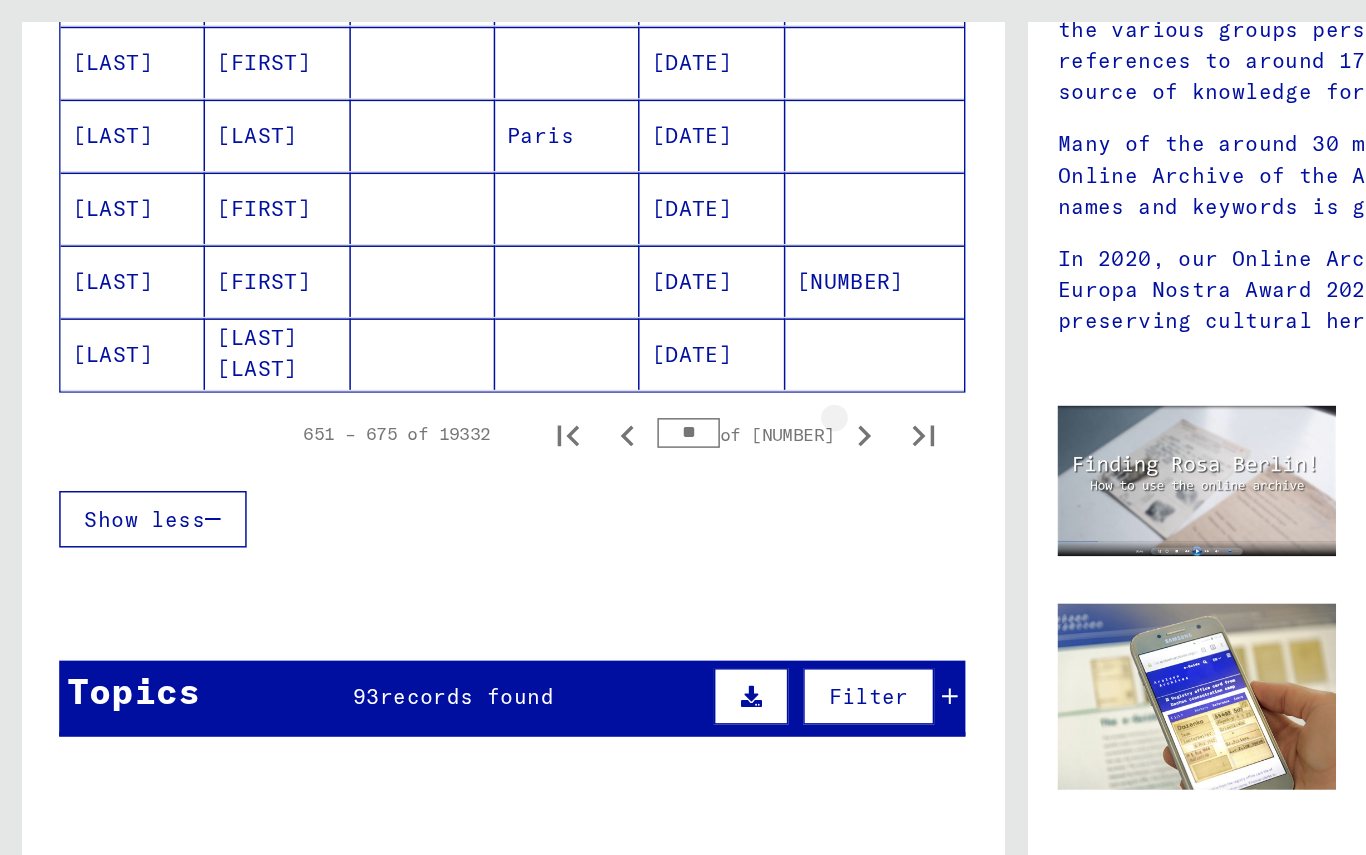 click at bounding box center (581, 389) 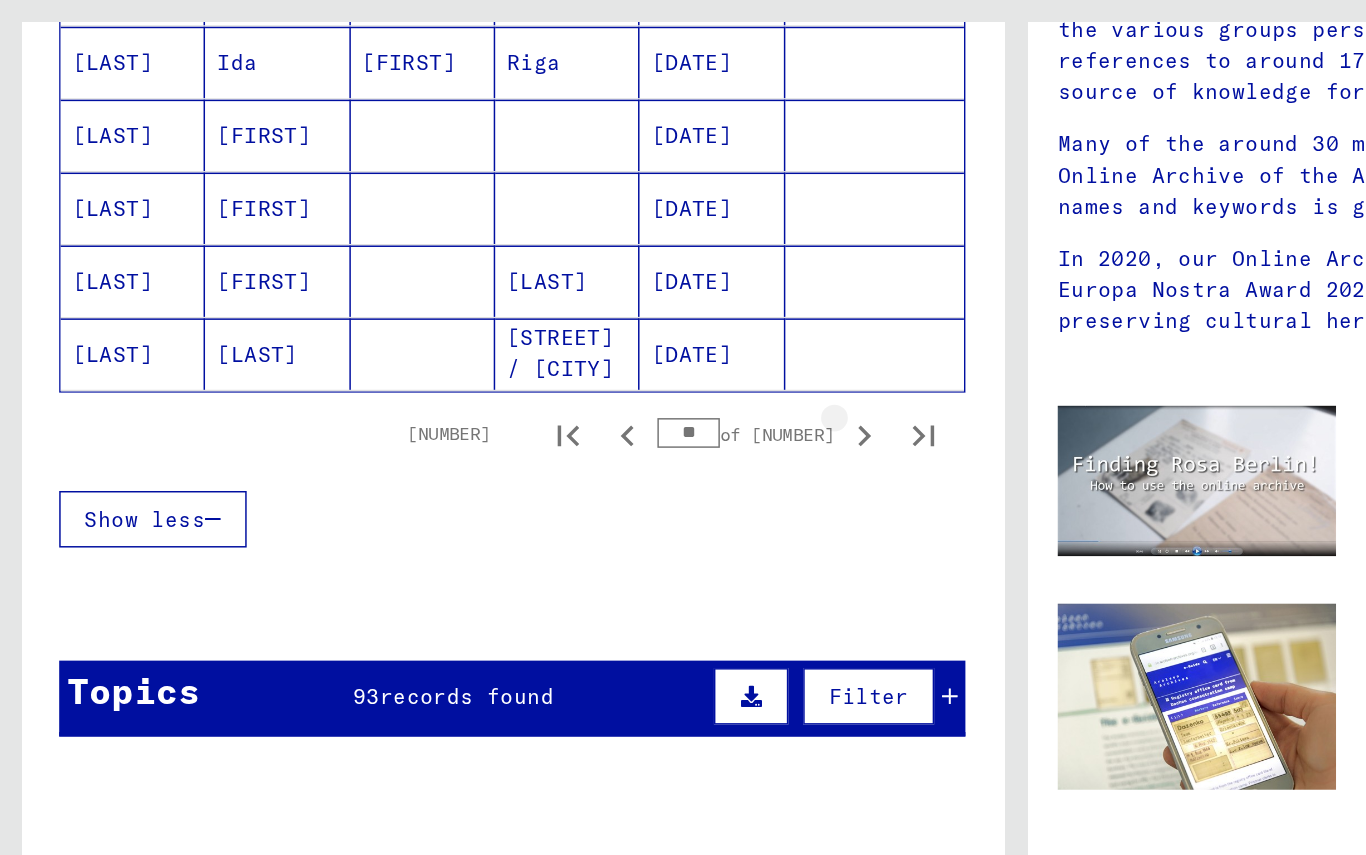 click at bounding box center [581, 389] 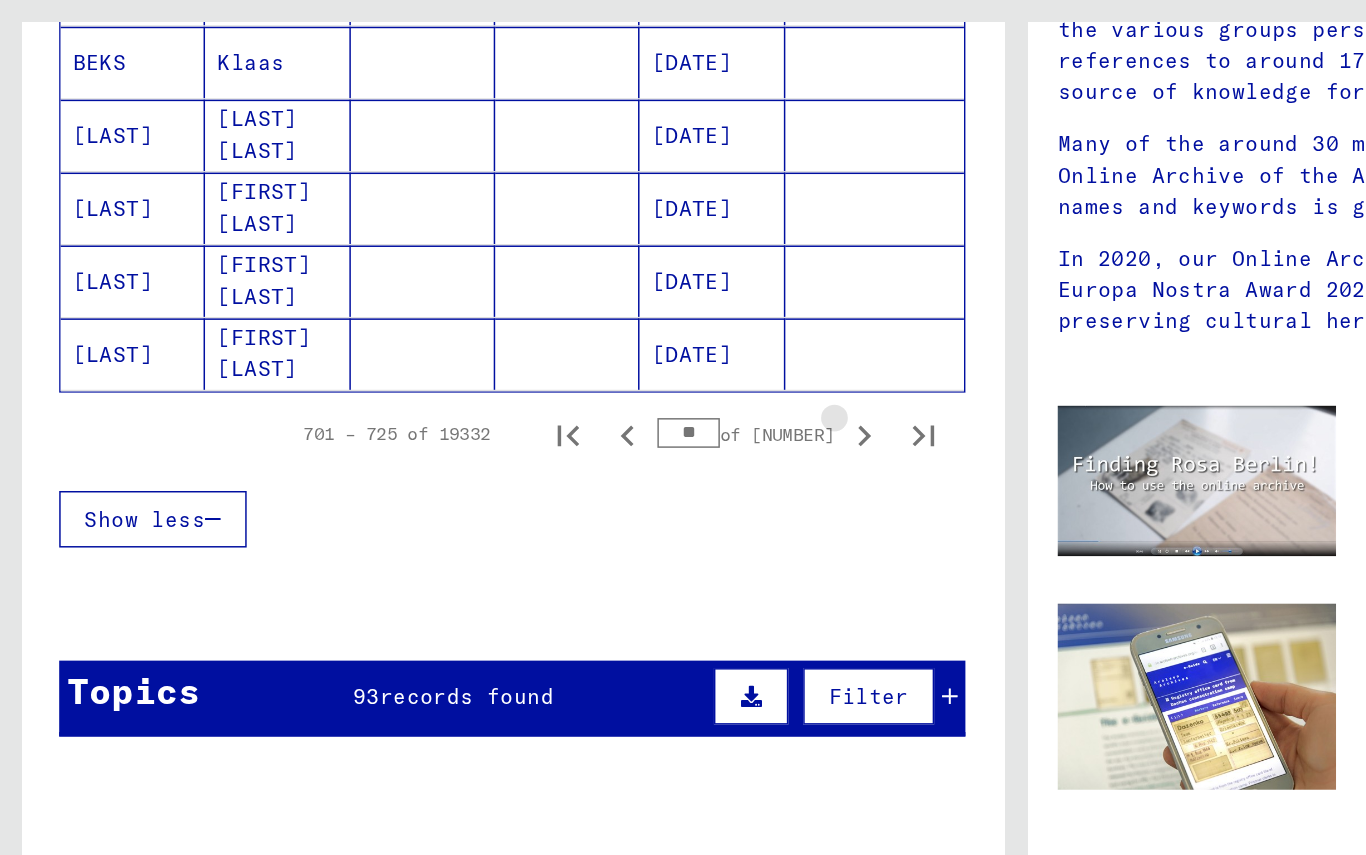 click at bounding box center [581, 389] 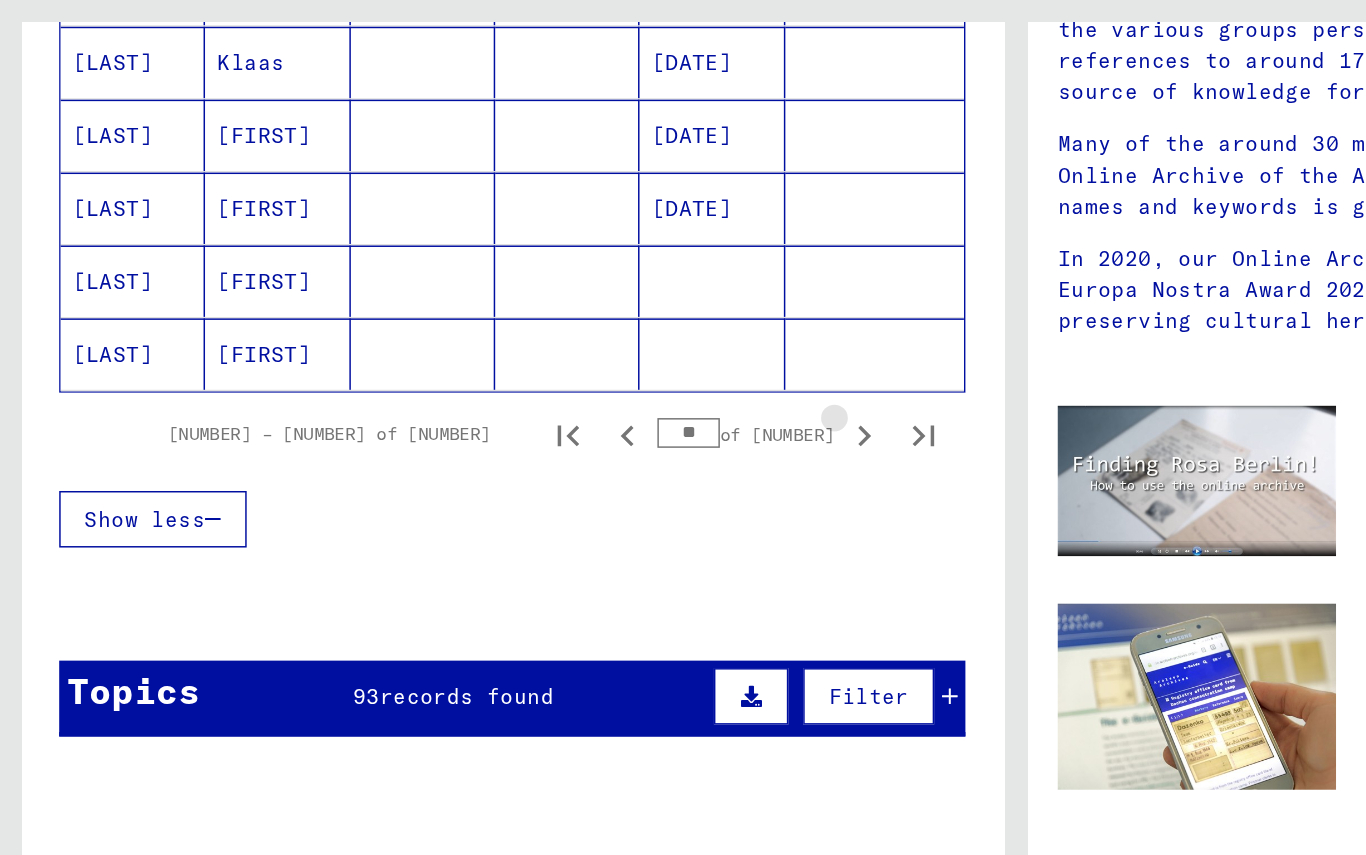 click at bounding box center [581, 389] 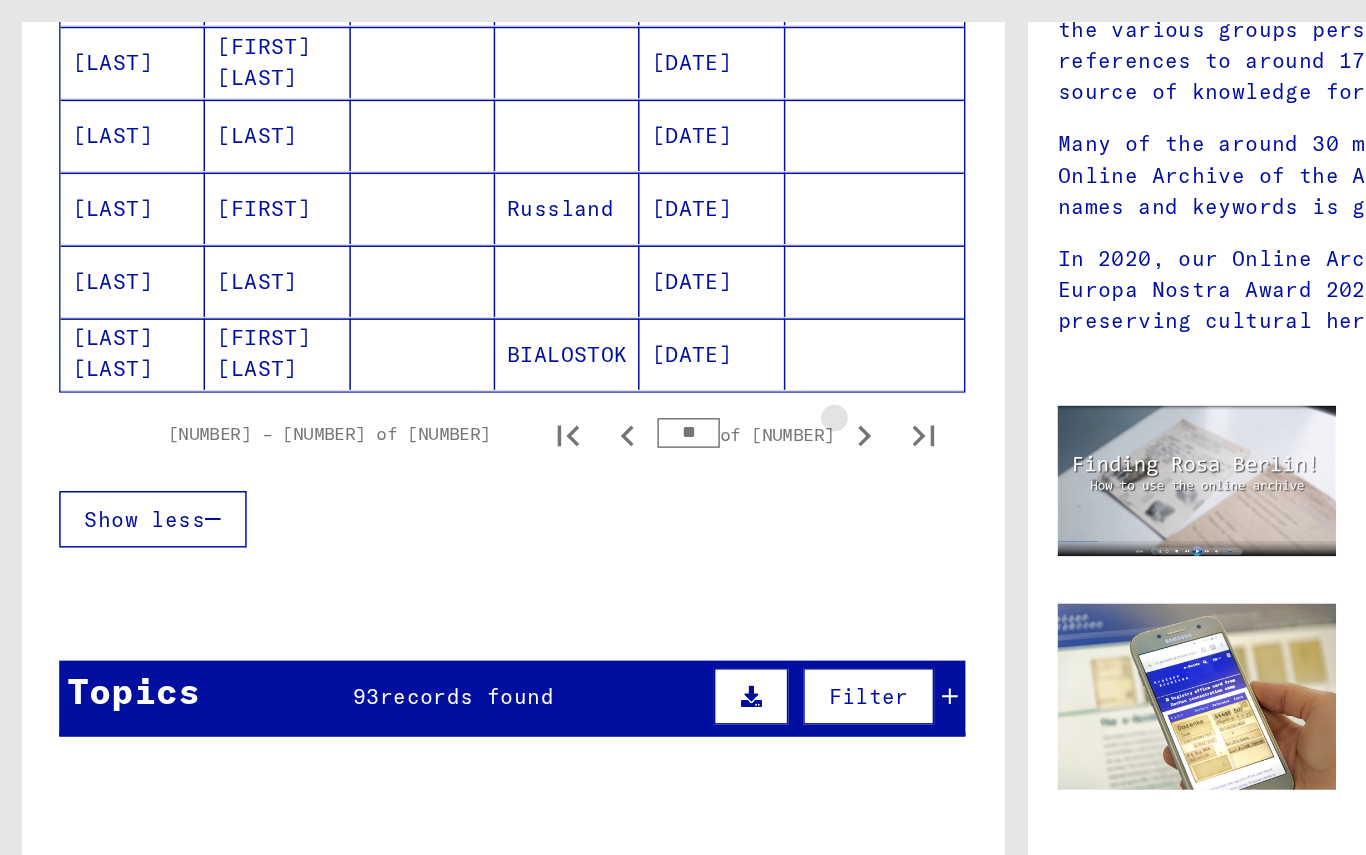 click at bounding box center [581, 389] 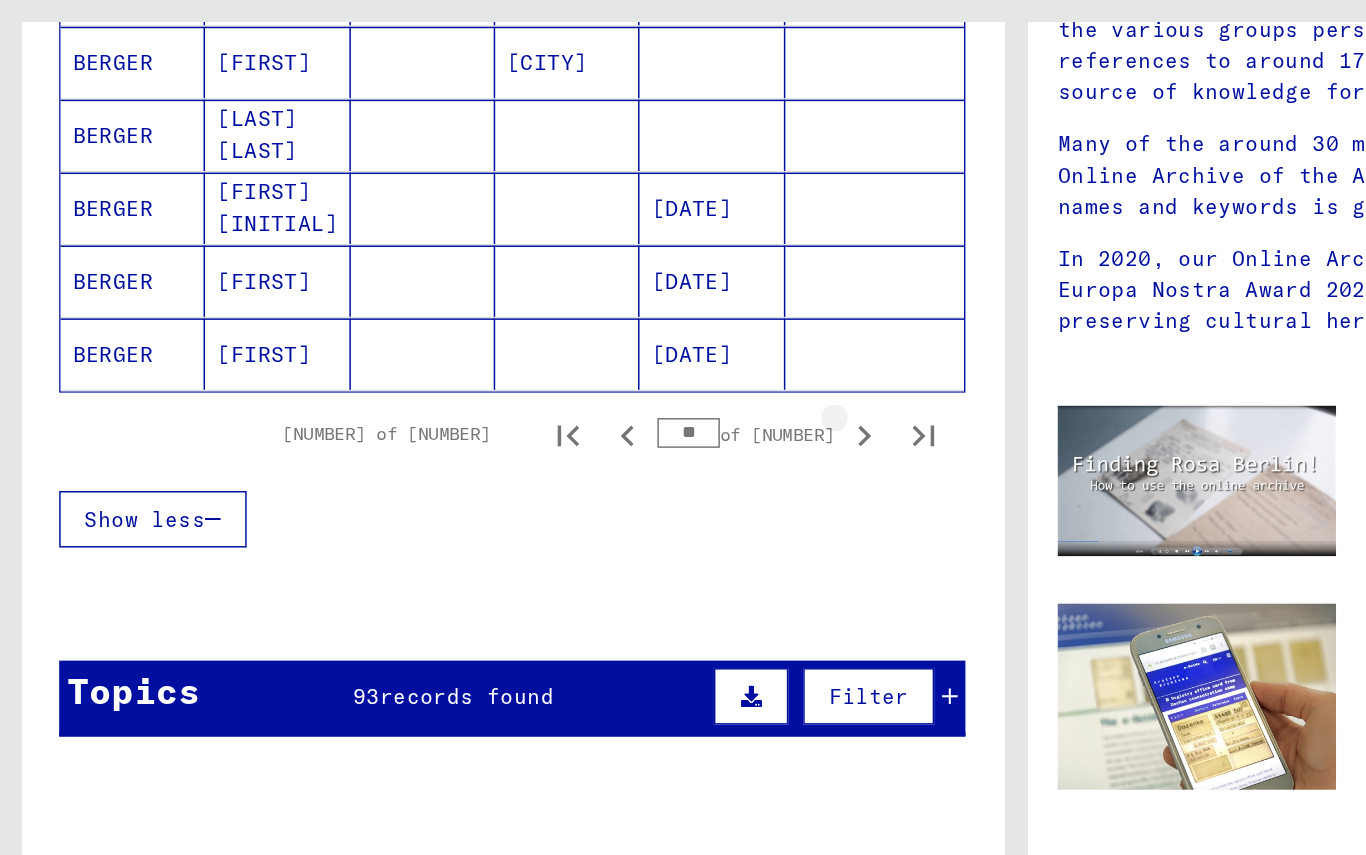 click at bounding box center [581, 389] 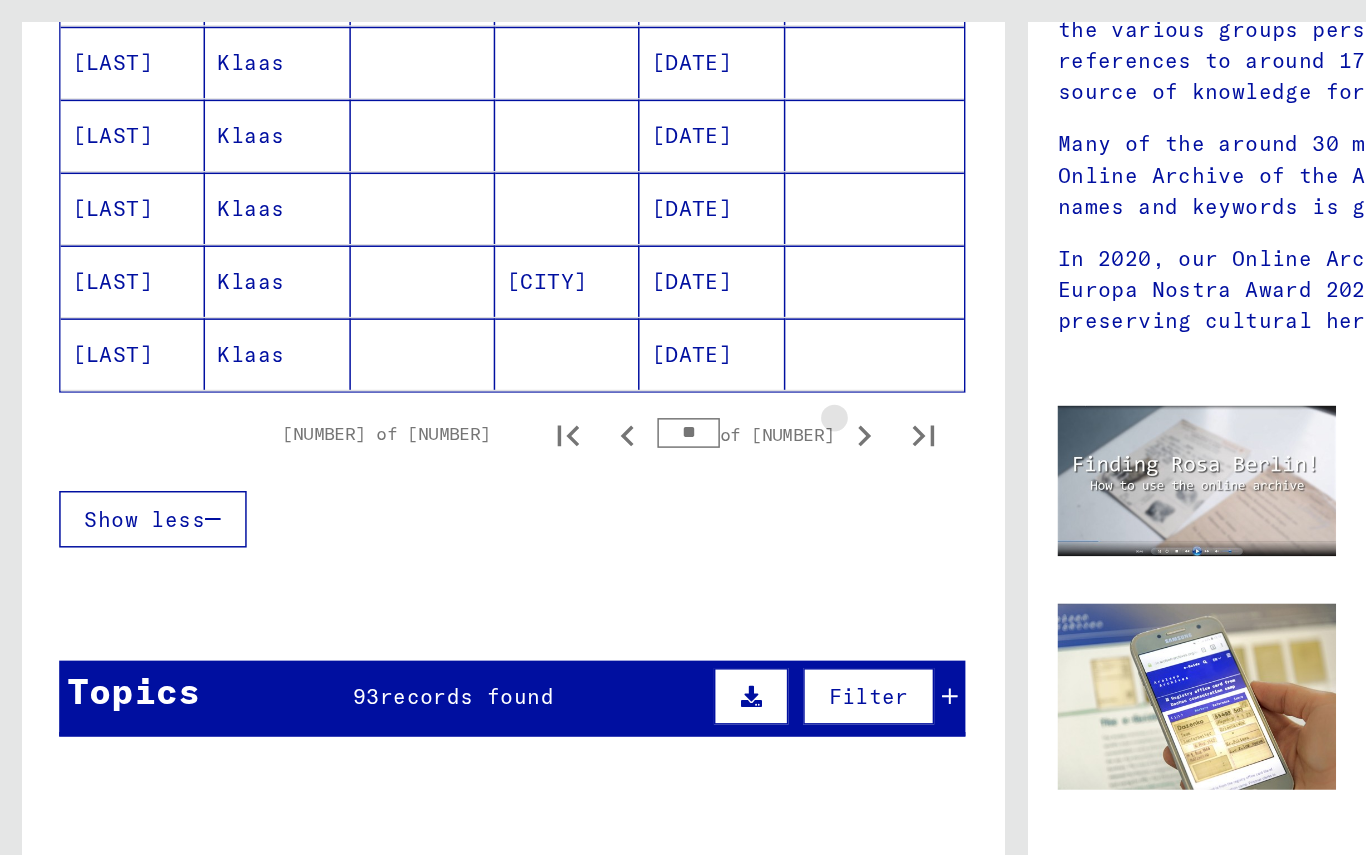 click at bounding box center (581, 389) 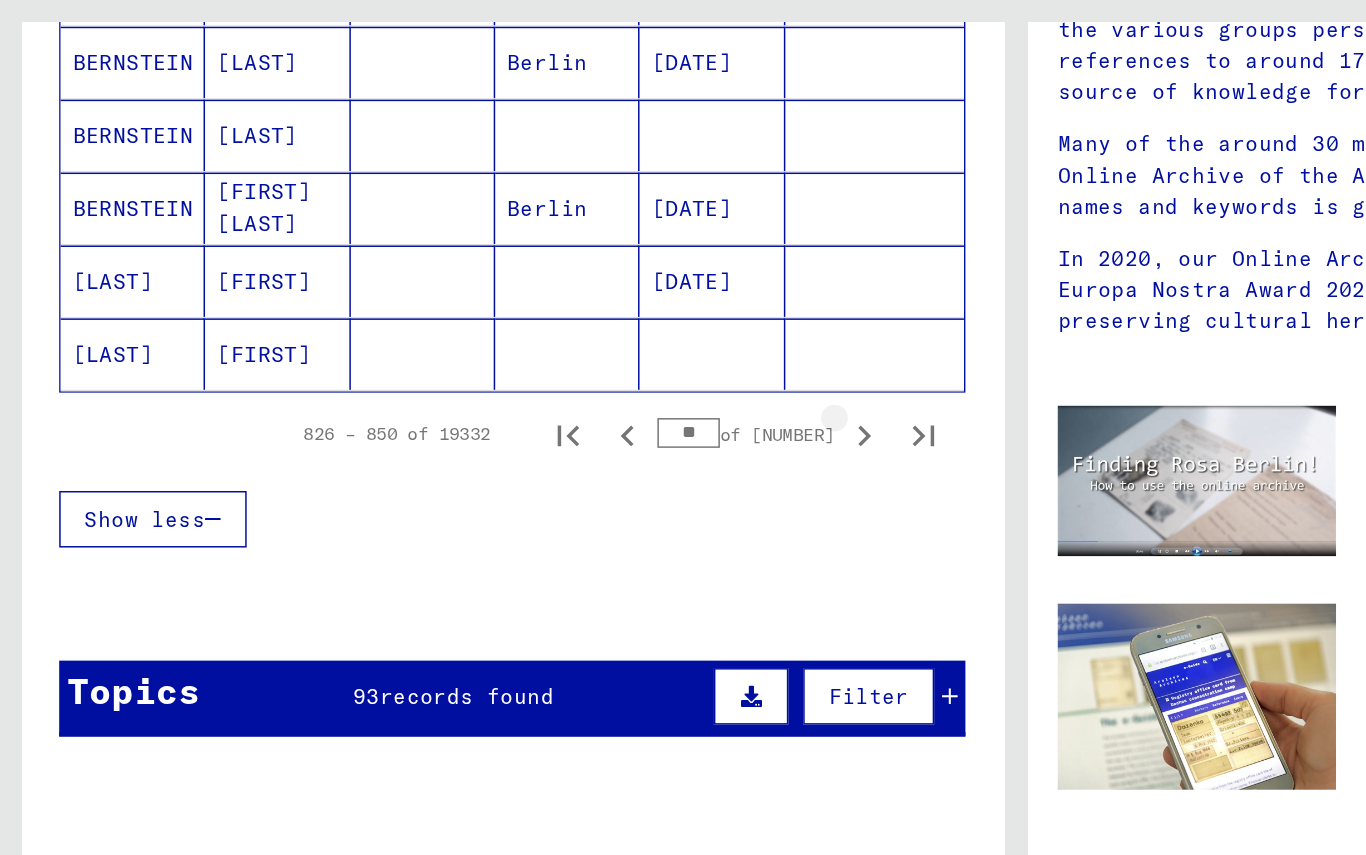 click at bounding box center (581, 389) 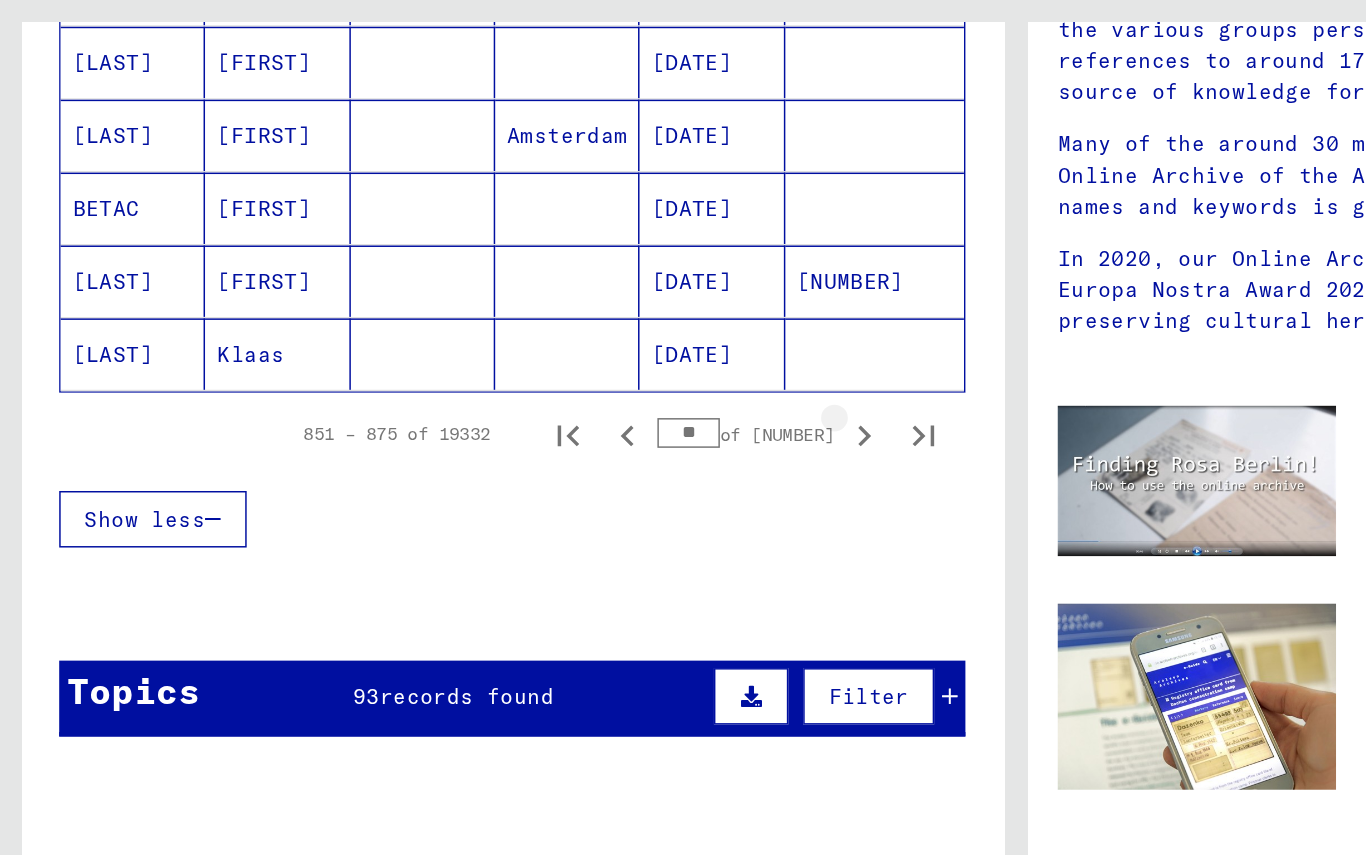 click at bounding box center [581, 389] 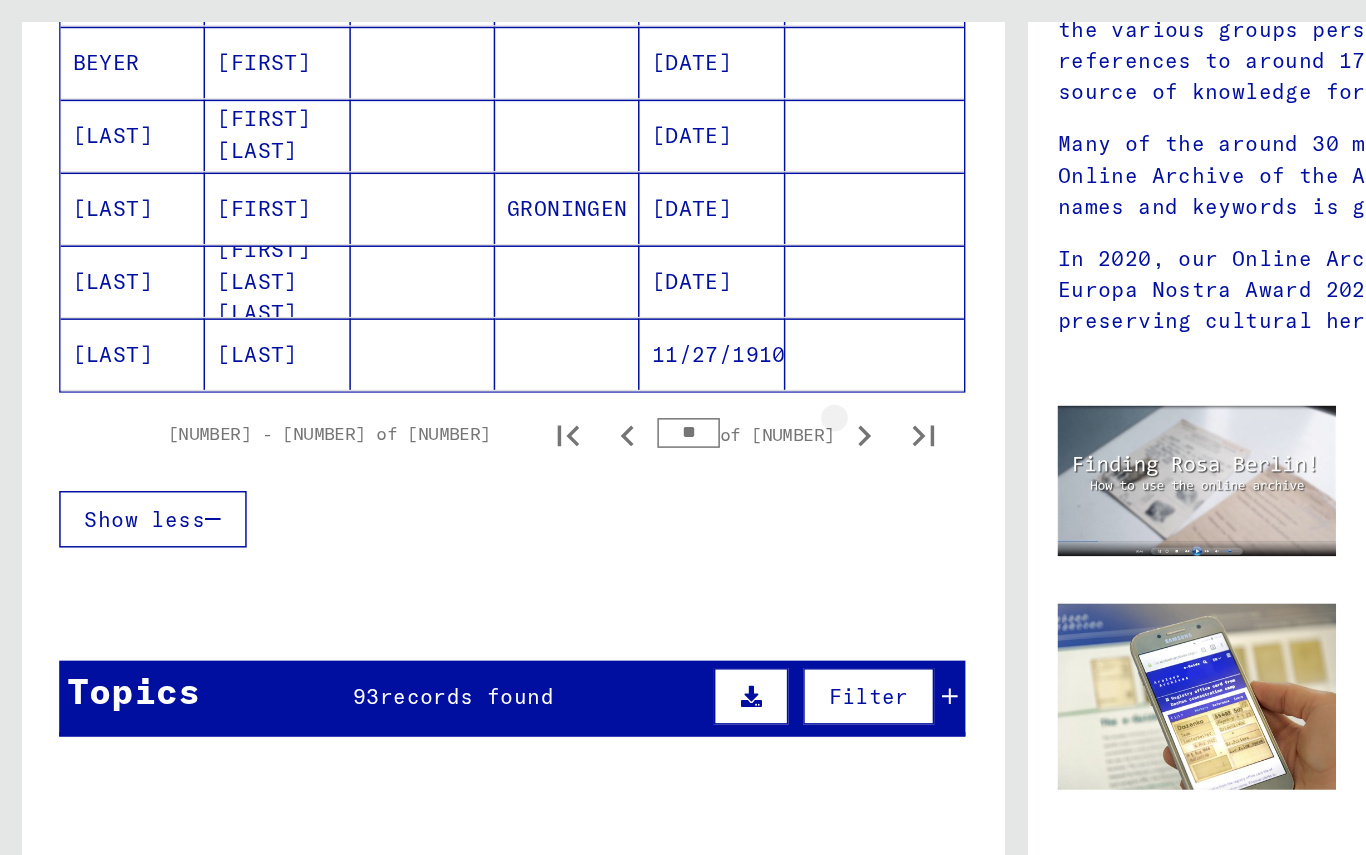 click at bounding box center [581, 389] 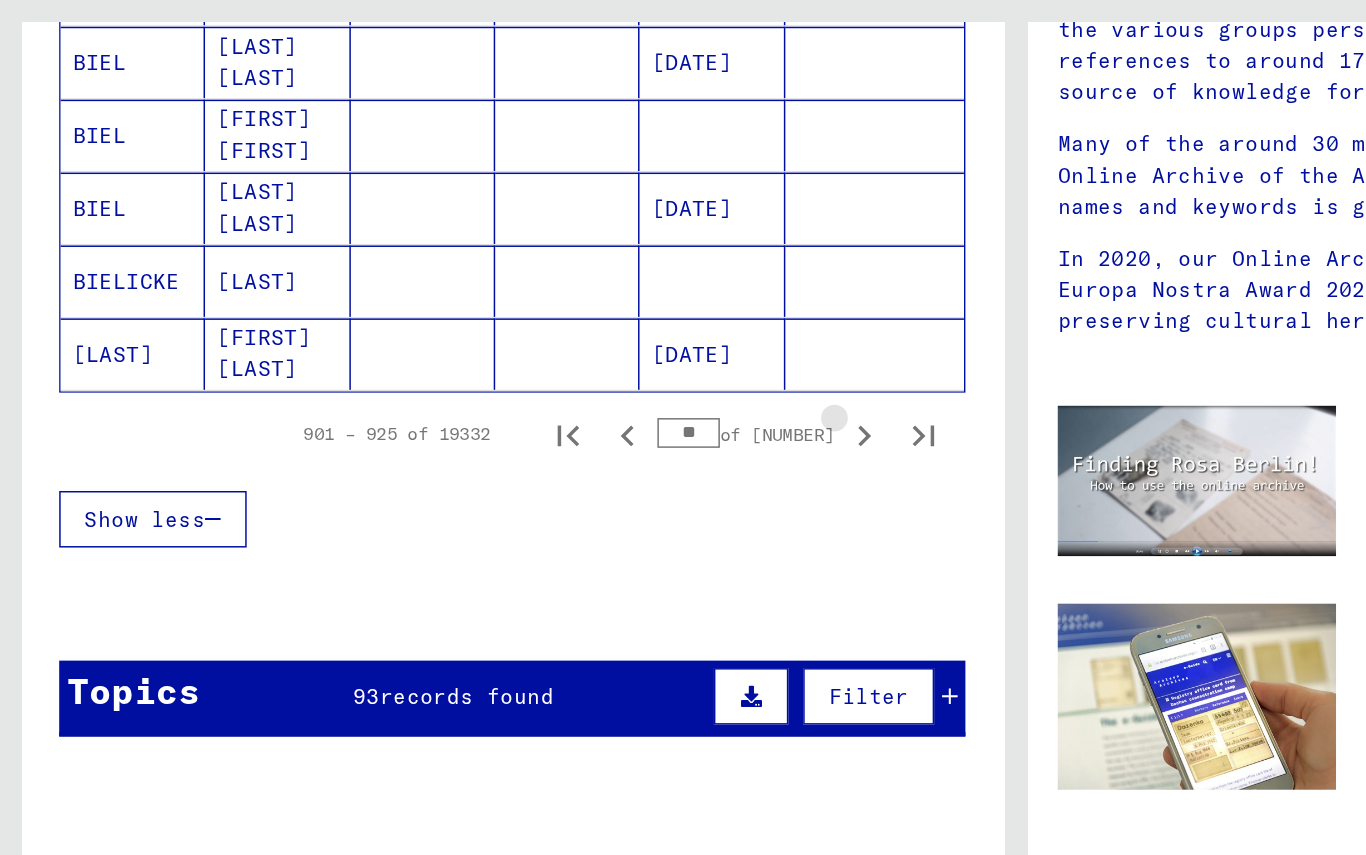 click at bounding box center (581, 389) 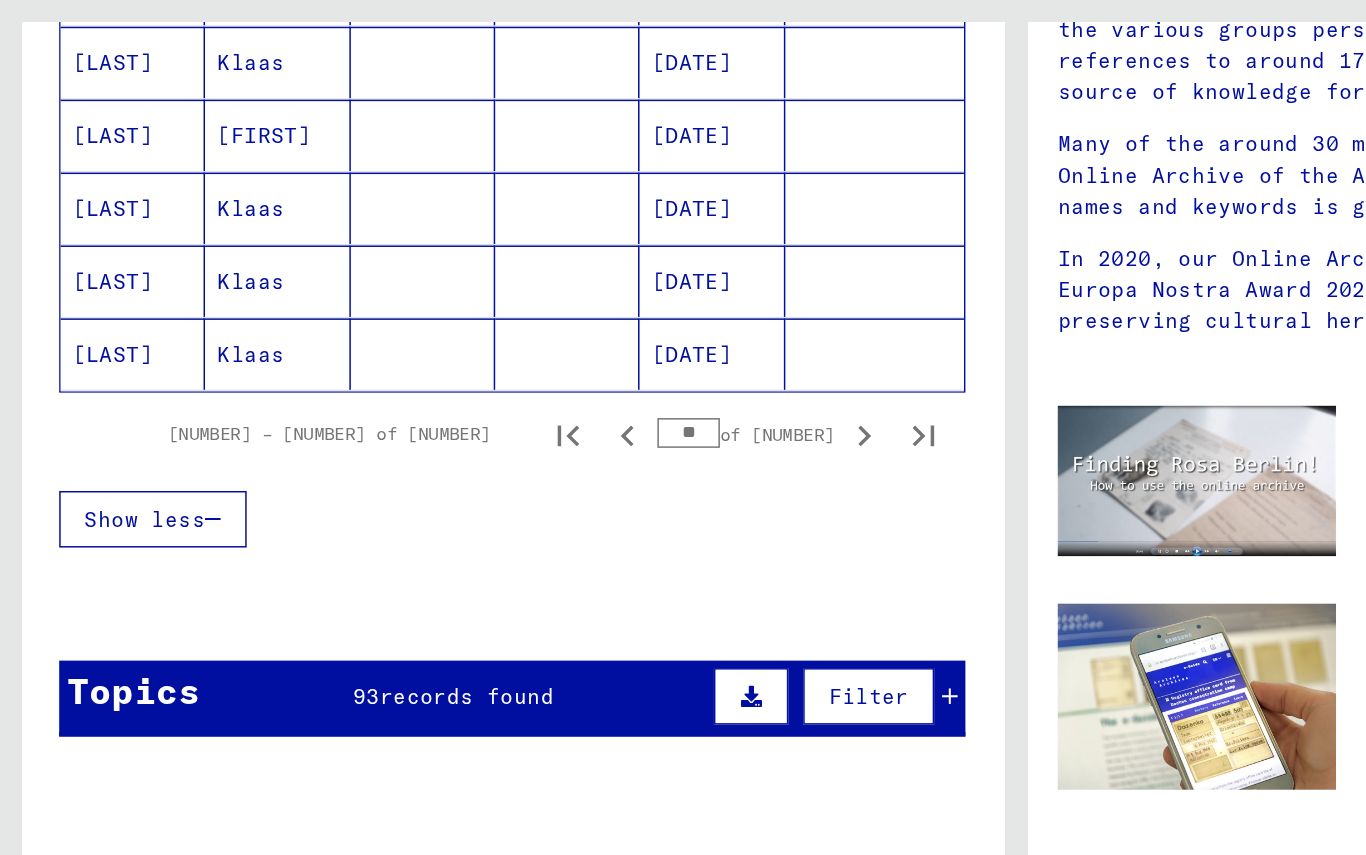 click at bounding box center [581, 389] 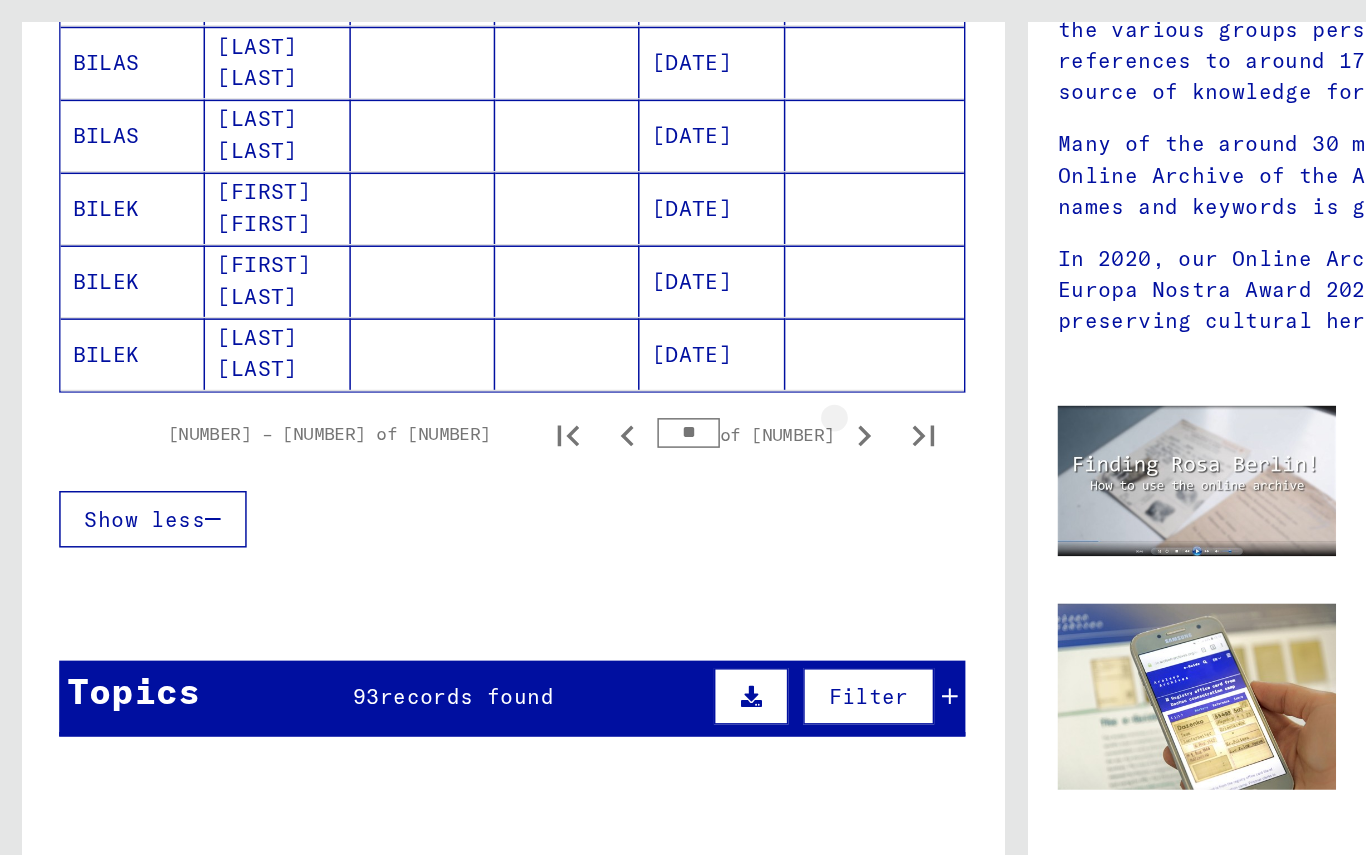 click at bounding box center (581, 389) 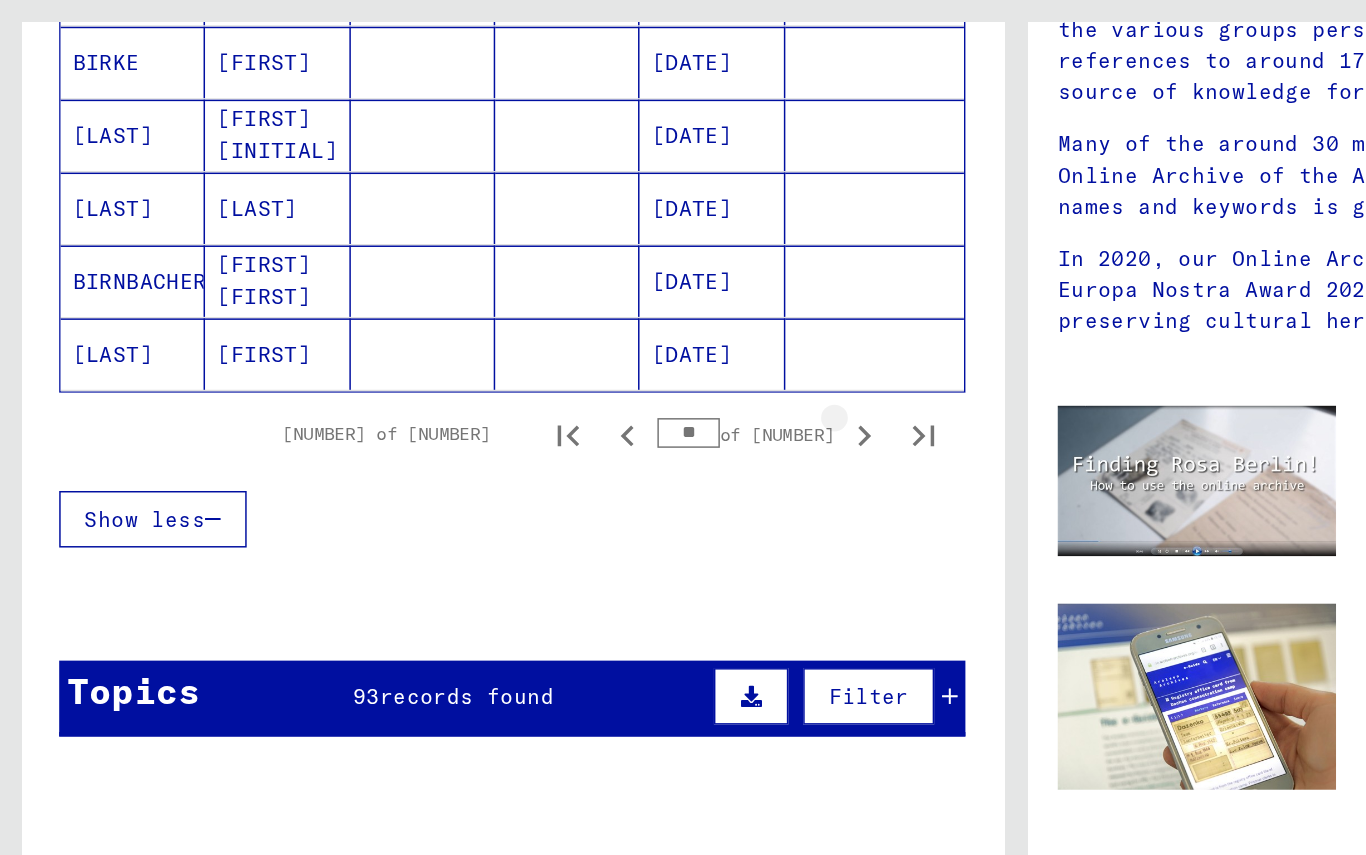 click at bounding box center (581, 389) 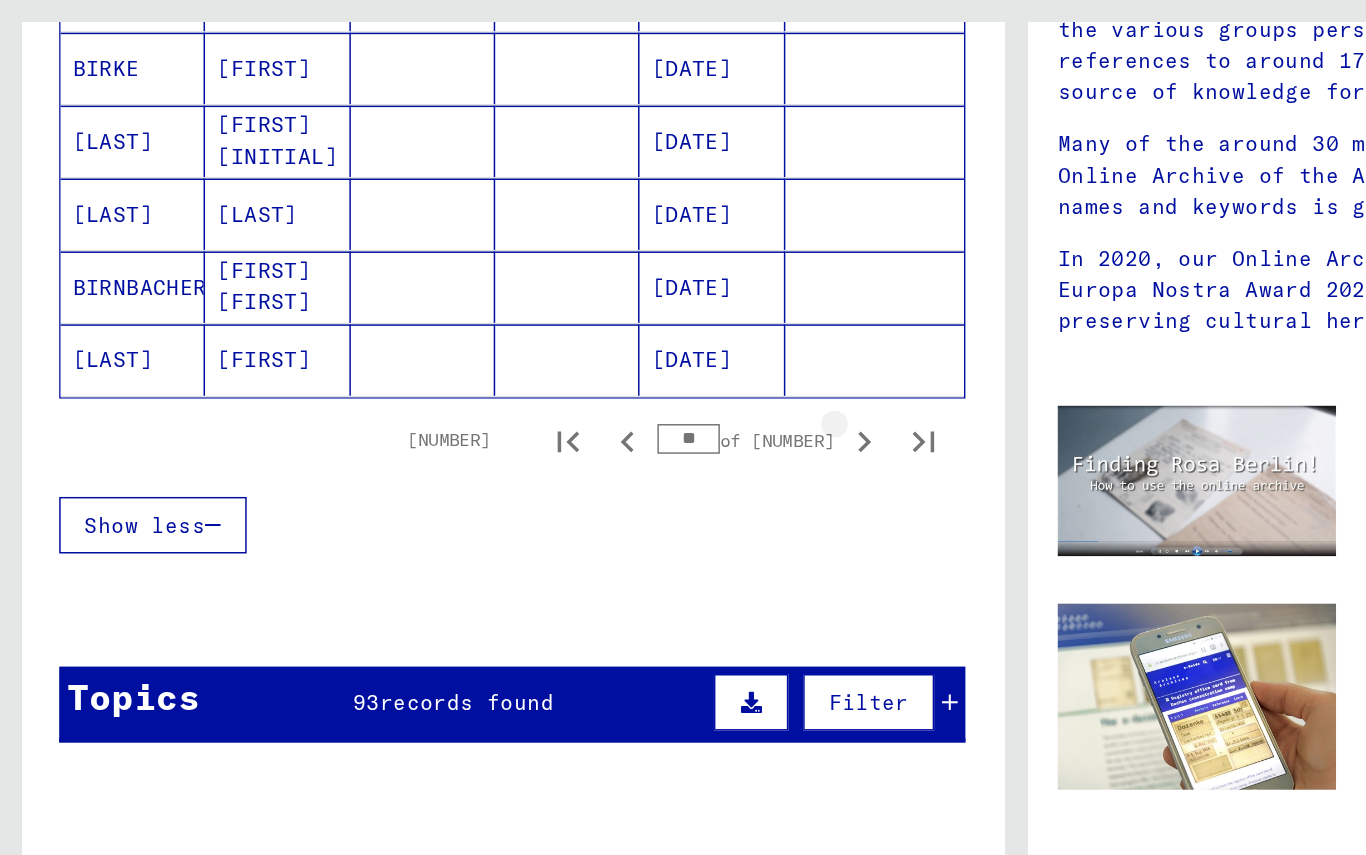 click at bounding box center (581, 393) 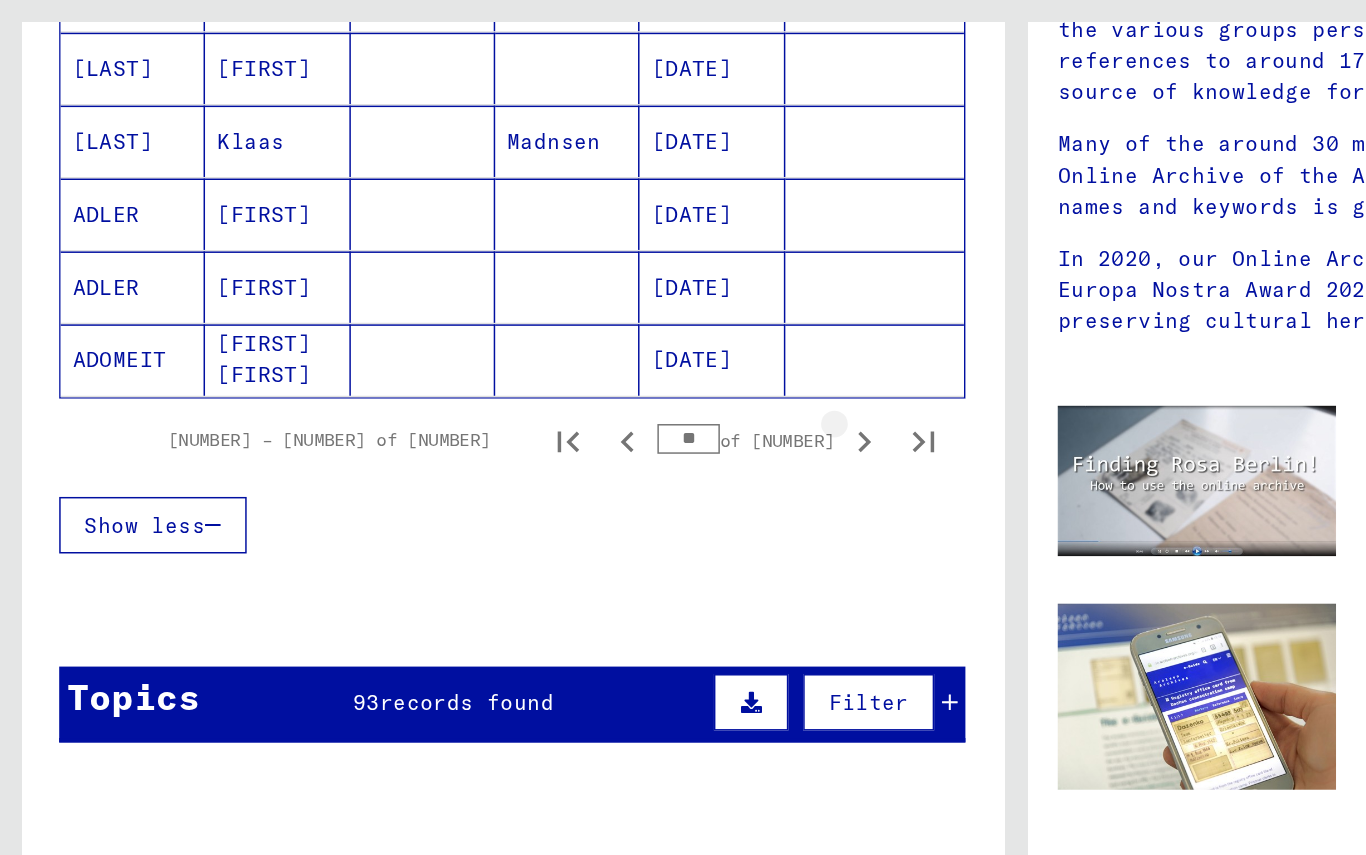 click at bounding box center [581, 393] 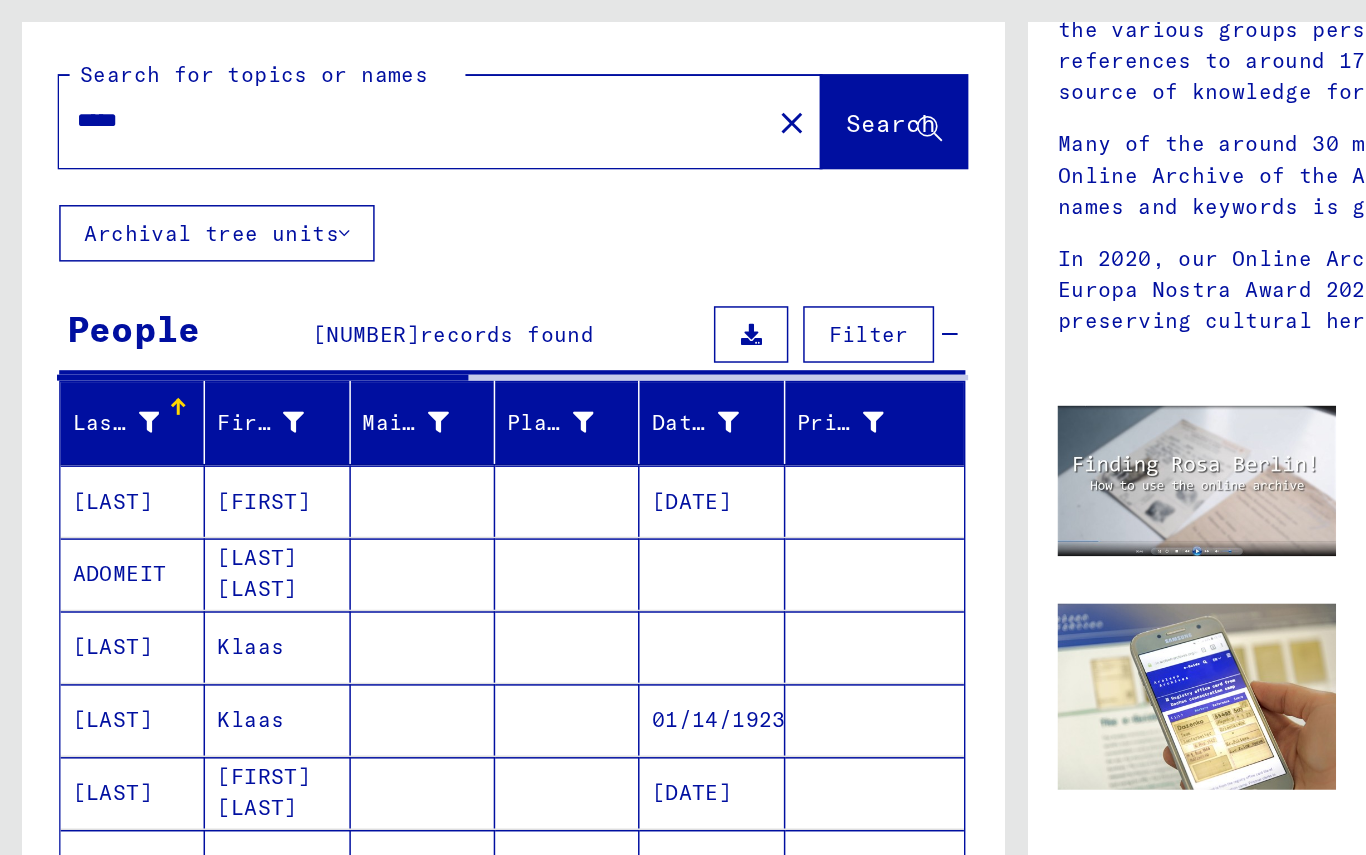 scroll, scrollTop: 0, scrollLeft: 0, axis: both 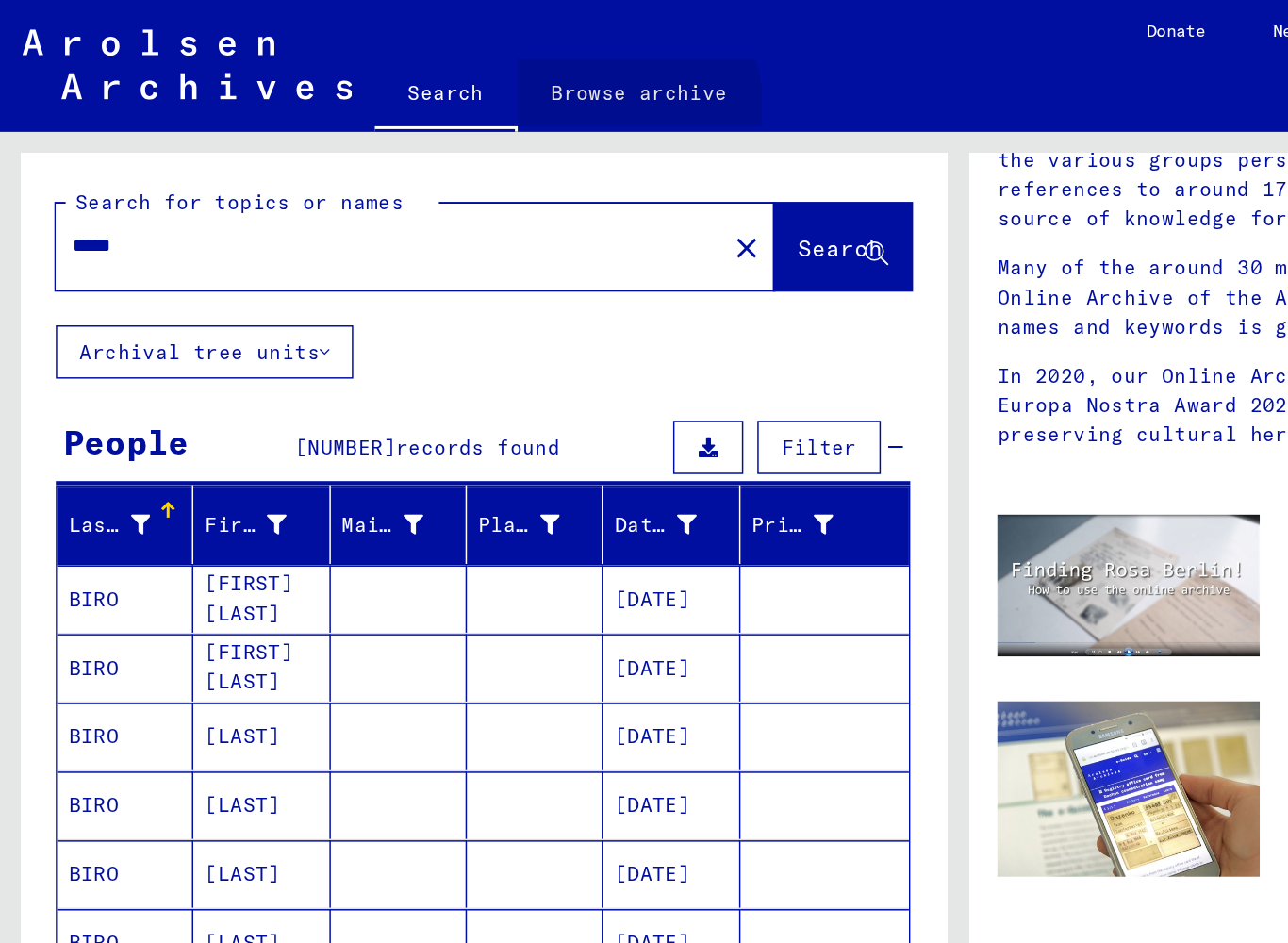 click on "Browse archive" at bounding box center (430, 64) 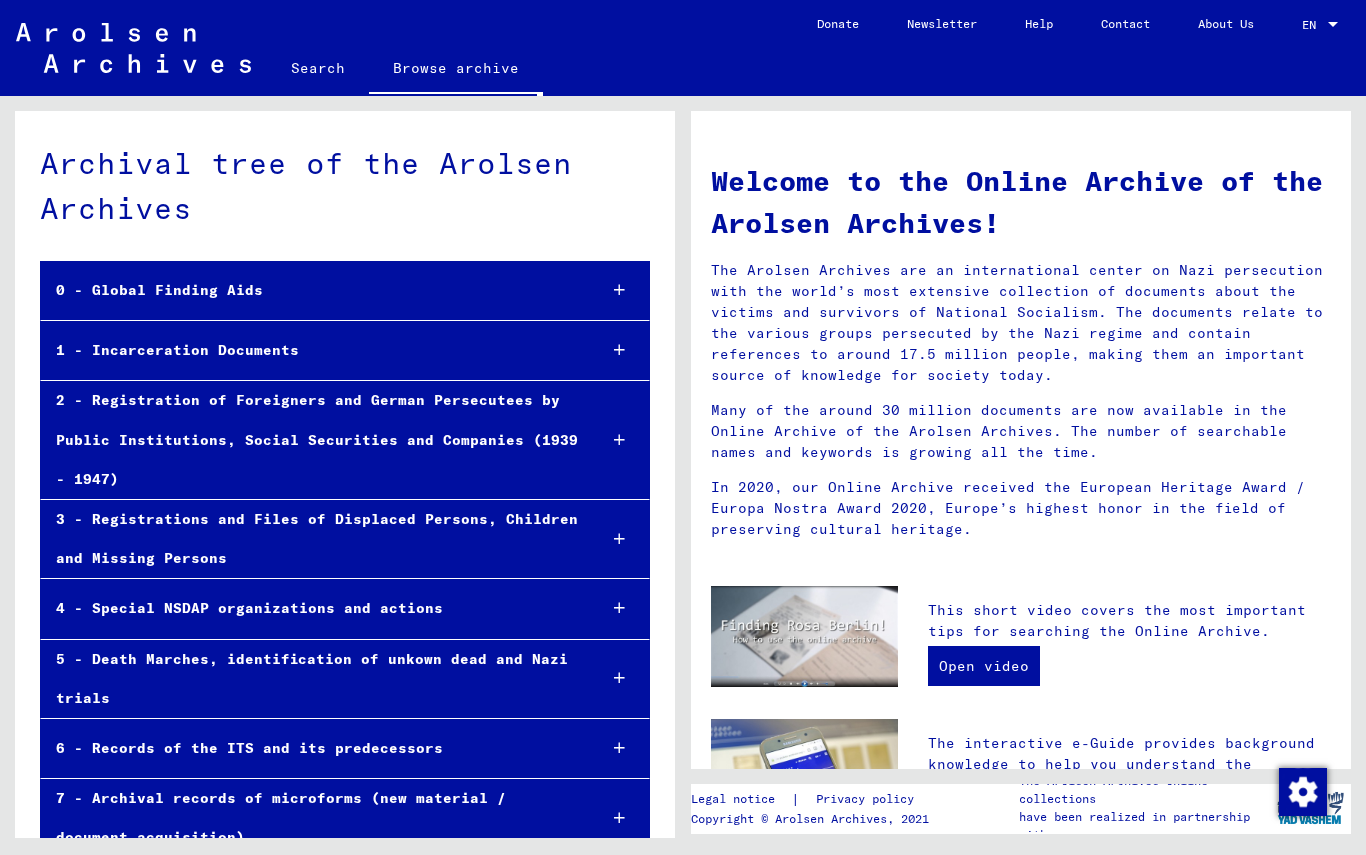 click on "1 - Incarceration Documents" at bounding box center (310, 350) 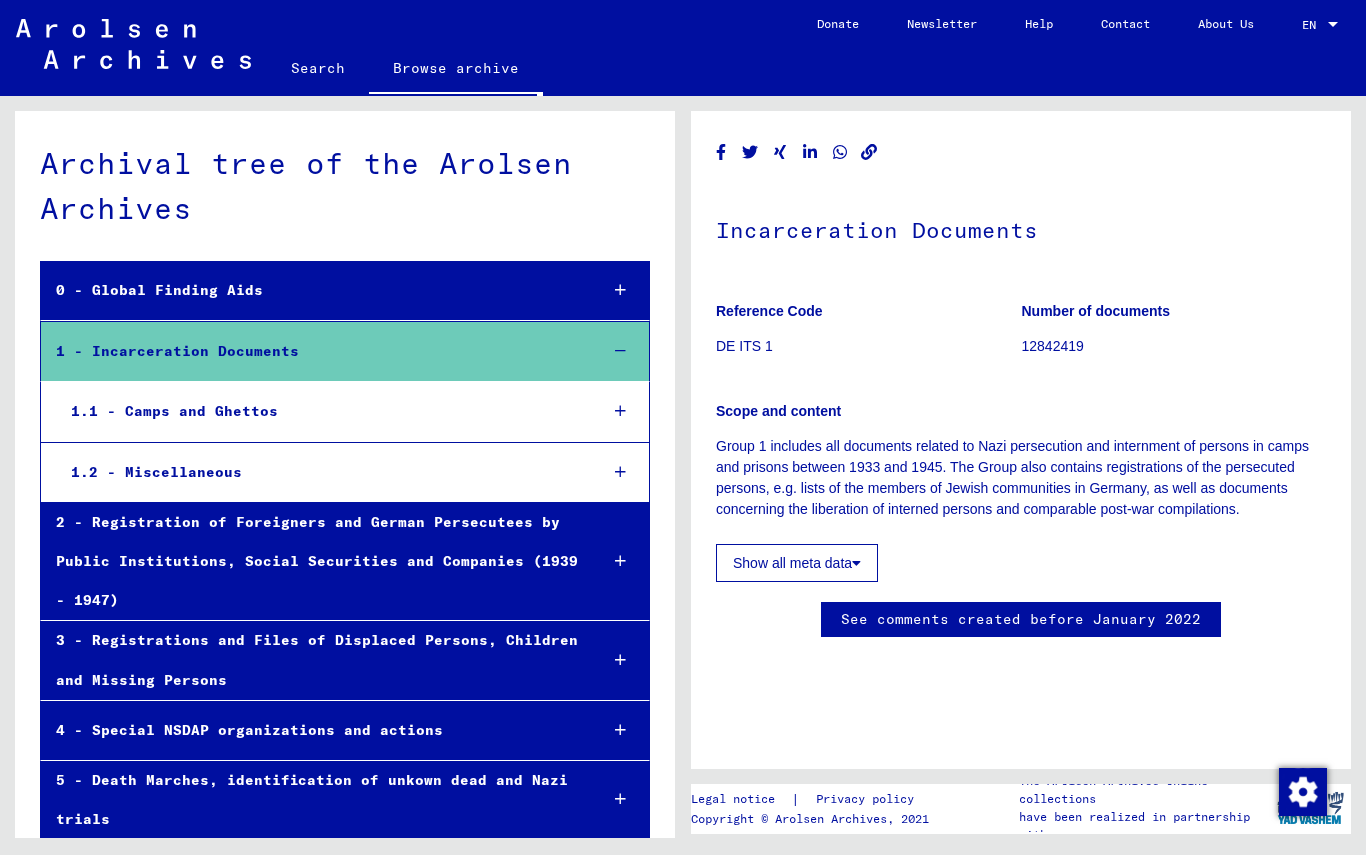 click on "1.1 - Camps and Ghettos" at bounding box center [319, 411] 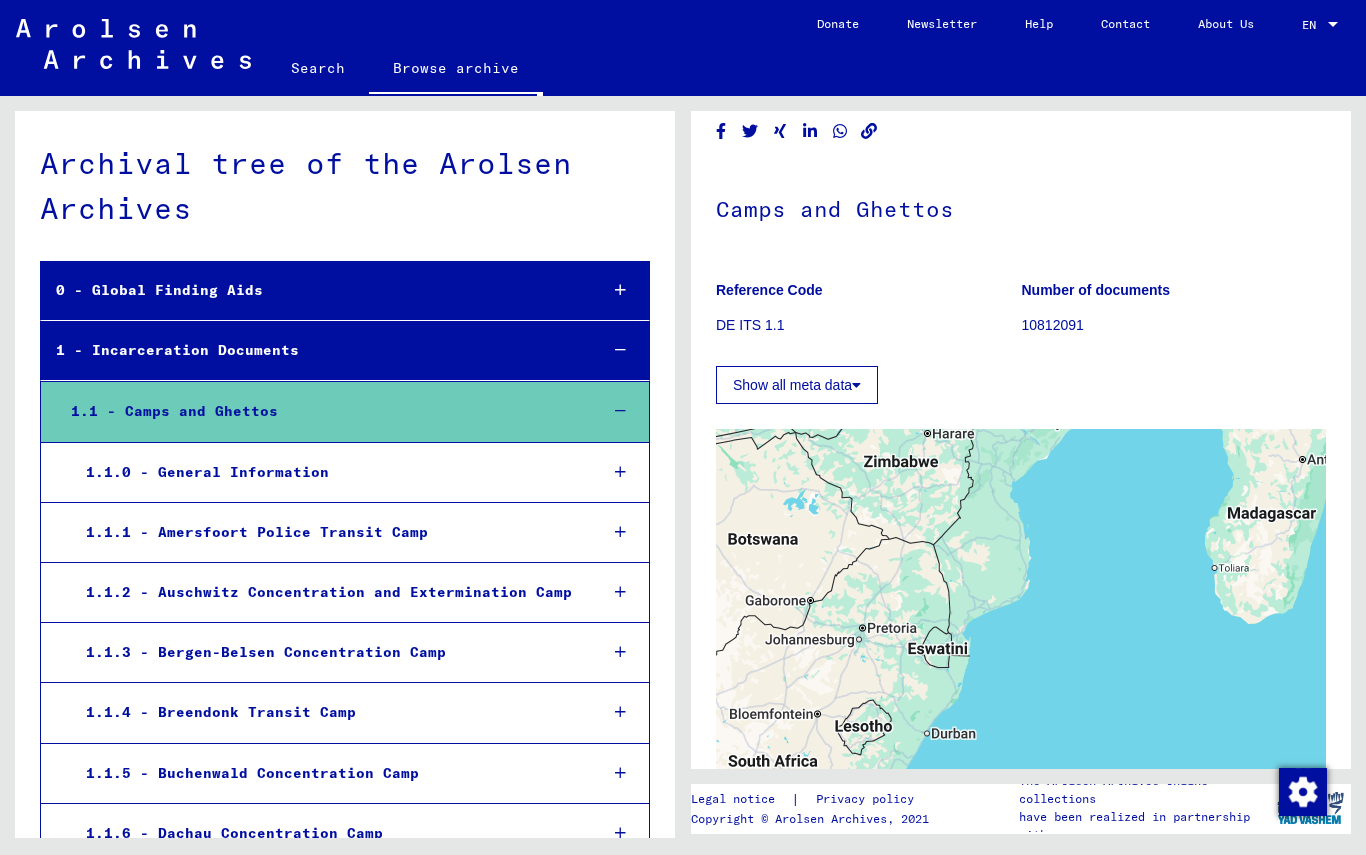 scroll, scrollTop: 41, scrollLeft: 0, axis: vertical 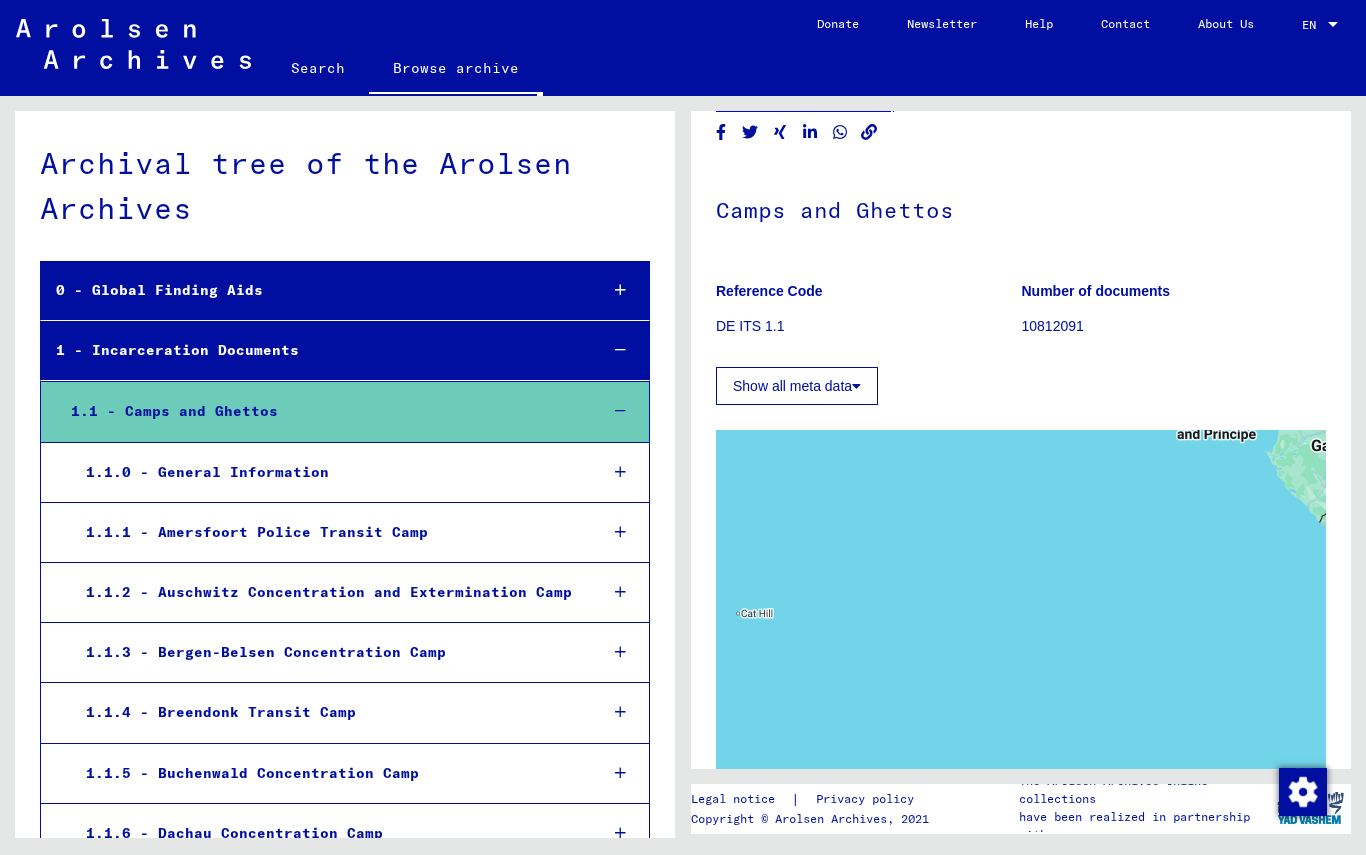 click on "Show all meta data" at bounding box center [797, 386] 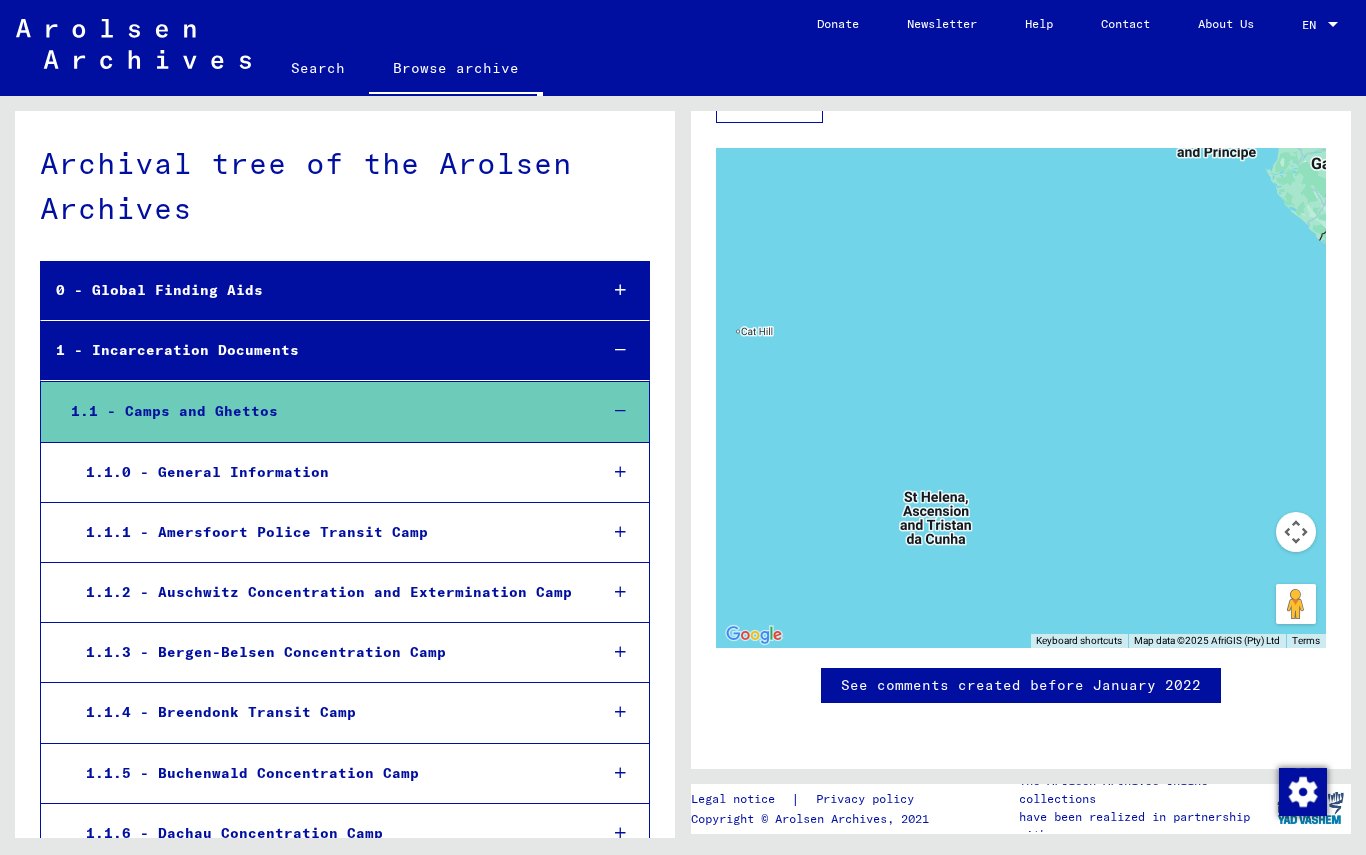 scroll, scrollTop: 1432, scrollLeft: 0, axis: vertical 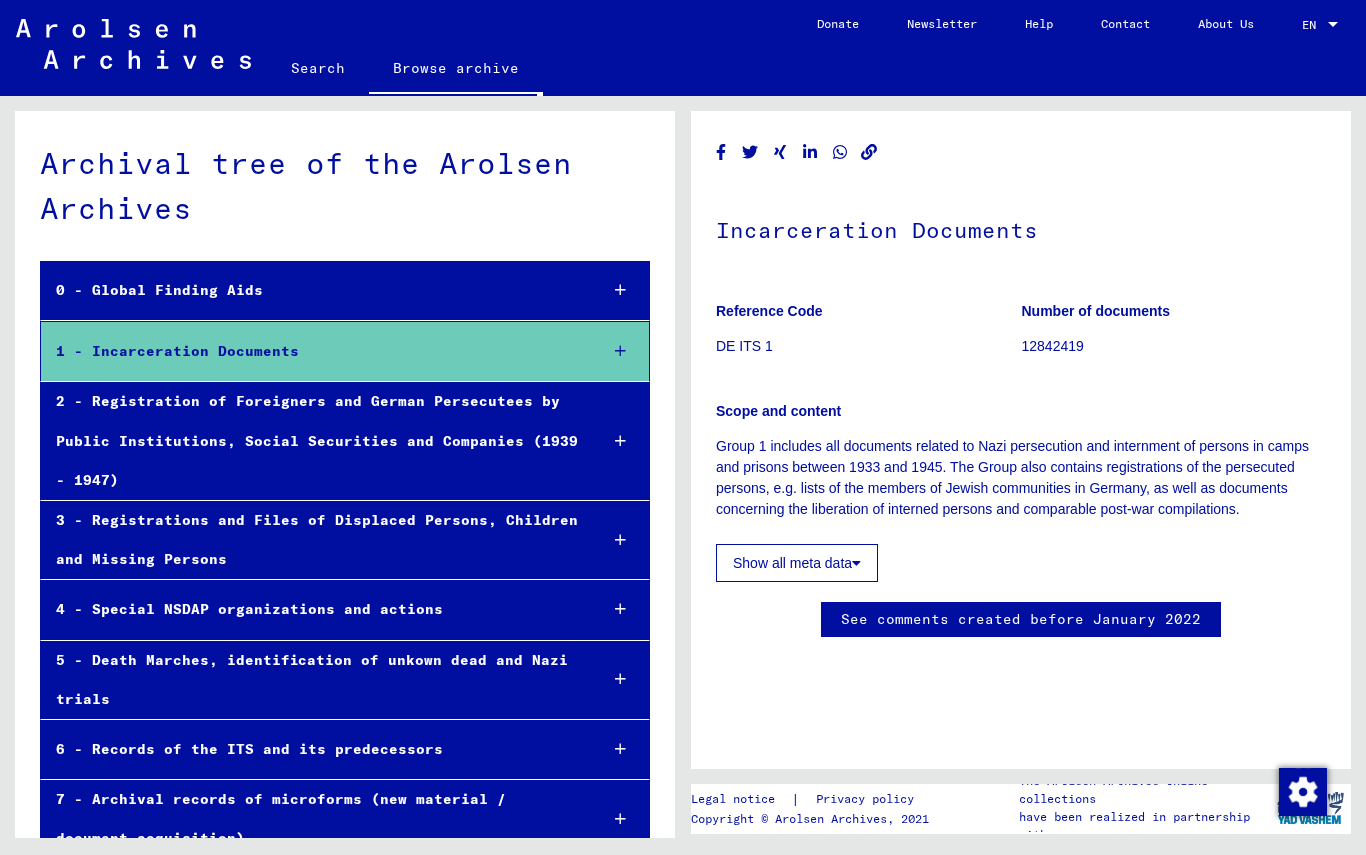 click on "0 - Global Finding Aids" at bounding box center (311, 290) 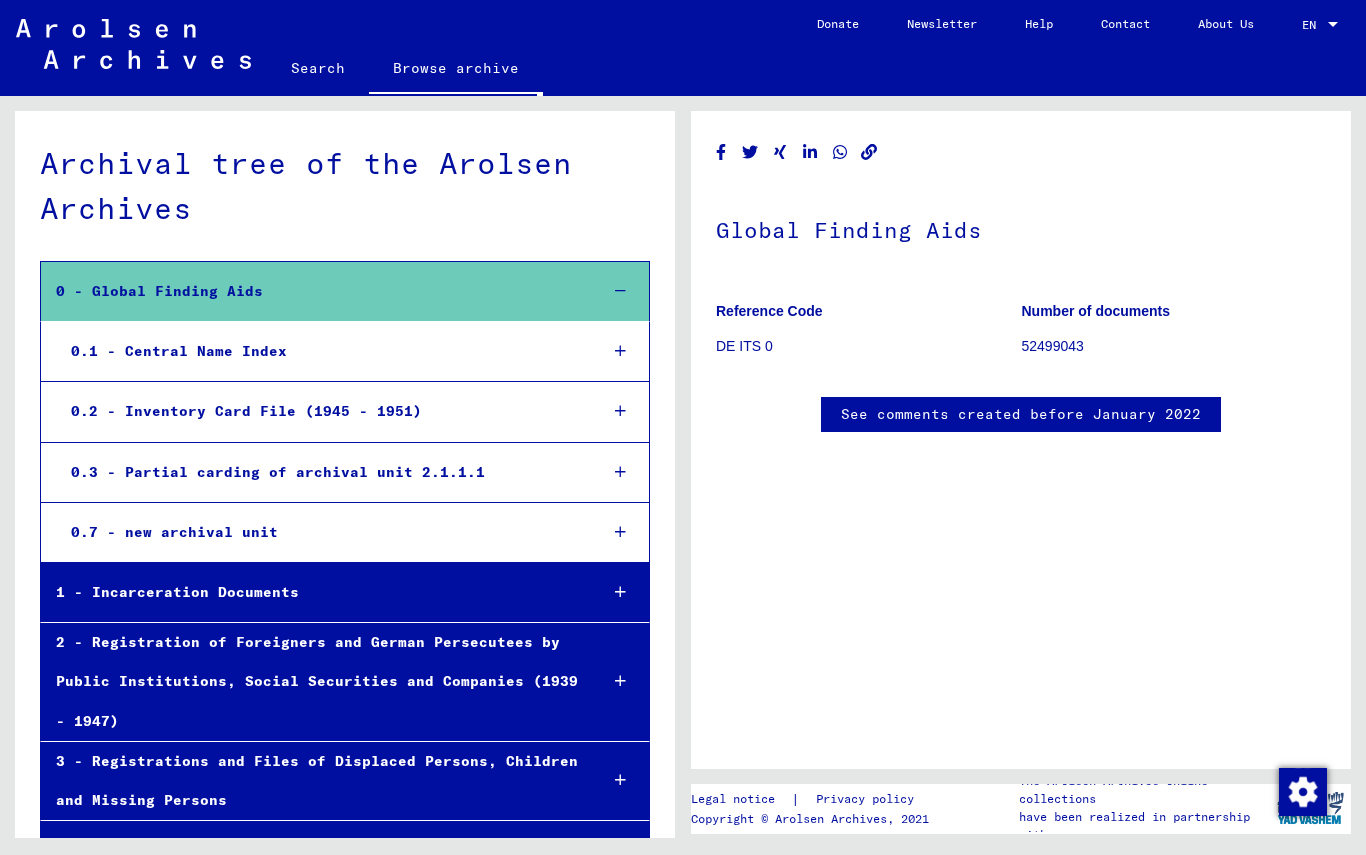 click on "1 - Incarceration Documents" at bounding box center (311, 592) 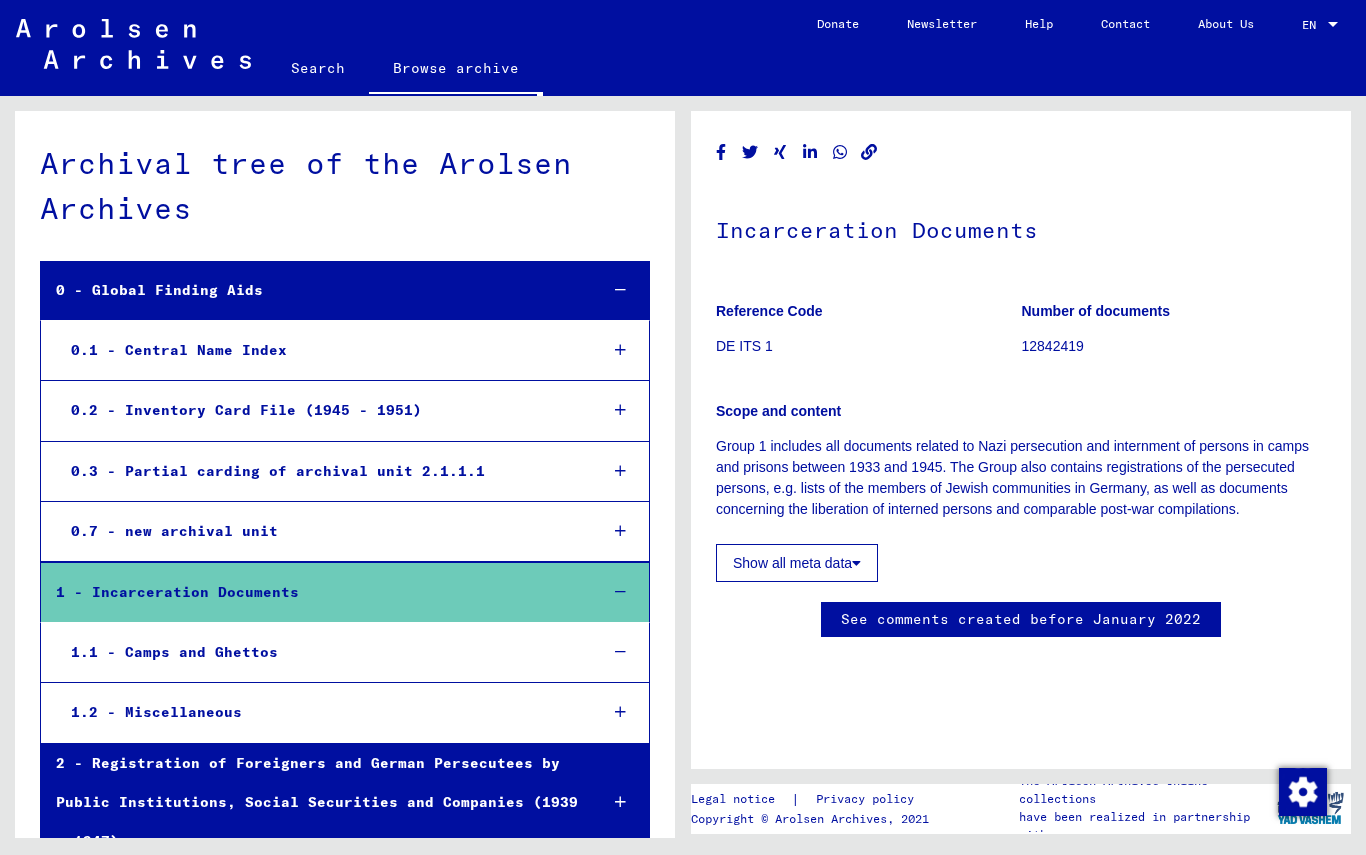 click on "1.1 - Camps and Ghettos" at bounding box center (319, 652) 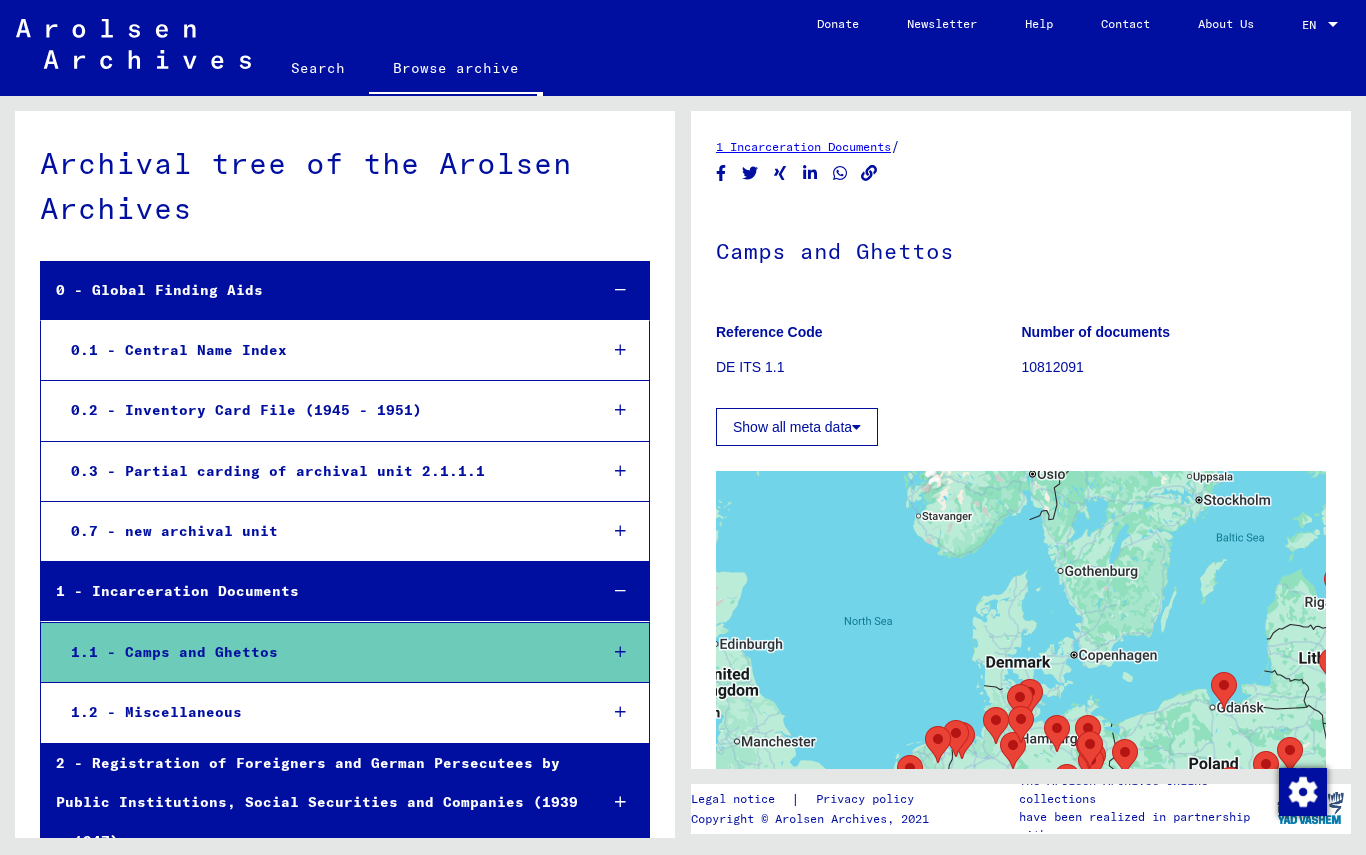 click on "1.1 - Camps and Ghettos" at bounding box center [319, 652] 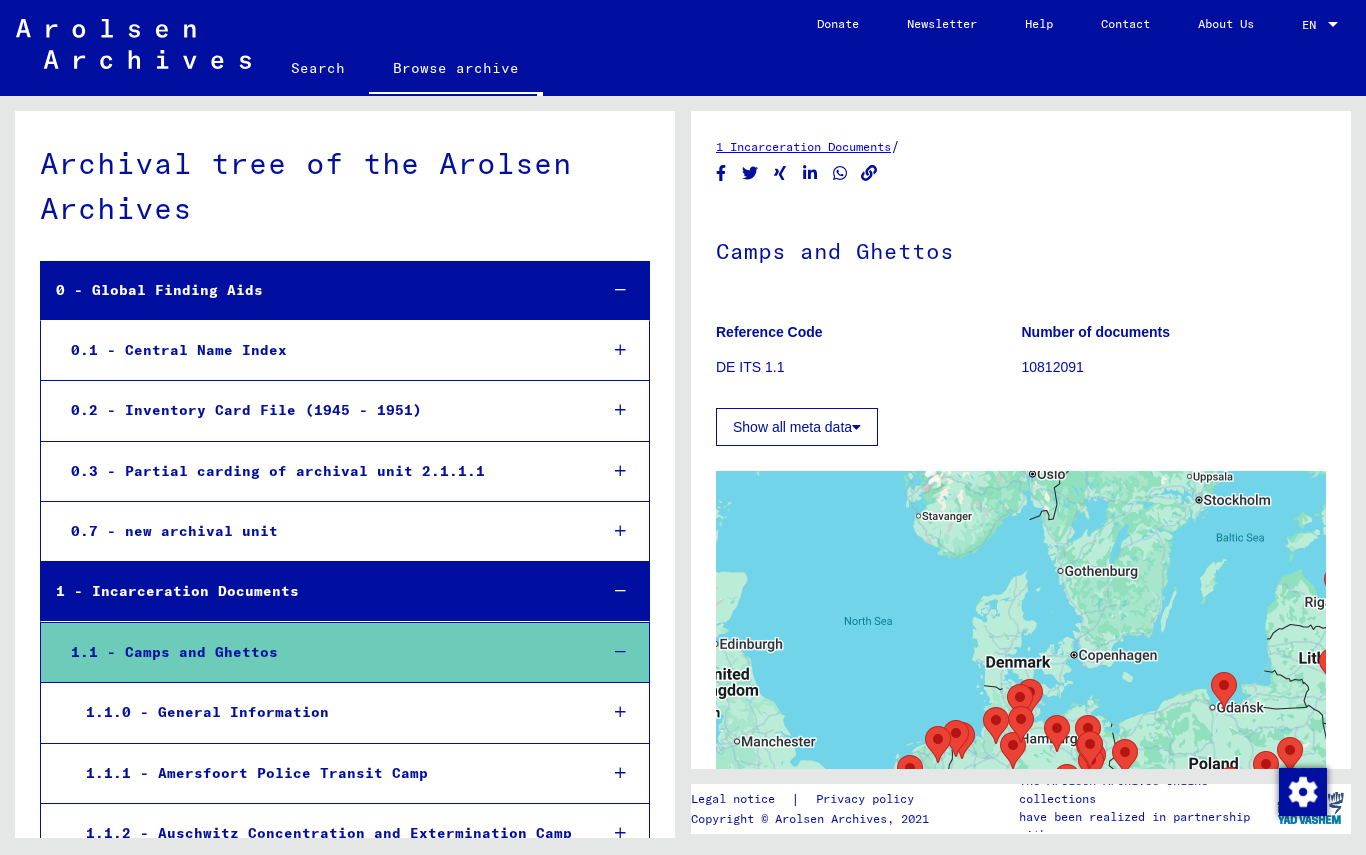 scroll, scrollTop: 0, scrollLeft: 0, axis: both 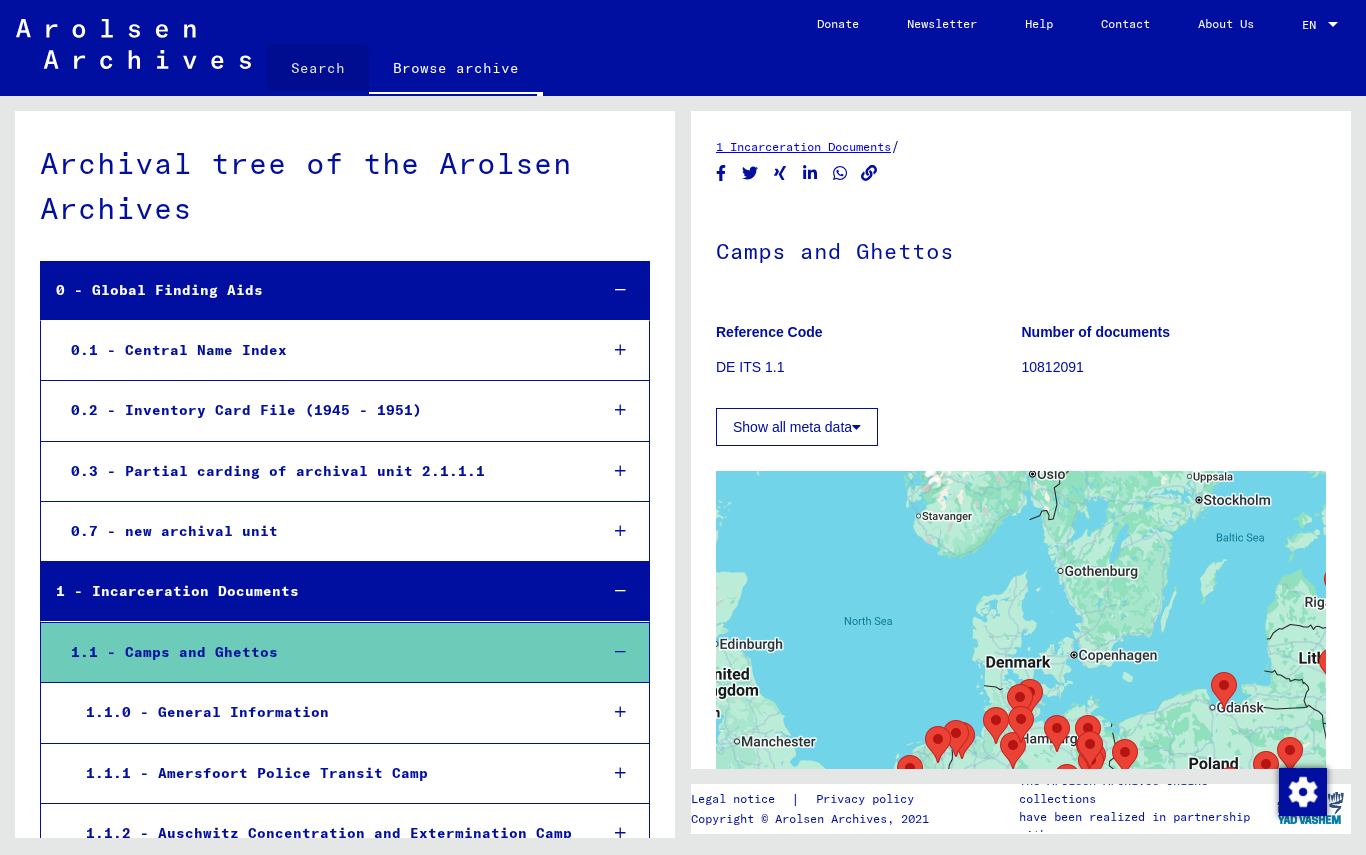 click on "Search" at bounding box center [318, 68] 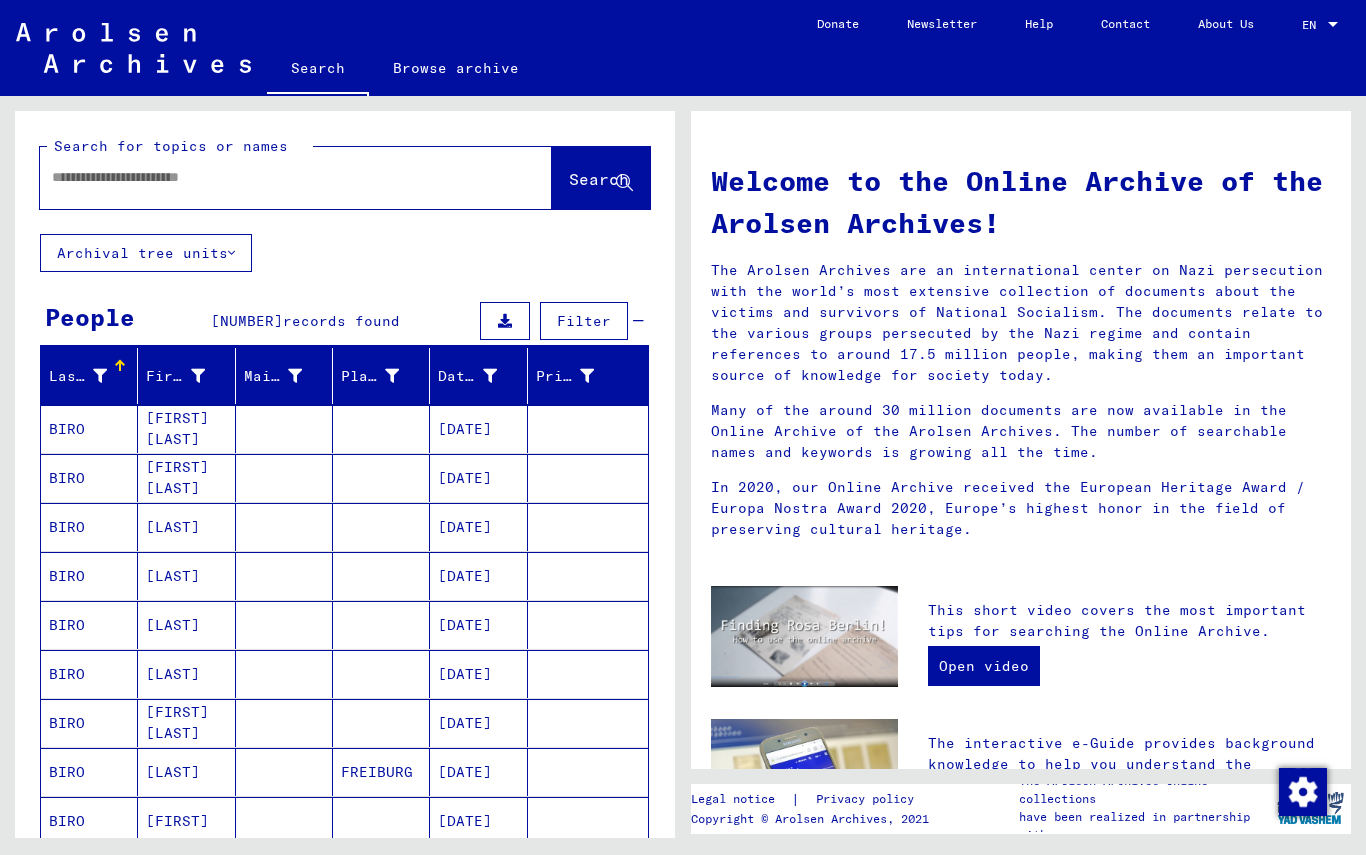click on "Filter" at bounding box center (584, 321) 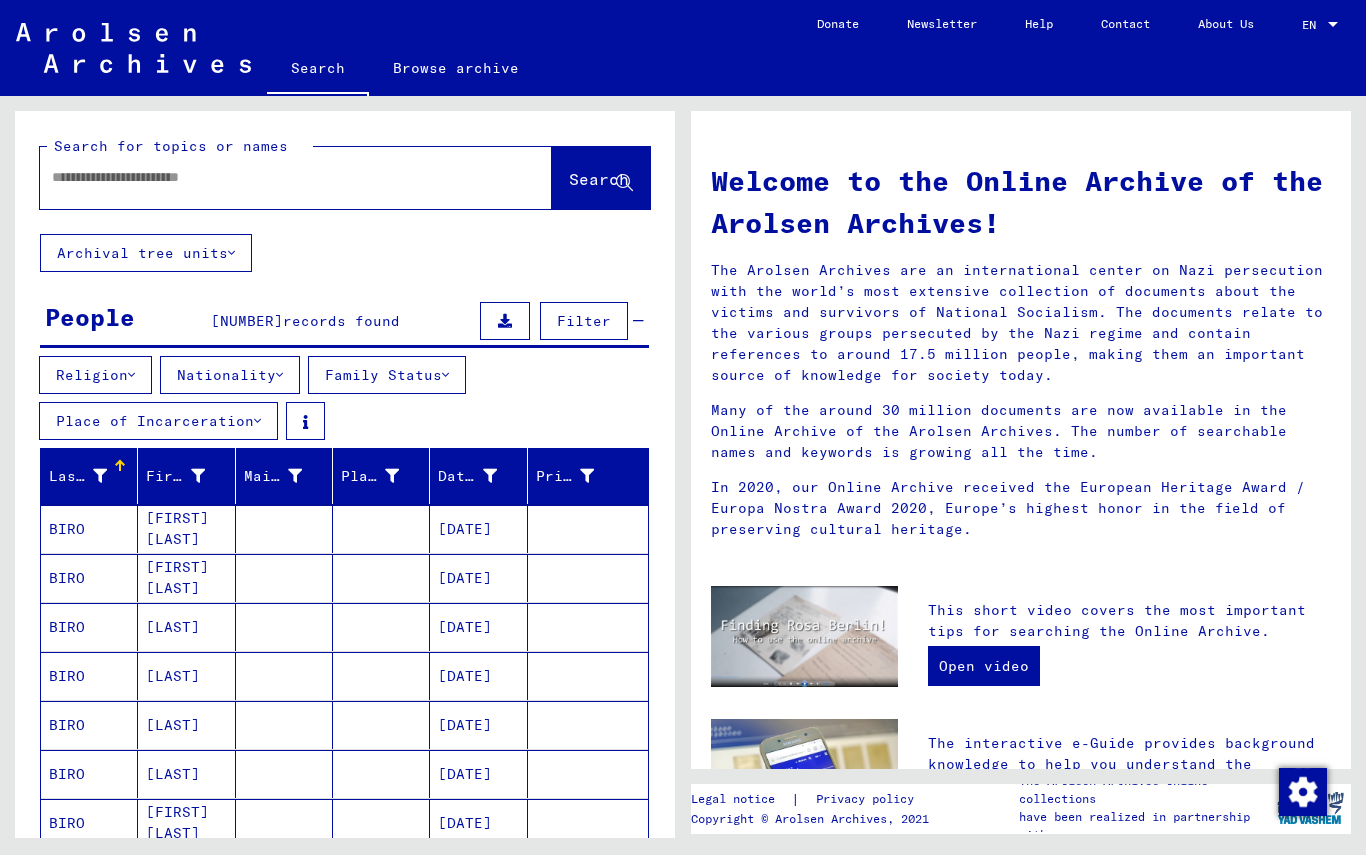 click at bounding box center [131, 375] 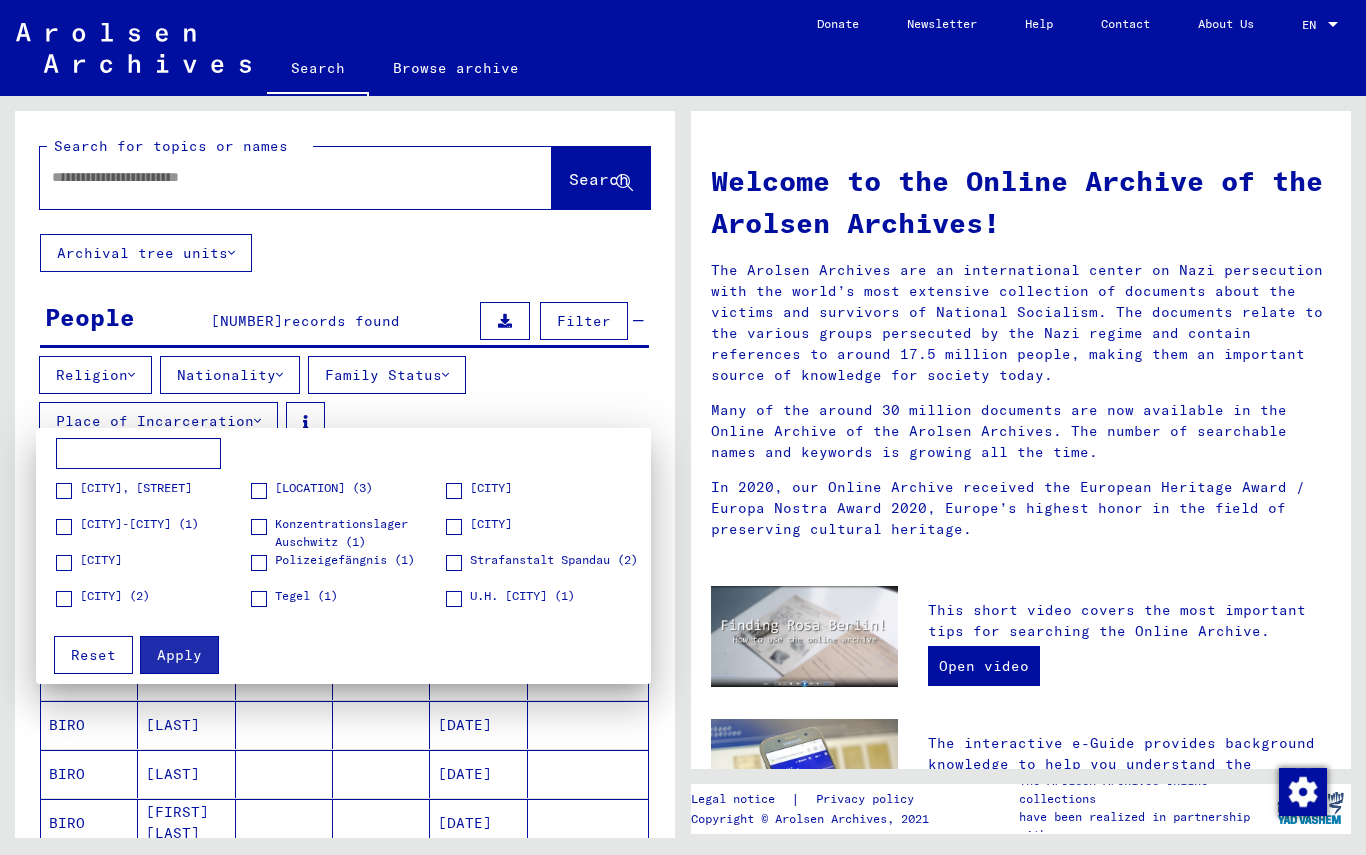 click at bounding box center [138, 454] 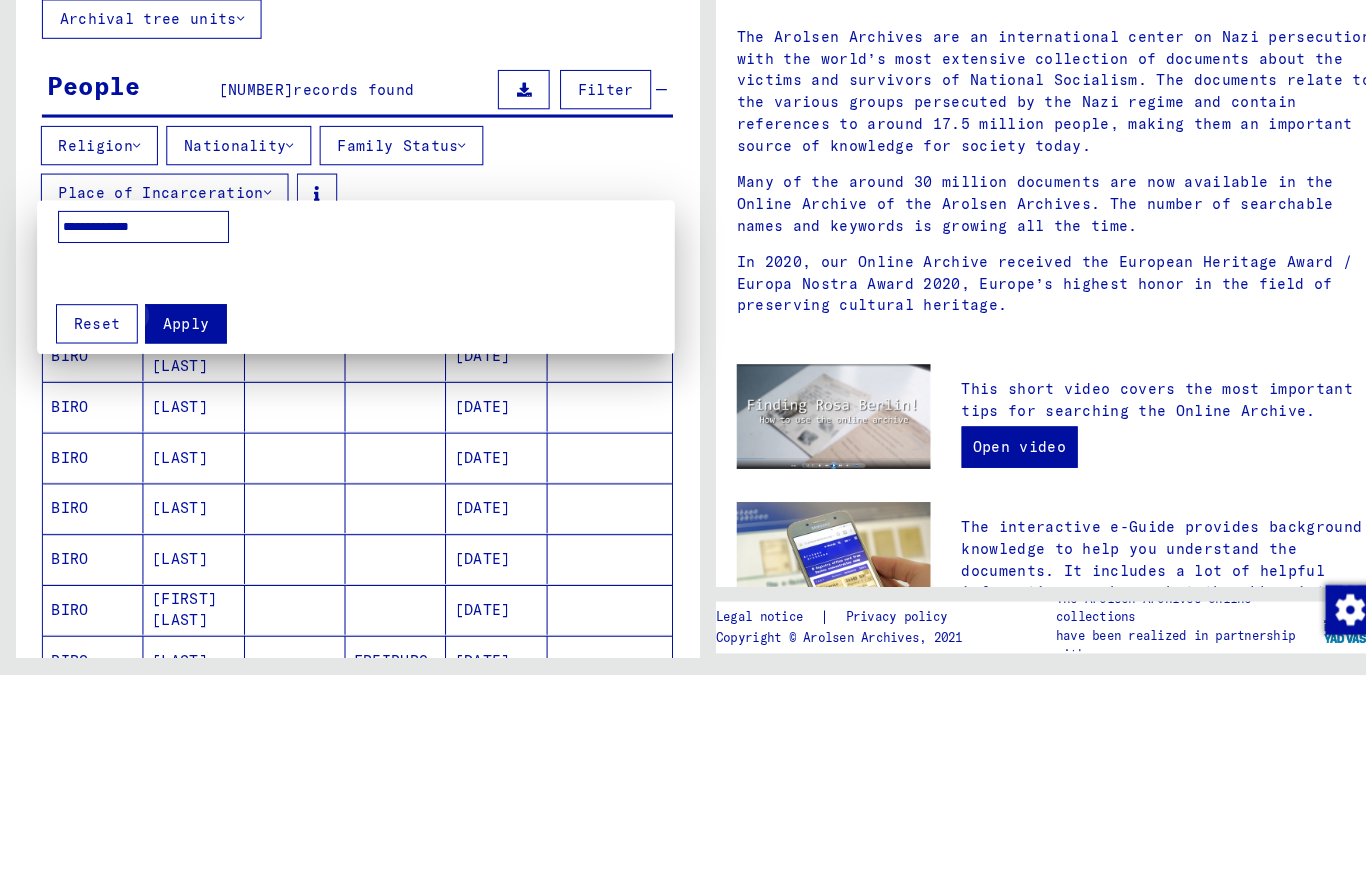 type on "**********" 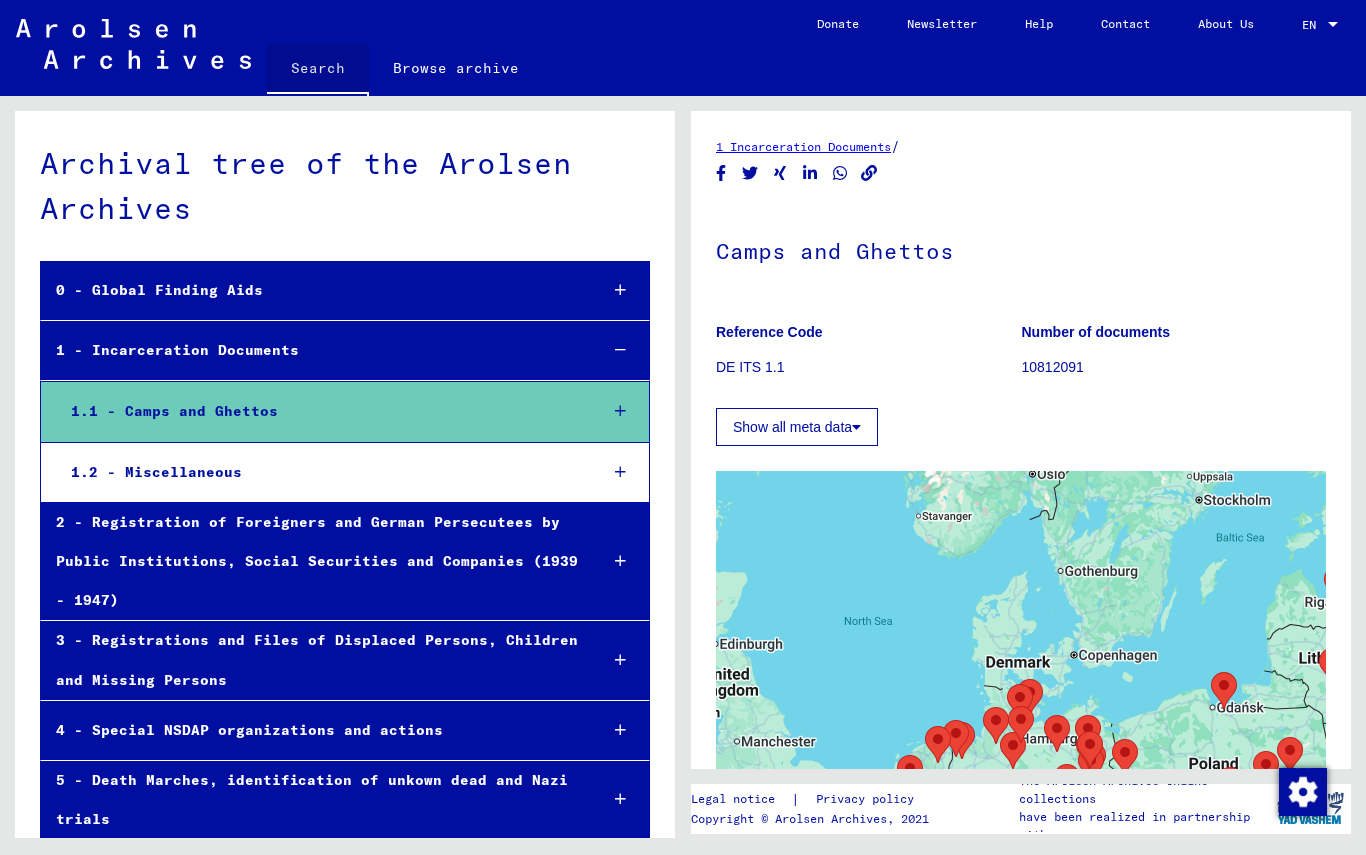 click on "Search" at bounding box center [318, 70] 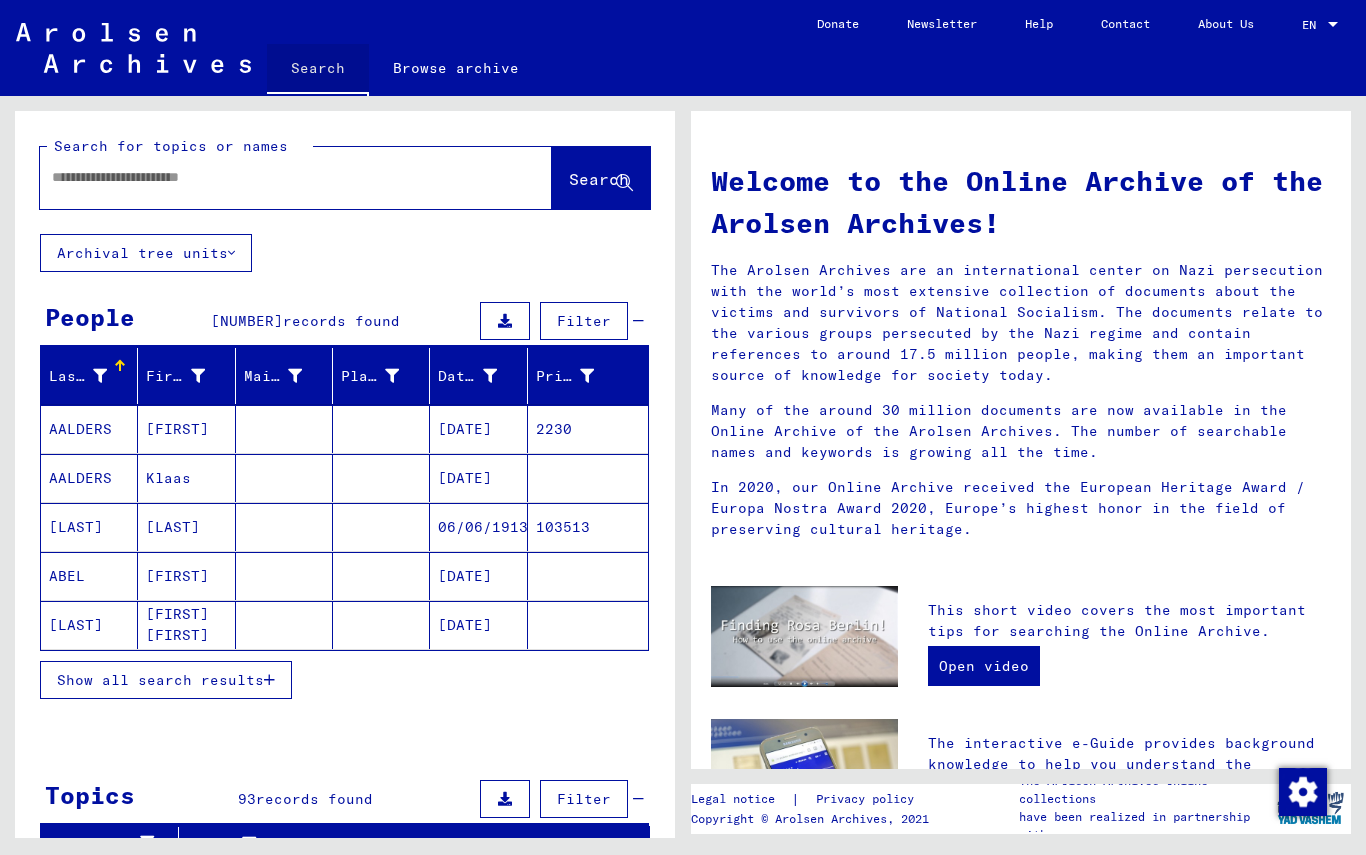 click on "Search" at bounding box center (318, 70) 